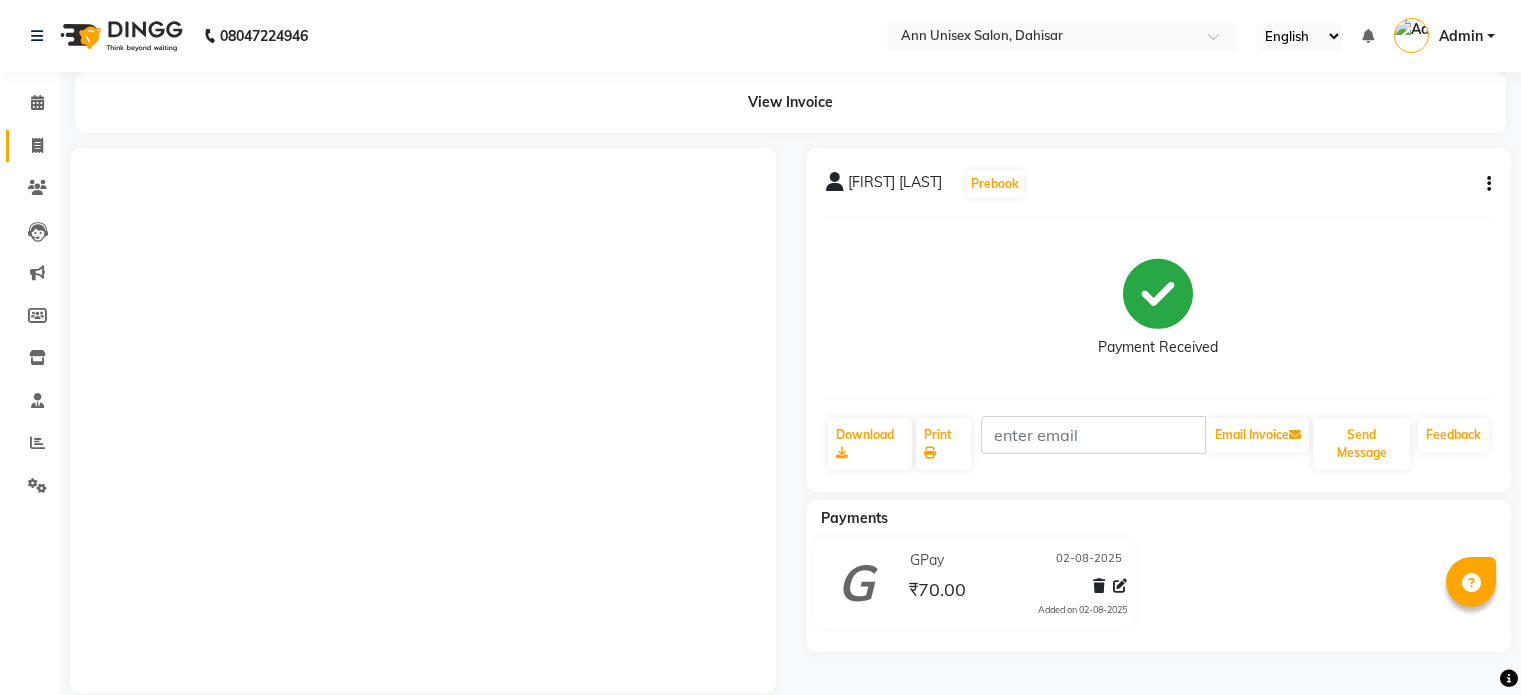 scroll, scrollTop: 0, scrollLeft: 0, axis: both 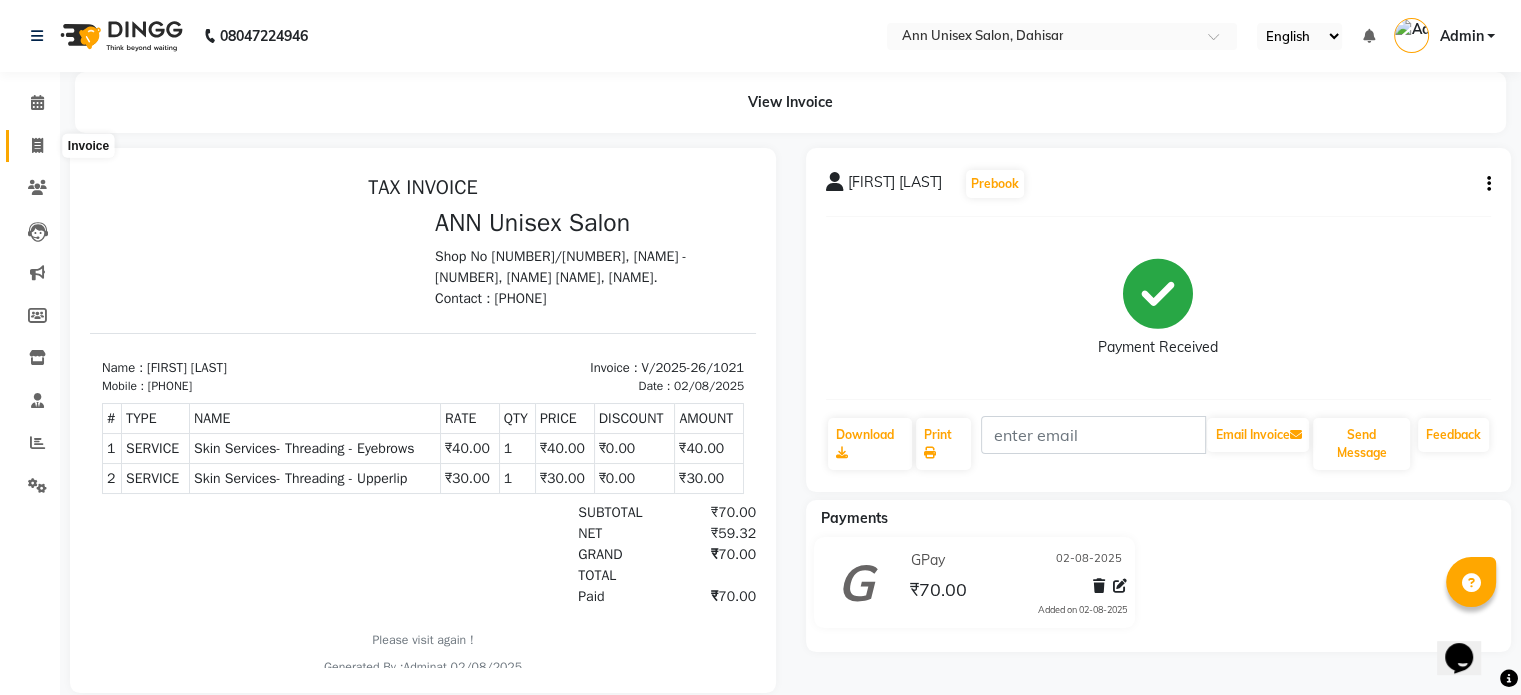 click 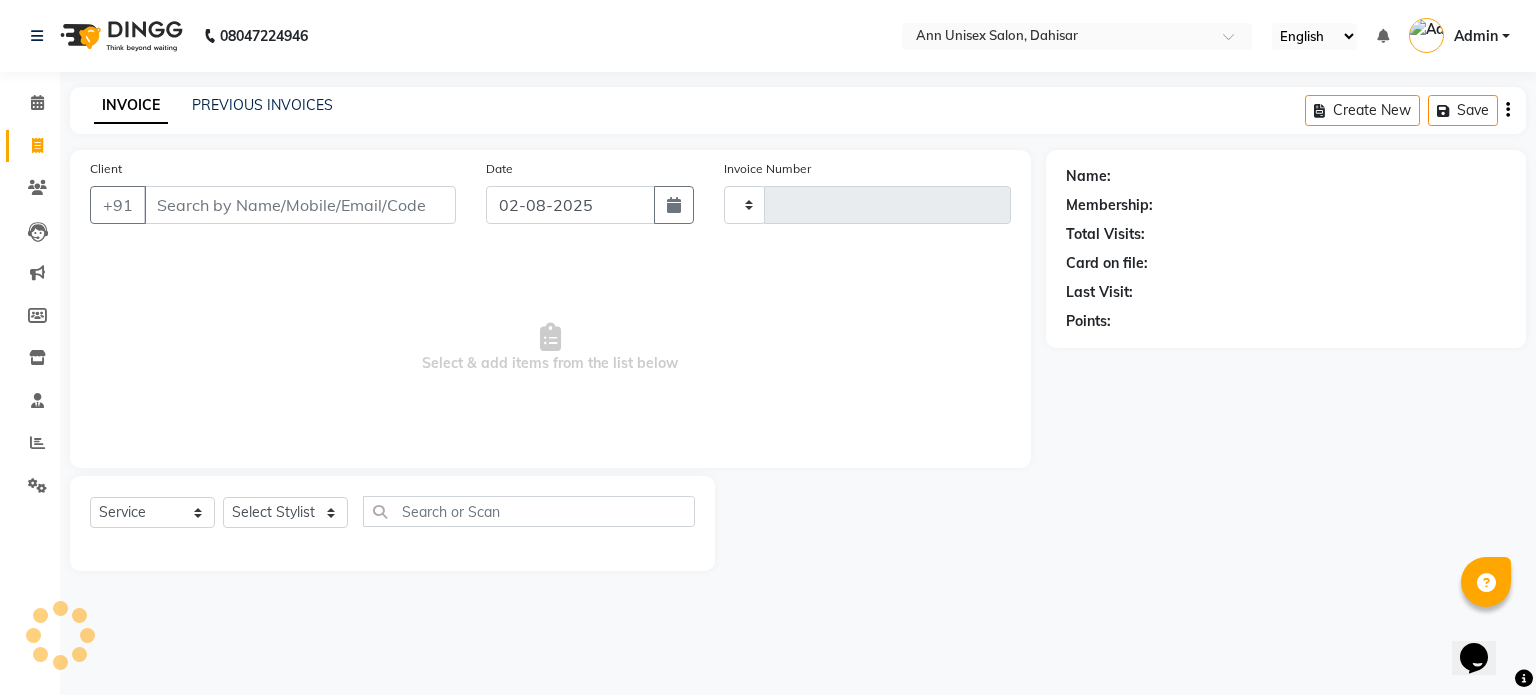 type on "1022" 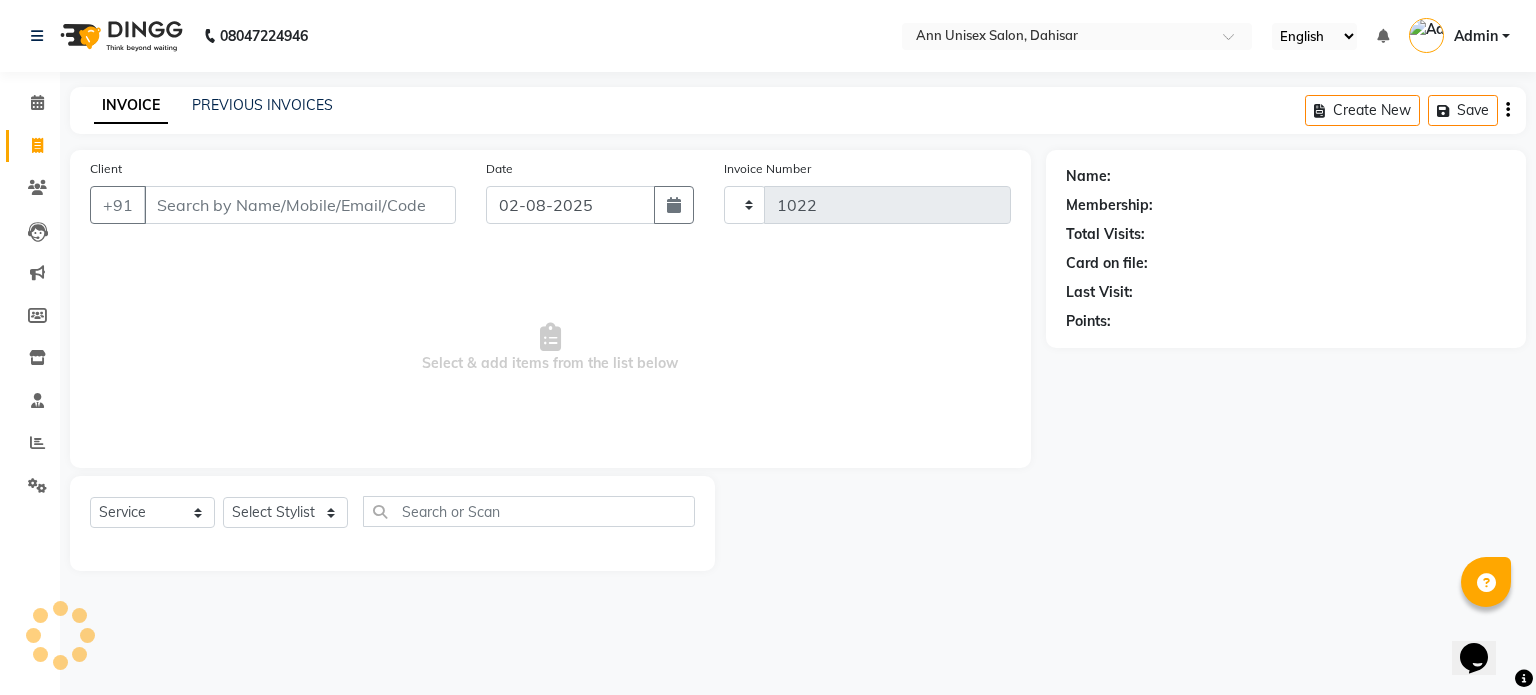 select on "7372" 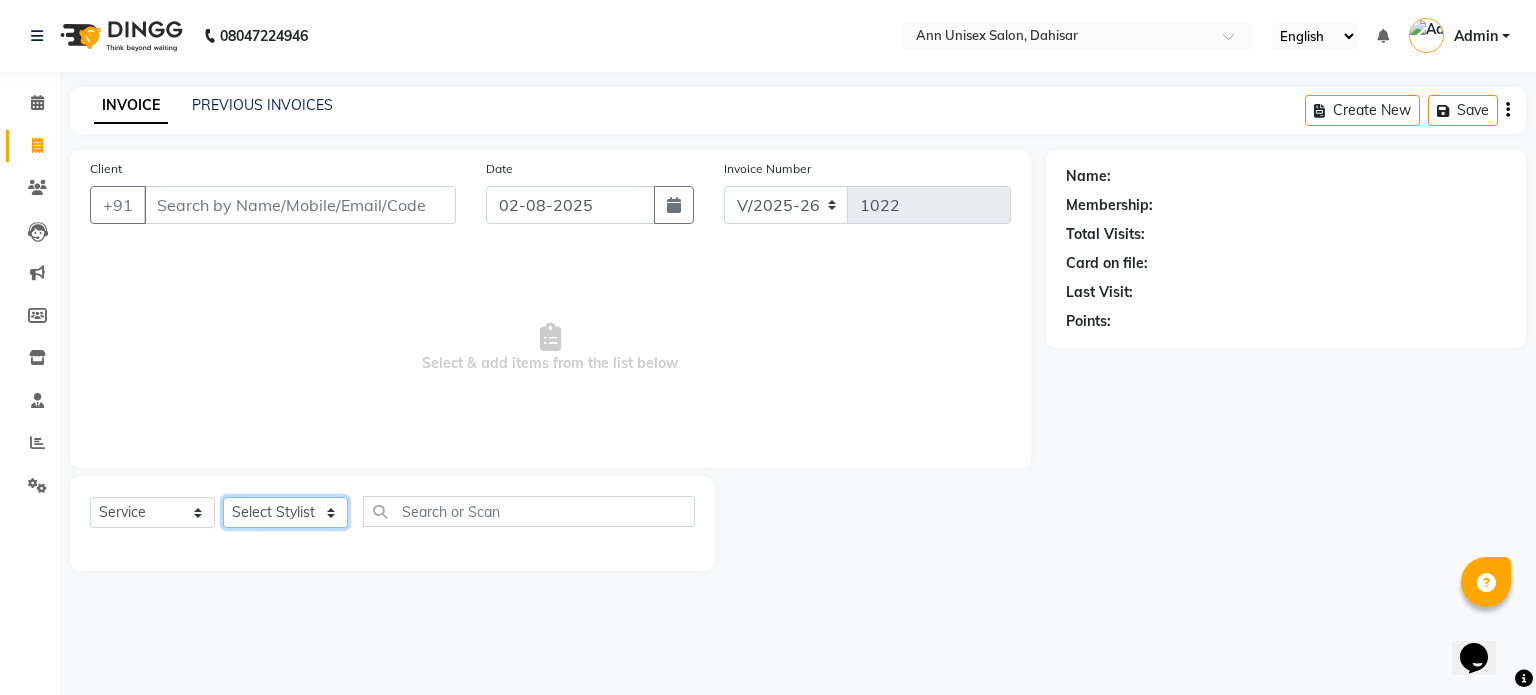 click on "Select Stylist" 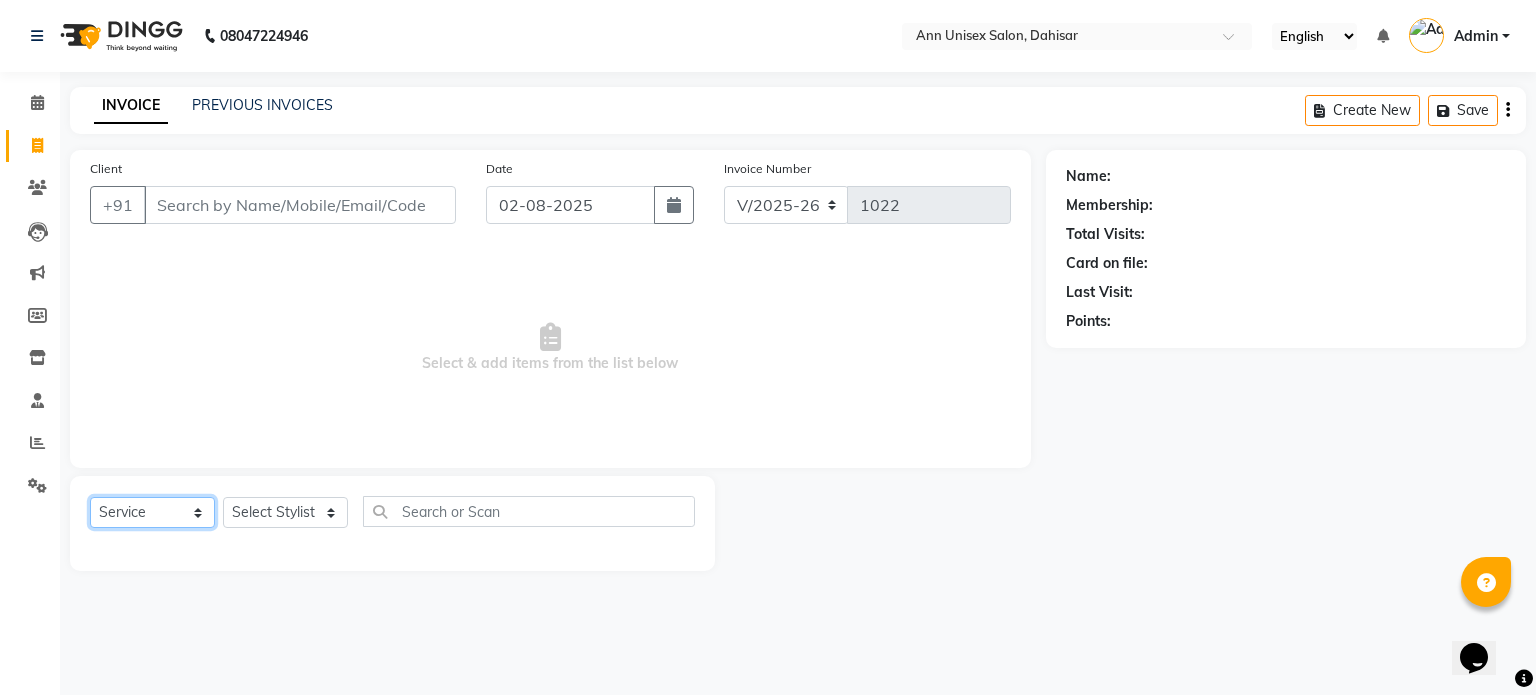 click on "Select  Service  Product  Membership  Package Voucher Prepaid Gift Card" 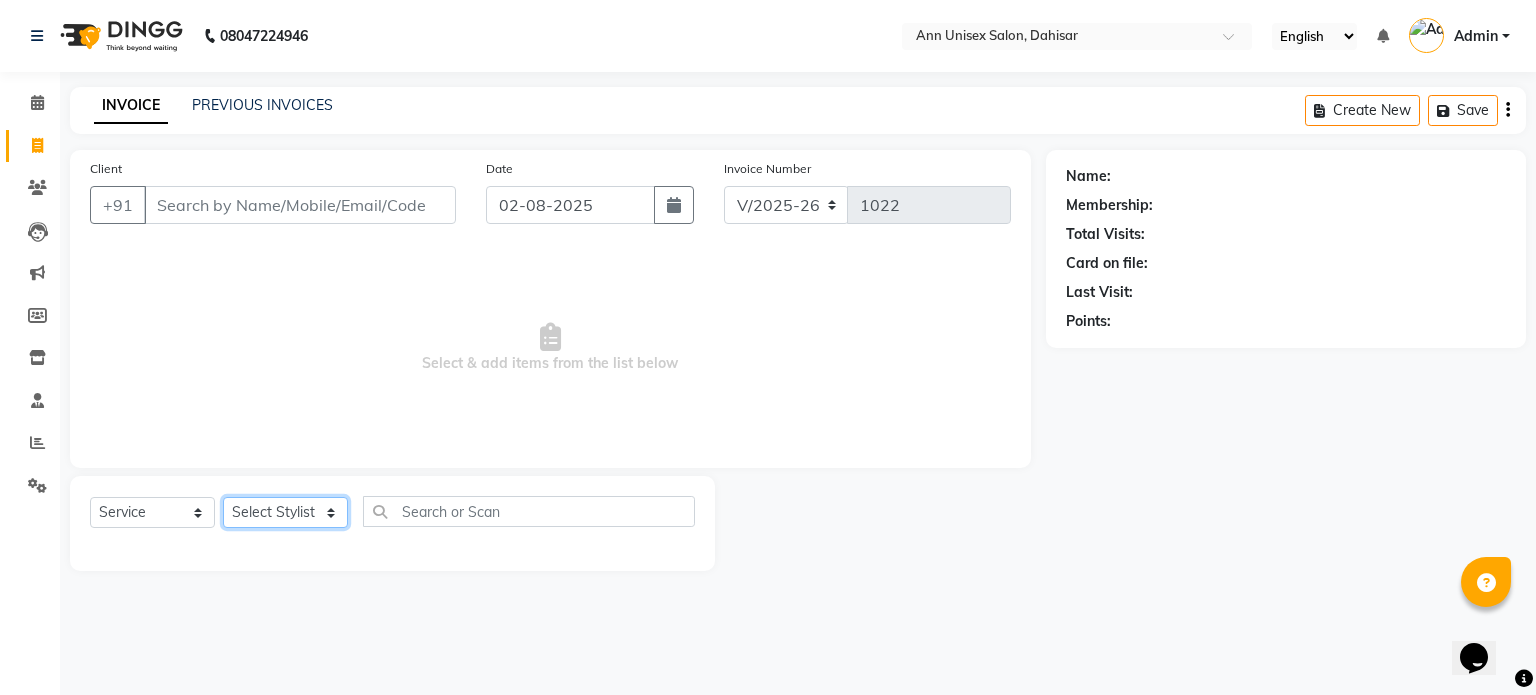 click on "Select Stylist [FIRST] [LAST] [FIRST] [LAST] [FIRST] [LAST] [FIRST] [LAST] [FIRST] [LAST] [FIRST] [LAST] [FIRST] [LAST] [FIRST]" 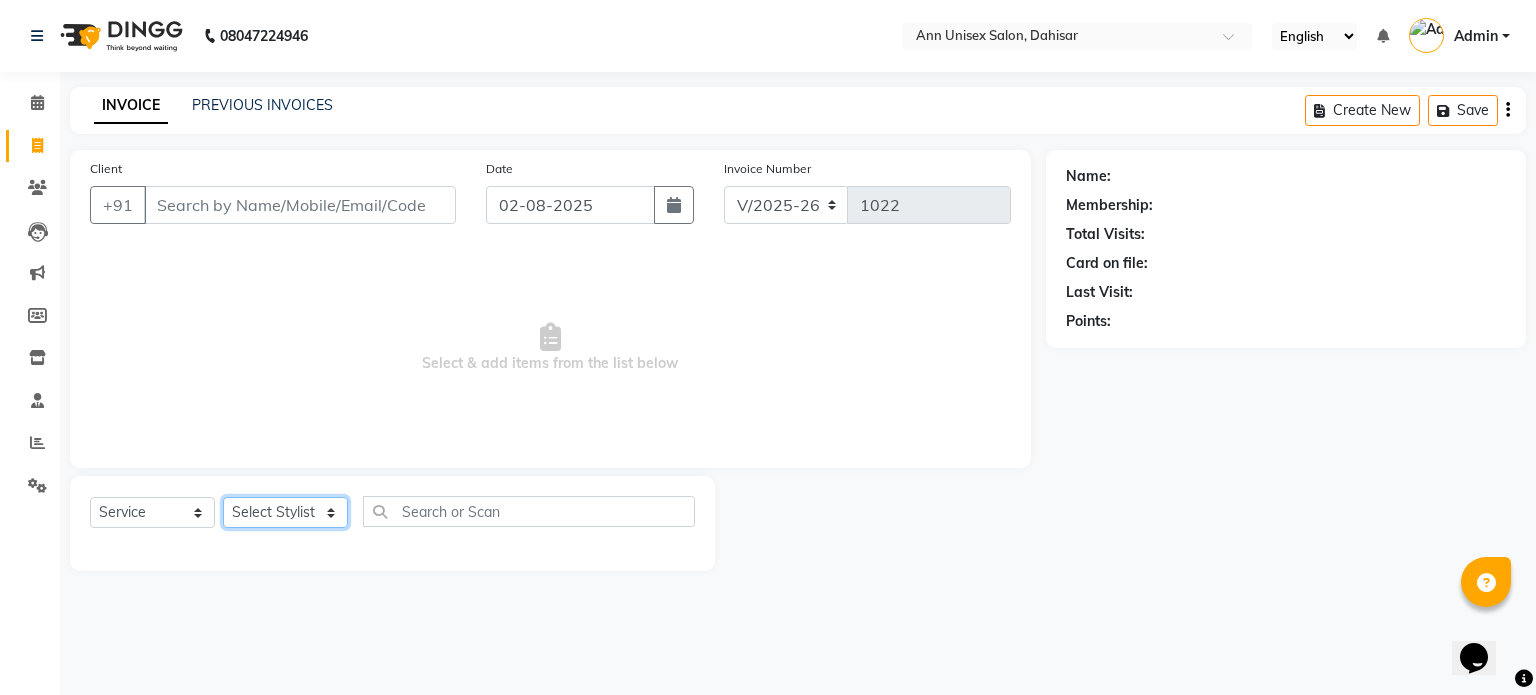 select on "87464" 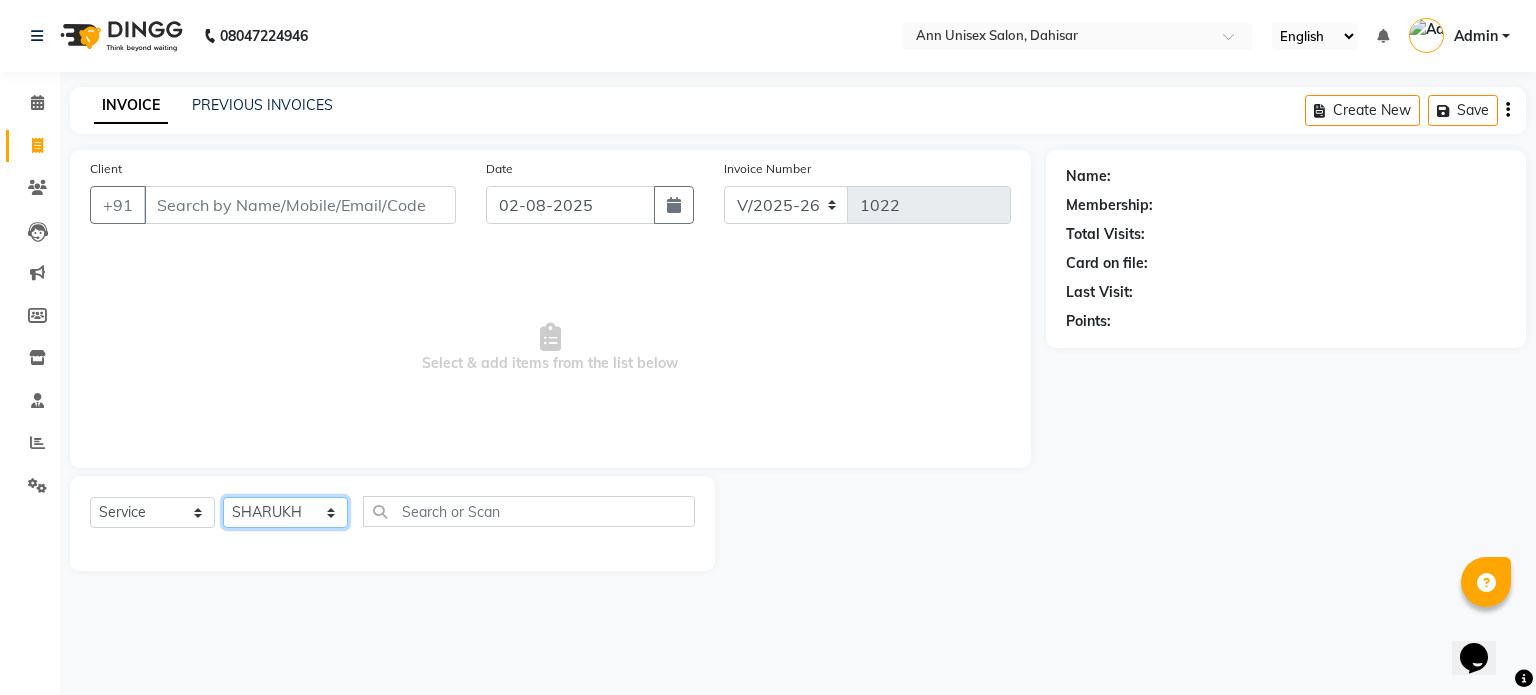 click on "Select Stylist [FIRST] [LAST] [FIRST] [LAST] [FIRST] [LAST] [FIRST] [LAST] [FIRST] [LAST] [FIRST] [LAST] [FIRST] [LAST] [FIRST]" 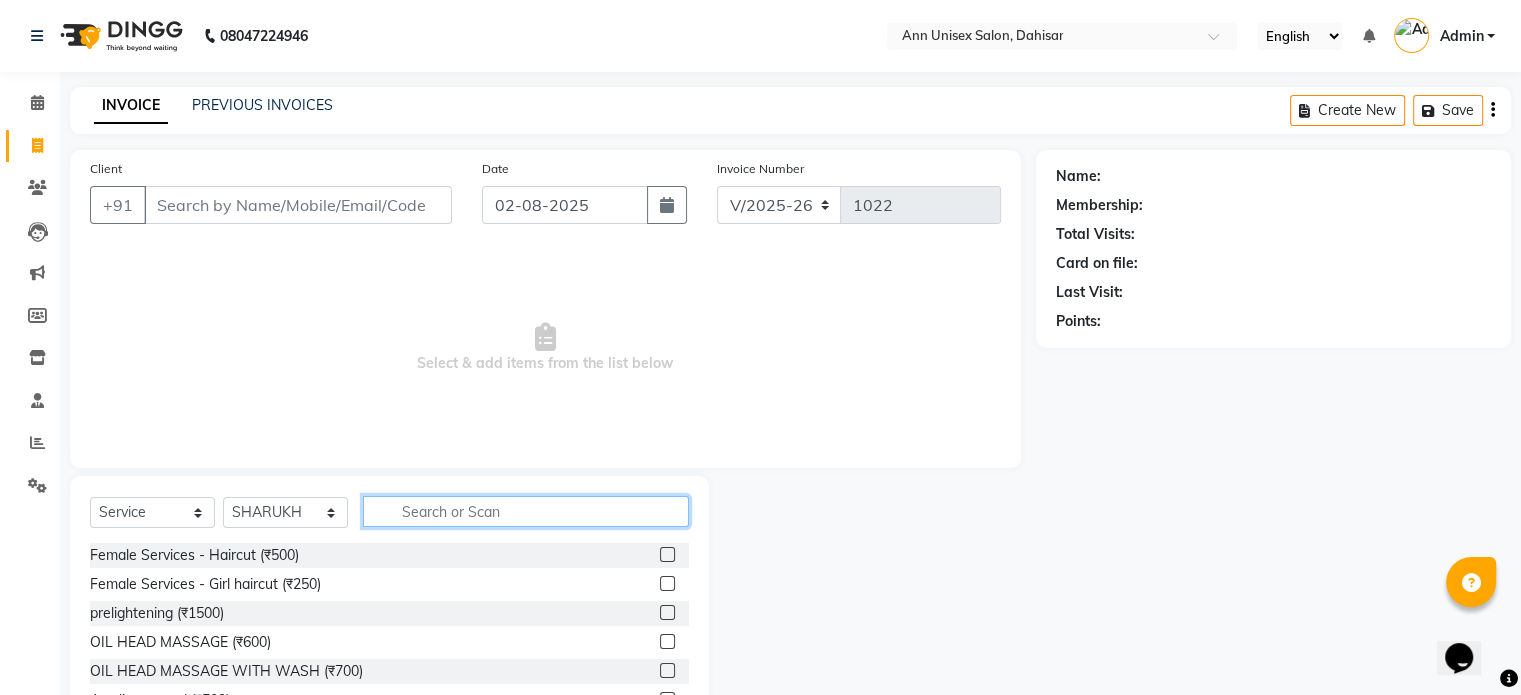 click 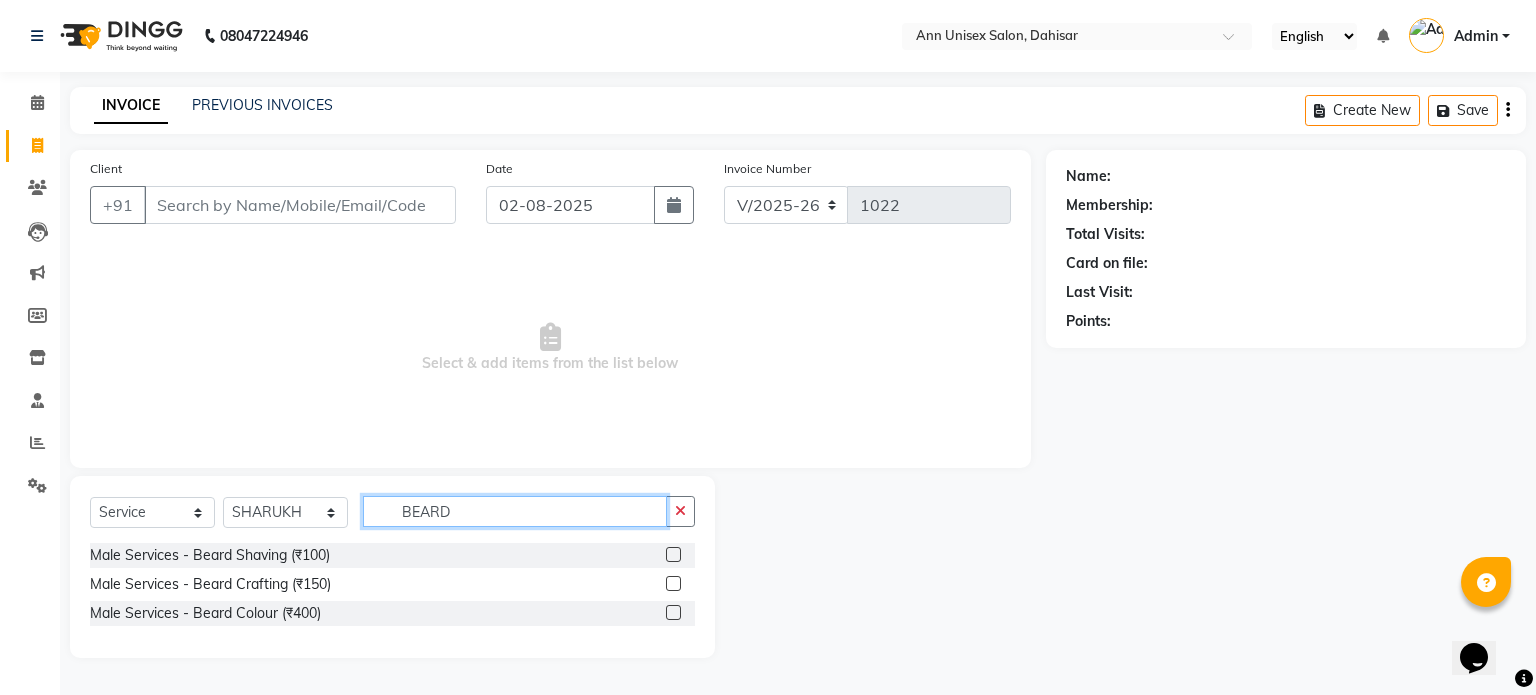 type on "BEARD" 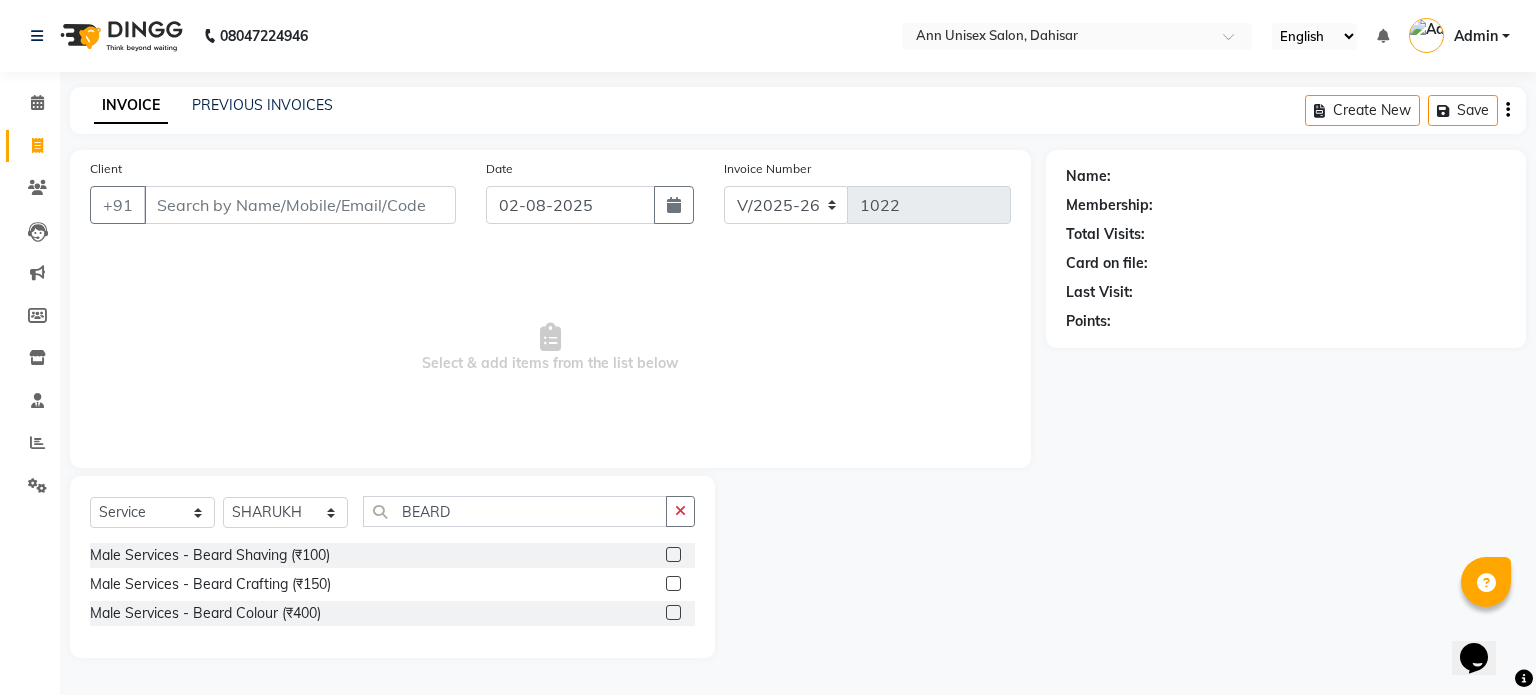 click 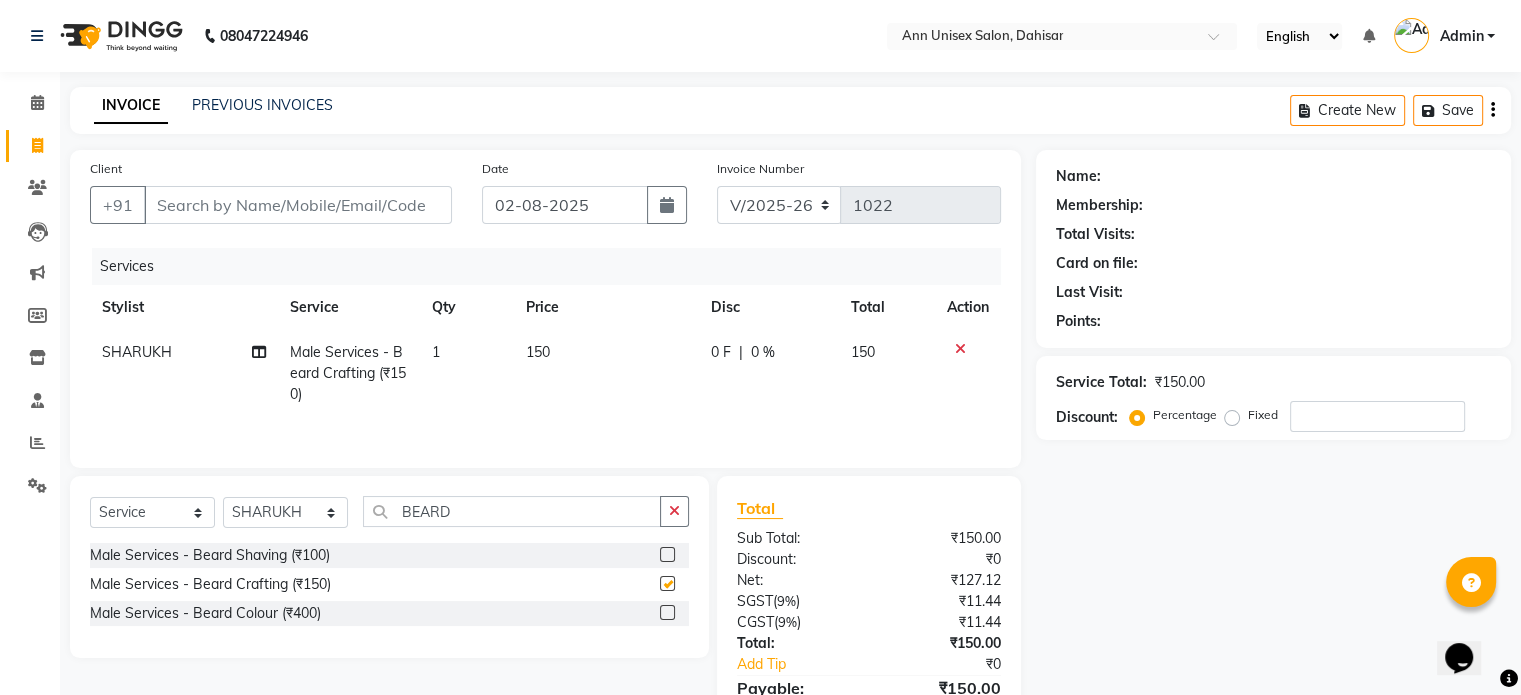checkbox on "false" 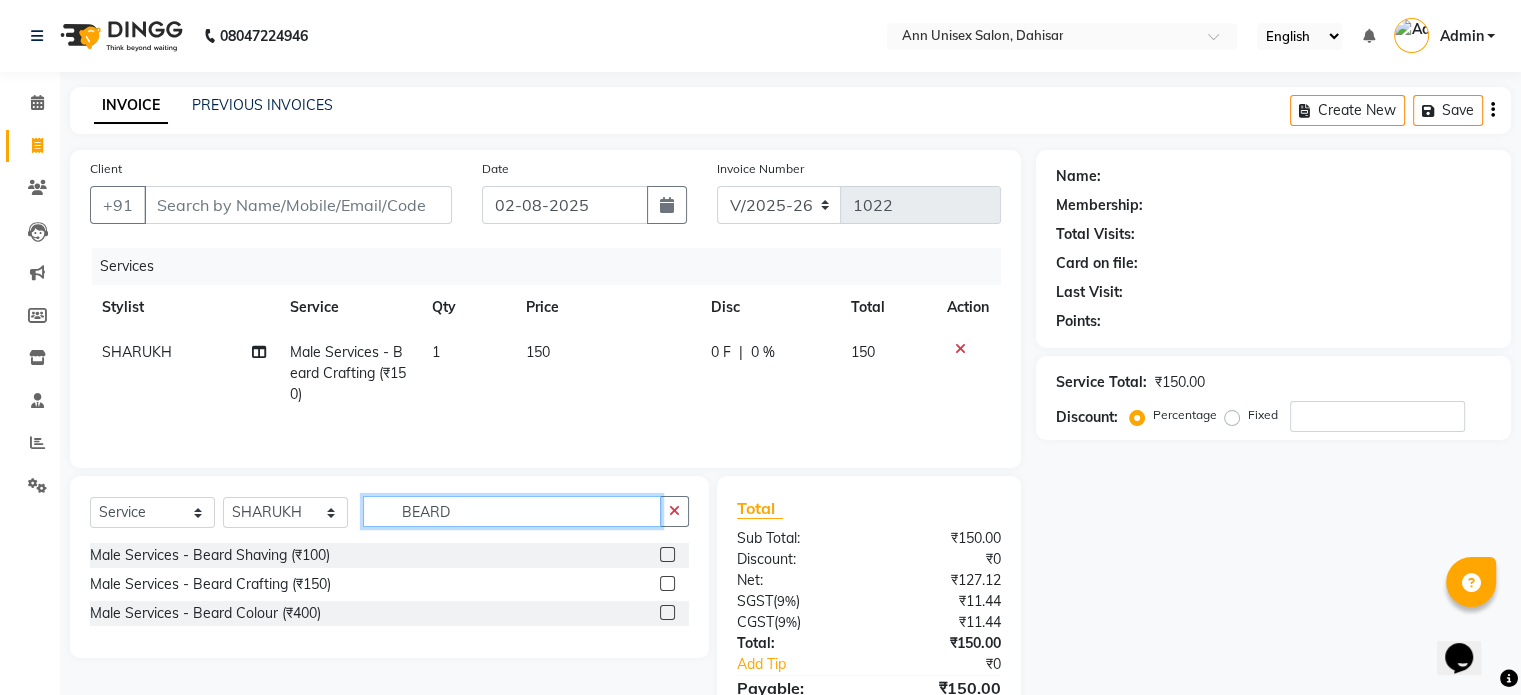 click on "BEARD" 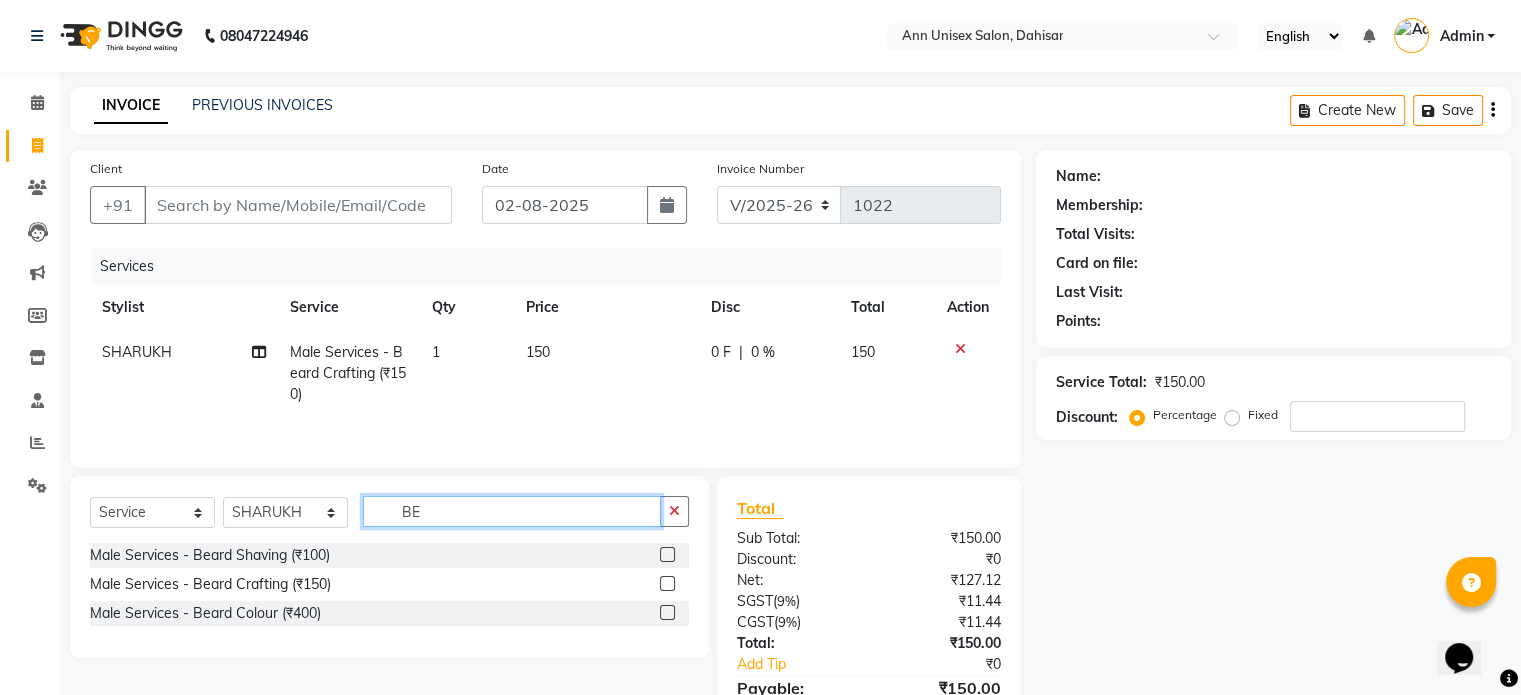type on "B" 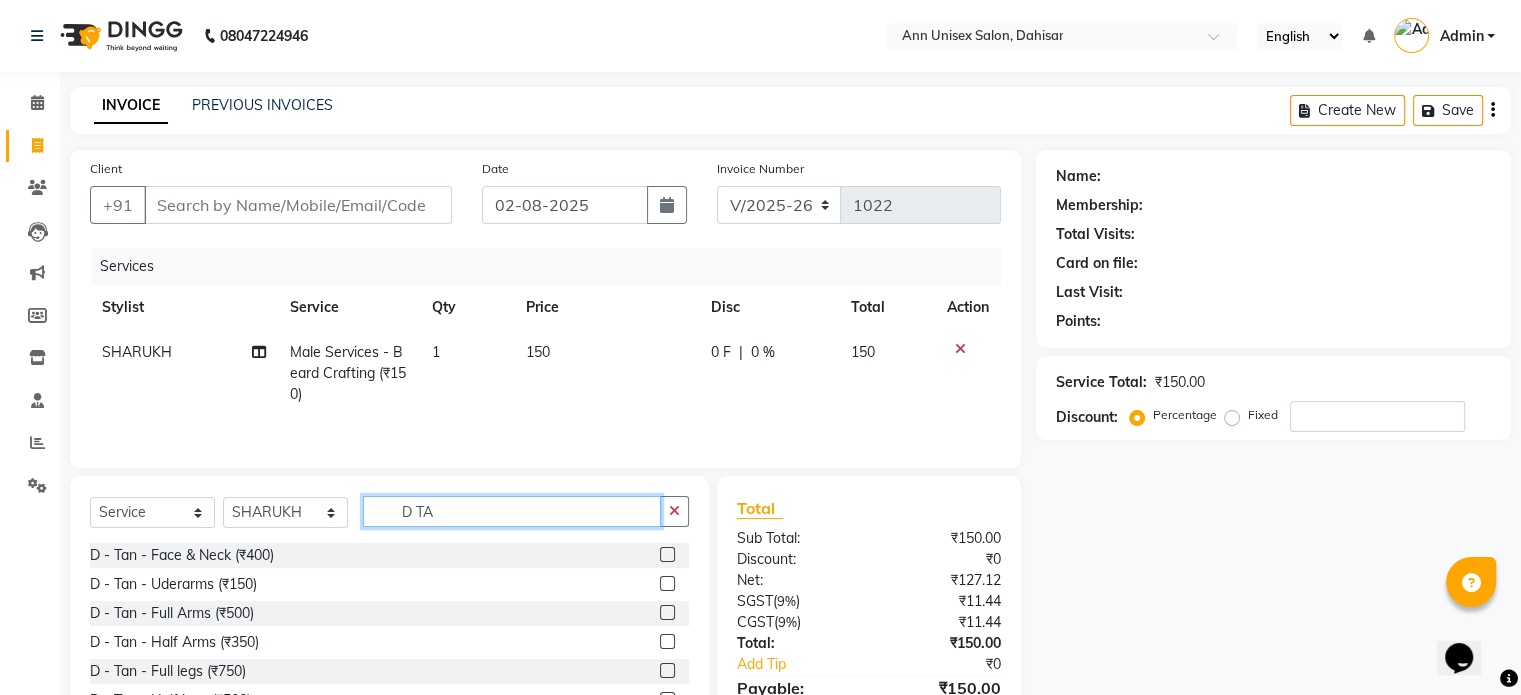 type on "D TA" 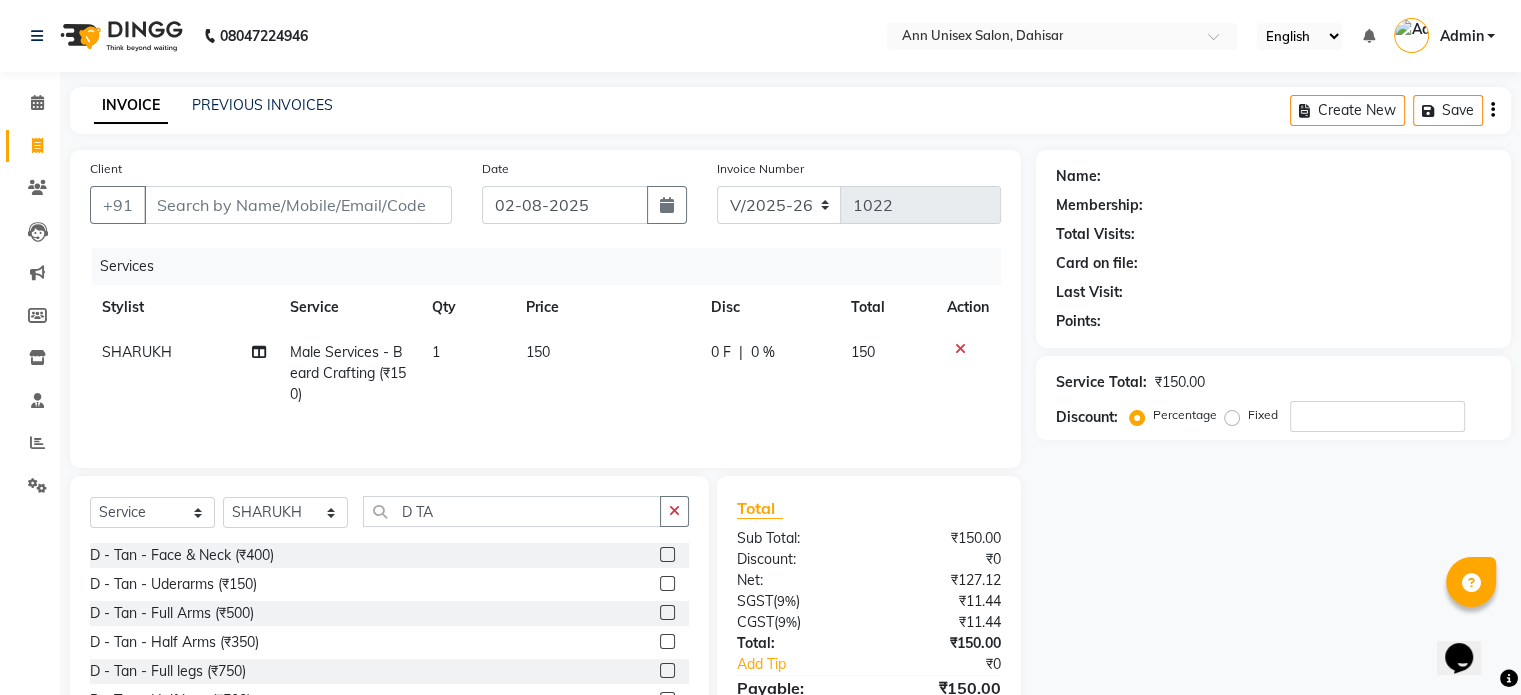 click 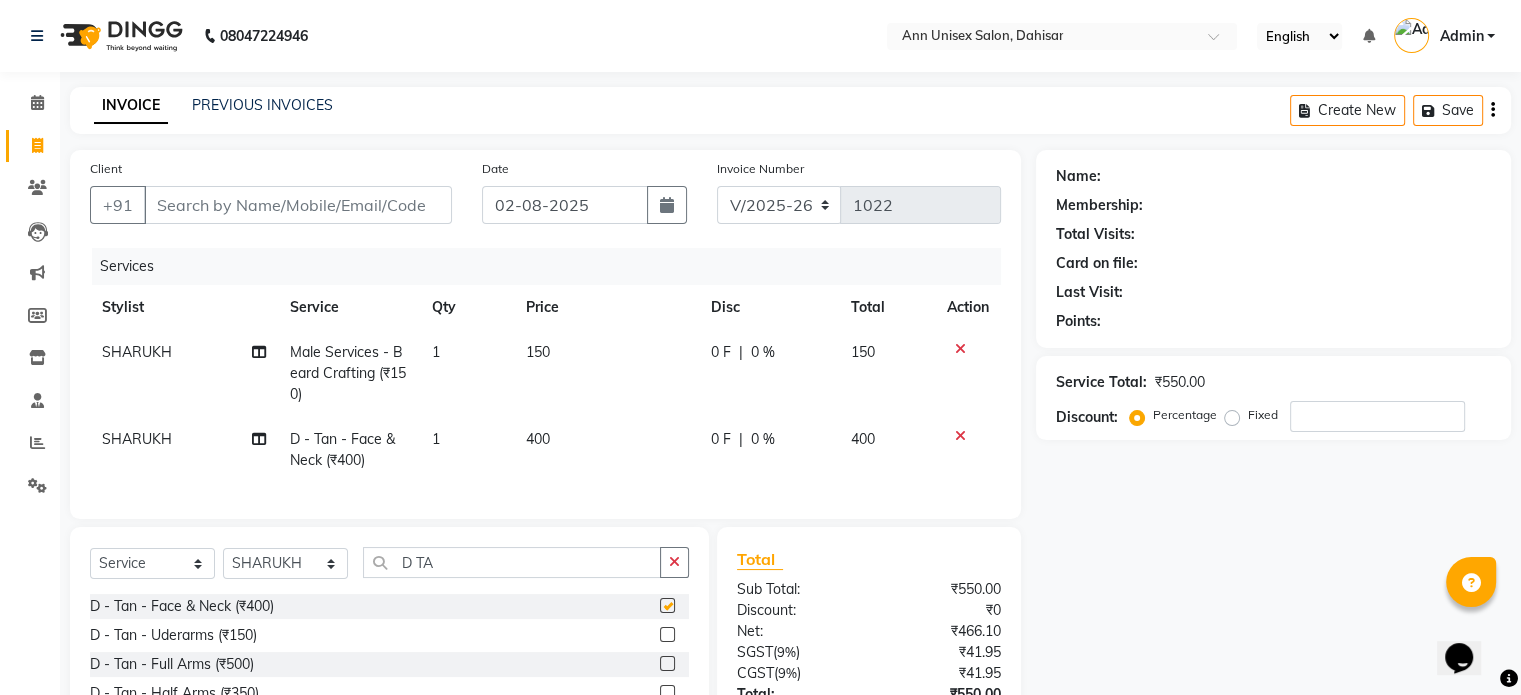 checkbox on "false" 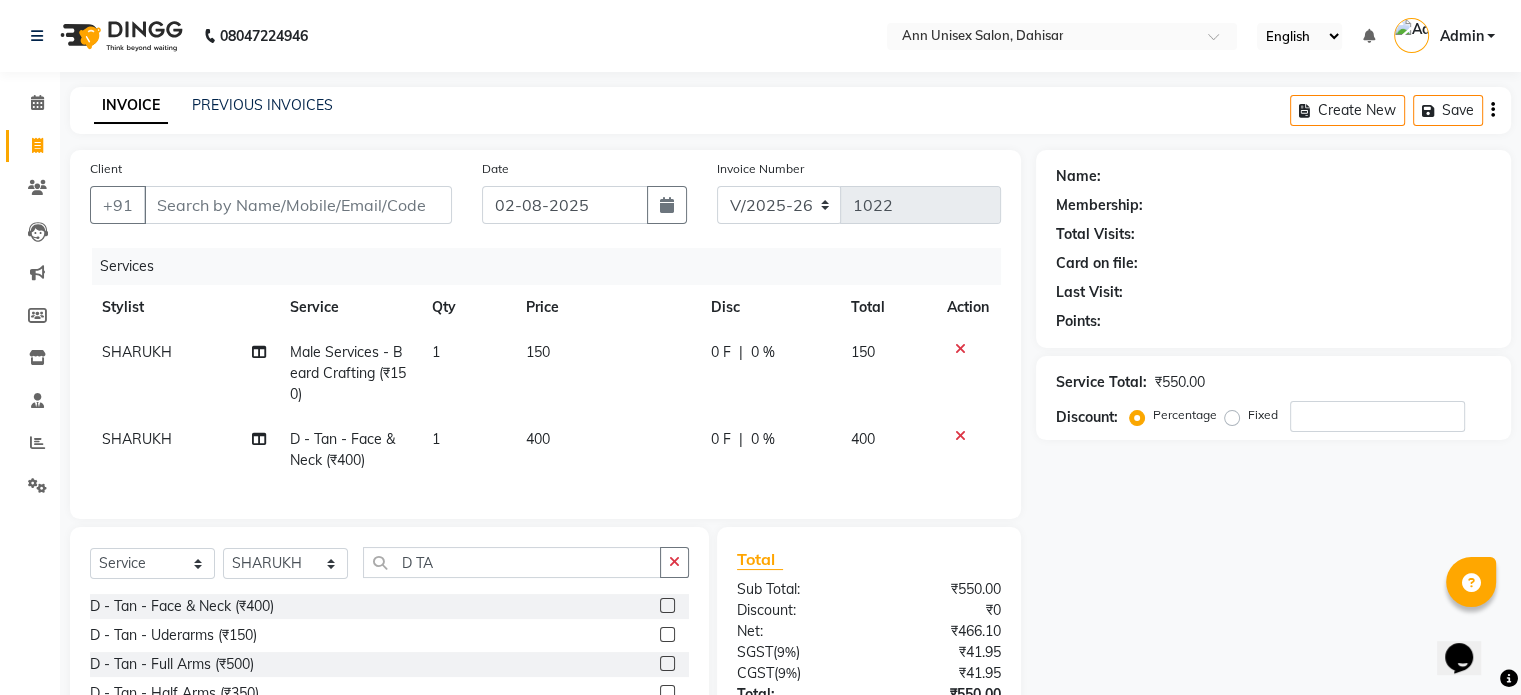 click on "SHARUKH" 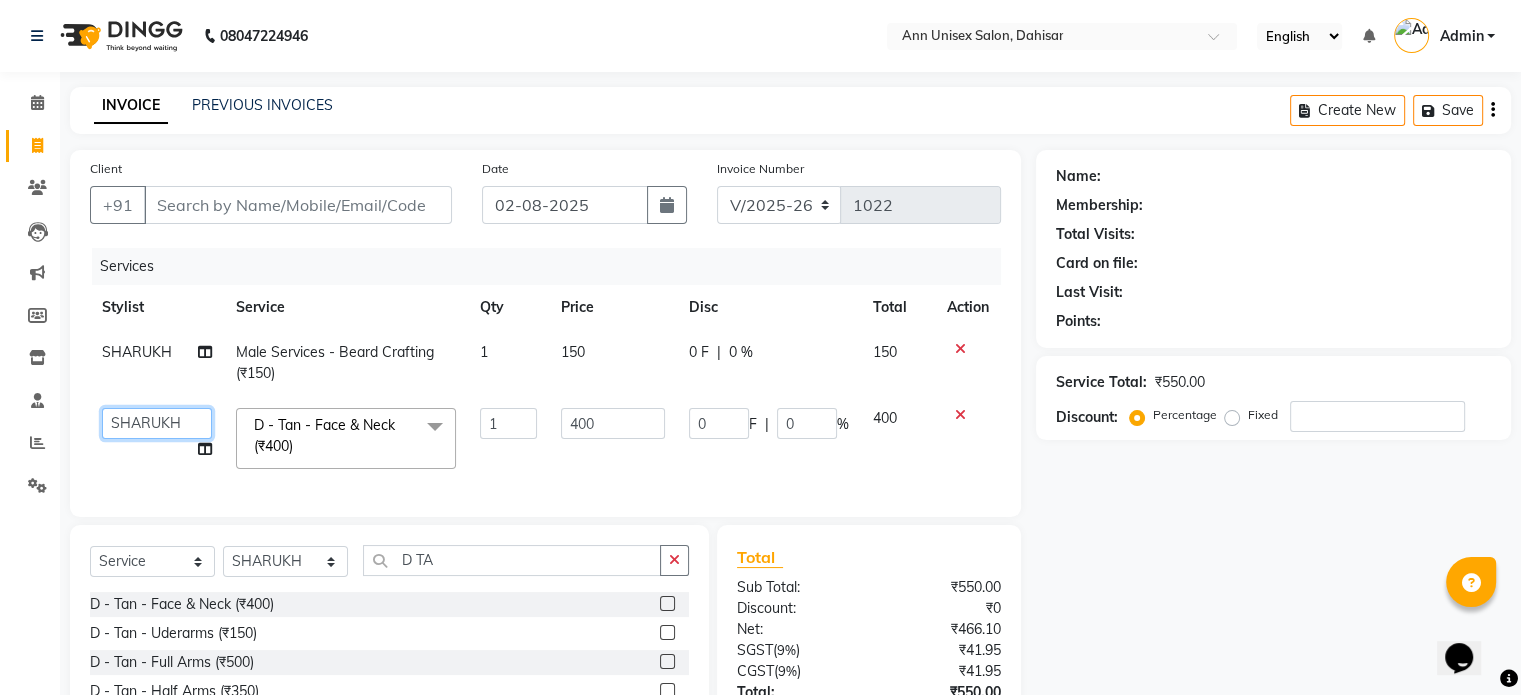 click on "[FIRST] [LAST] [FIRST] [LAST] [FIRST] [LAST] [FIRST] [LAST] [FIRST] [LAST] [FIRST] [LAST] [FIRST] [LAST] [FIRST]" 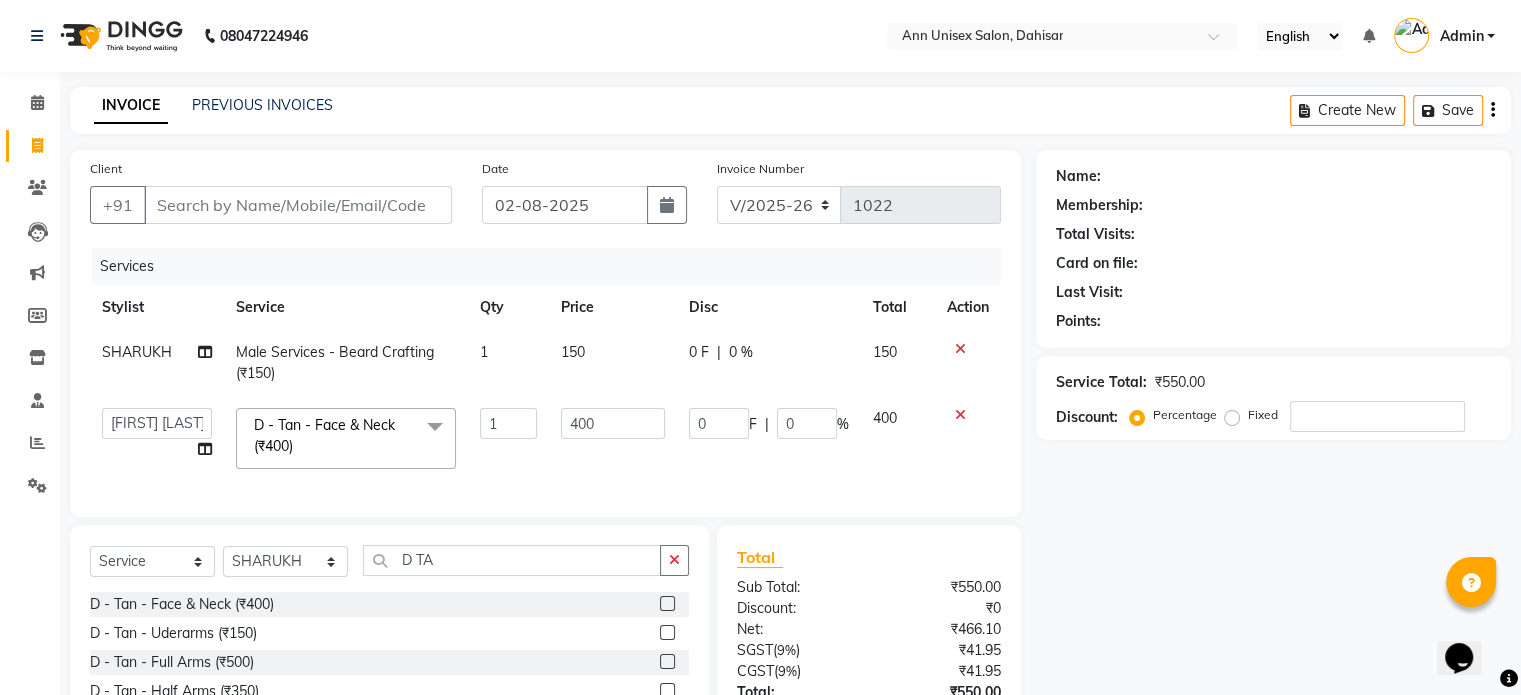 select on "64436" 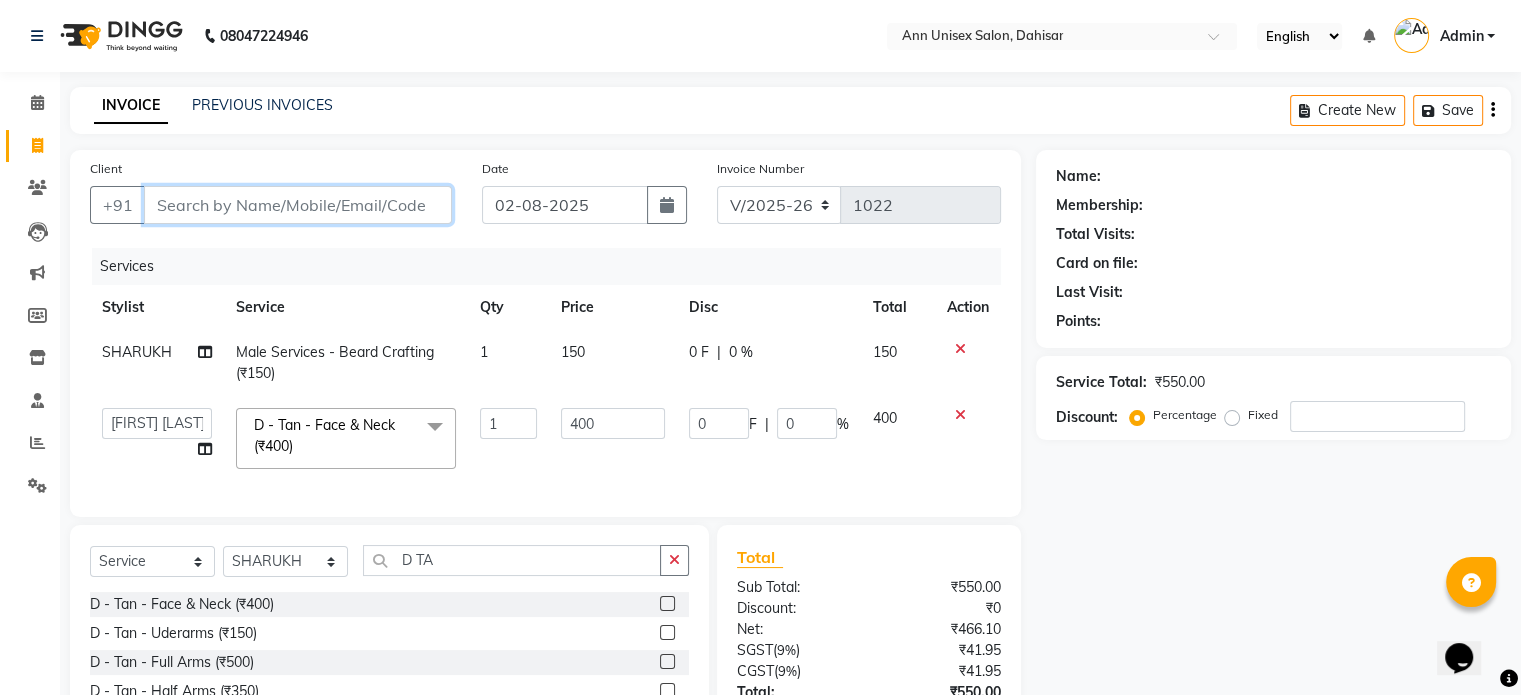 click on "Client" at bounding box center [298, 205] 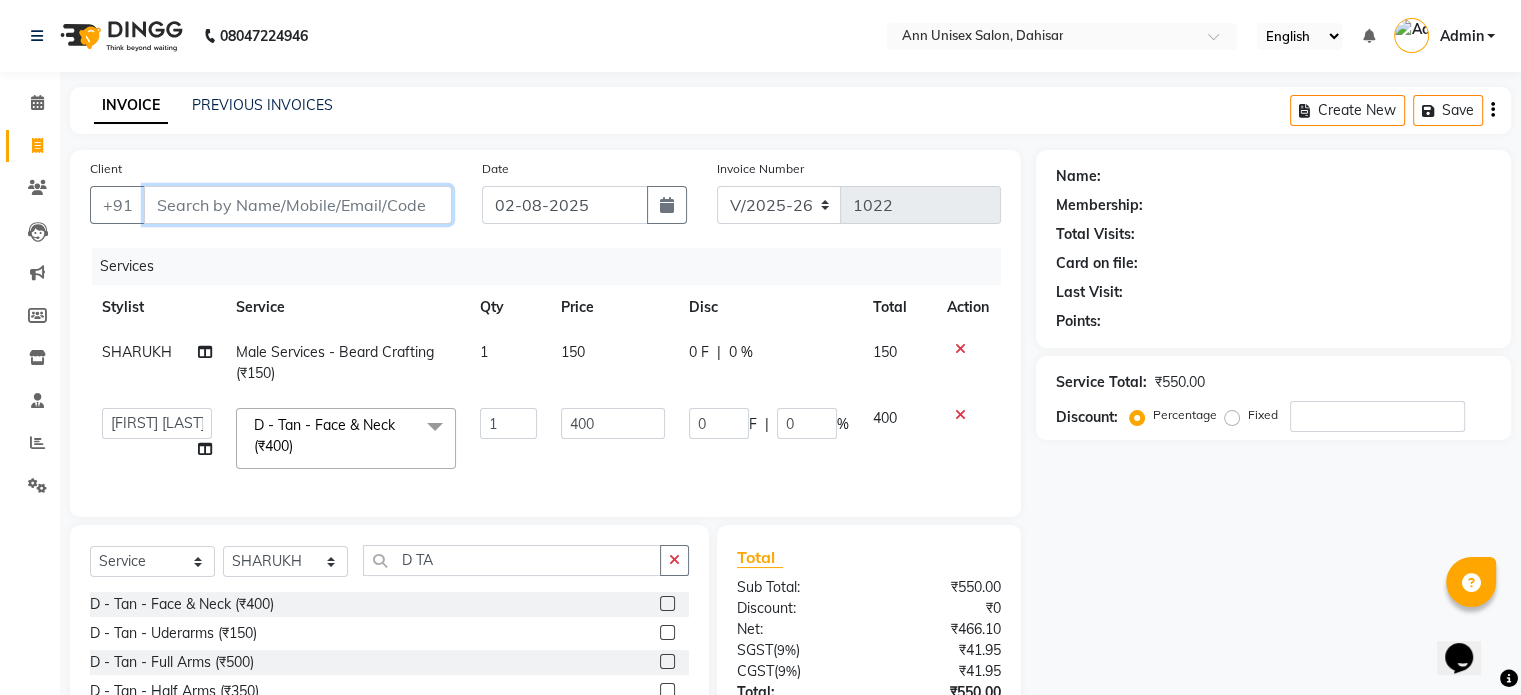 type on "J" 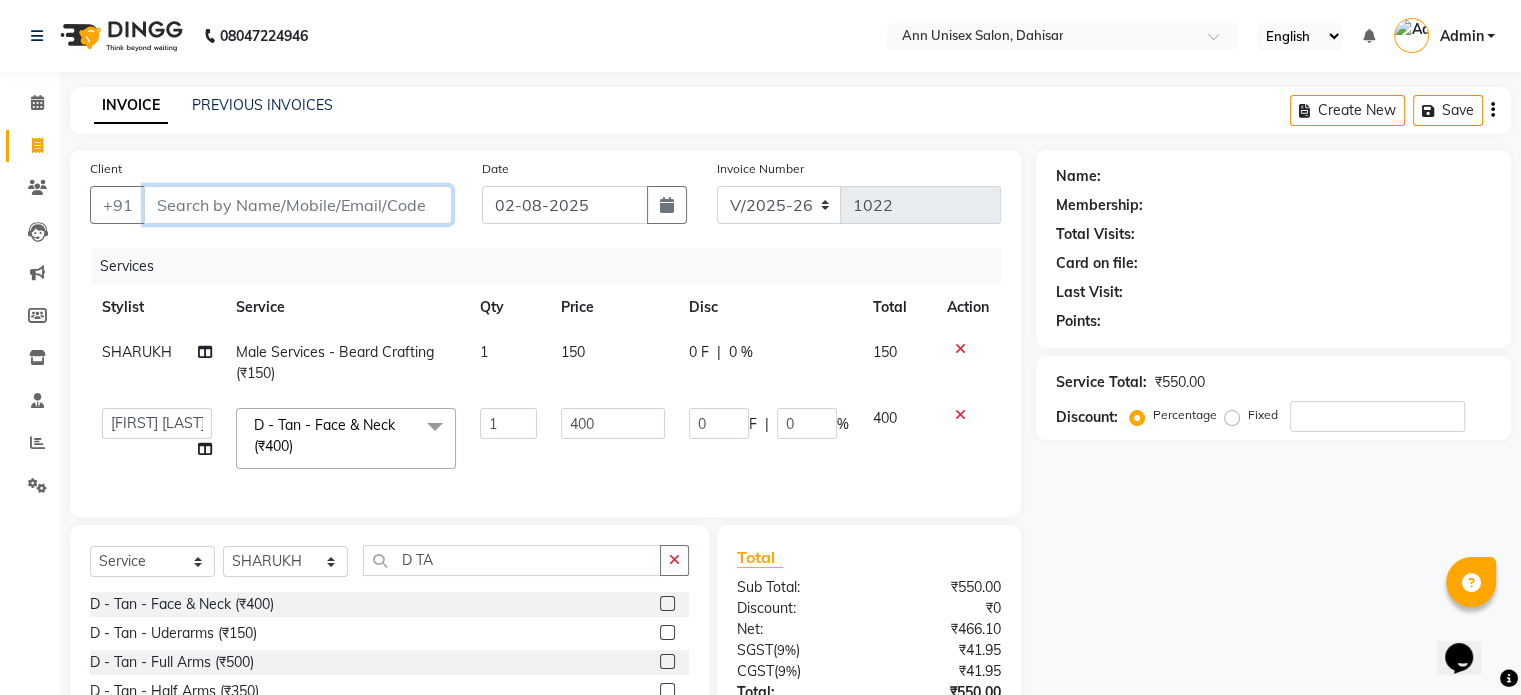 type on "0" 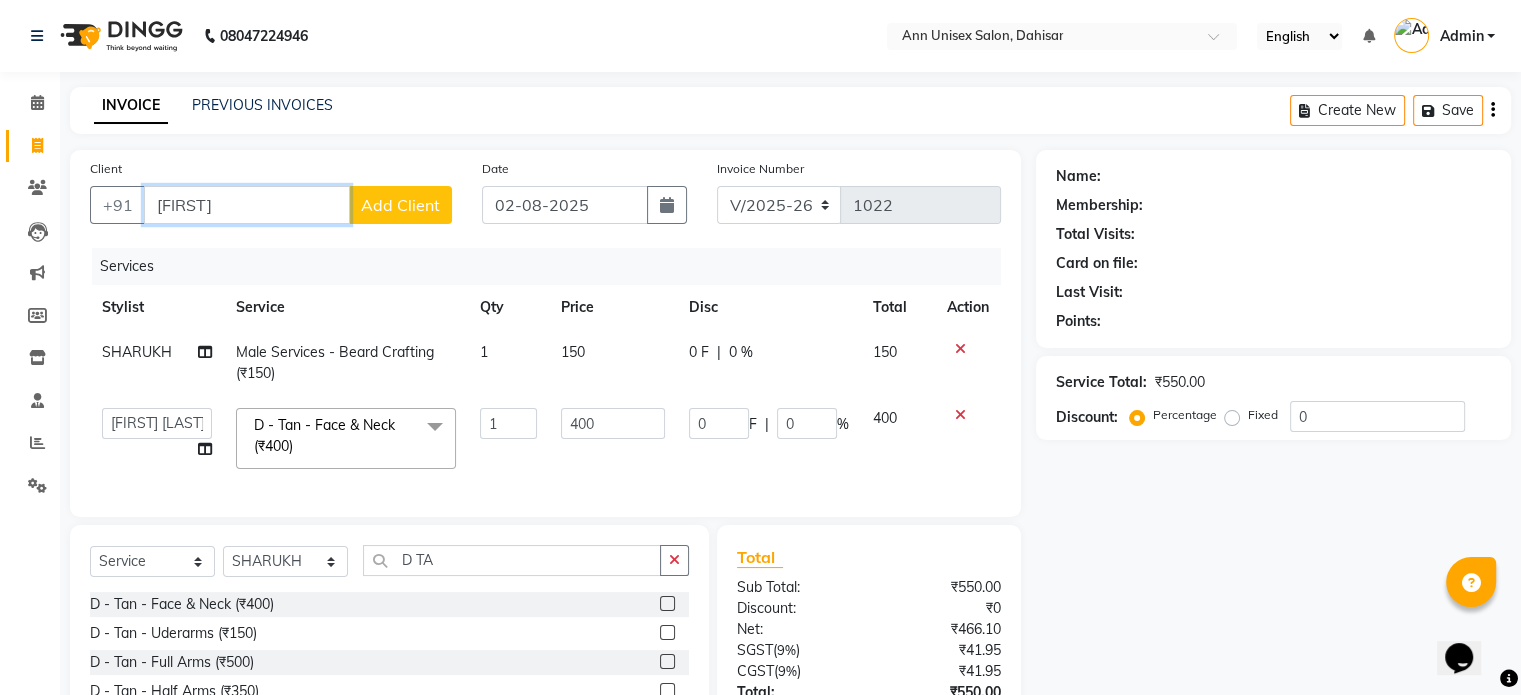 type on "[FIRST]" 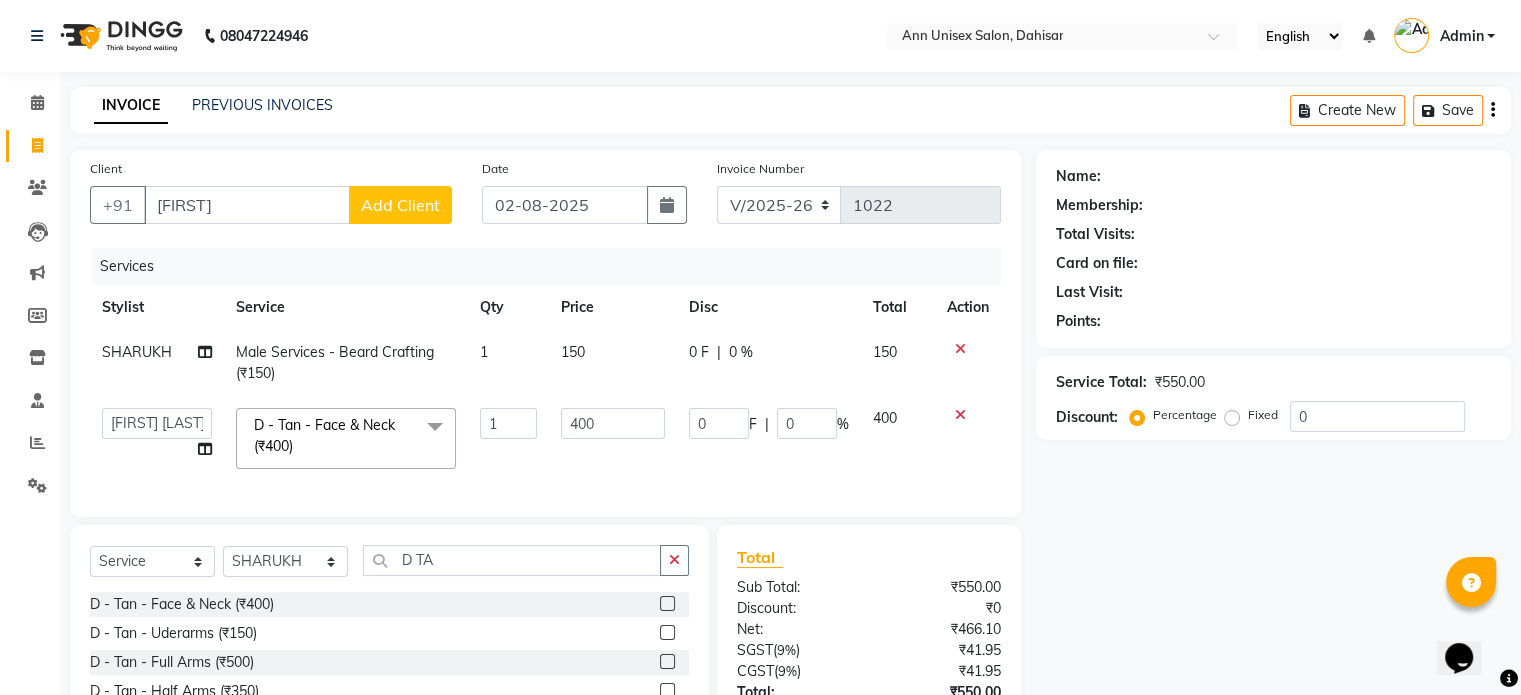 click on "Add Client" 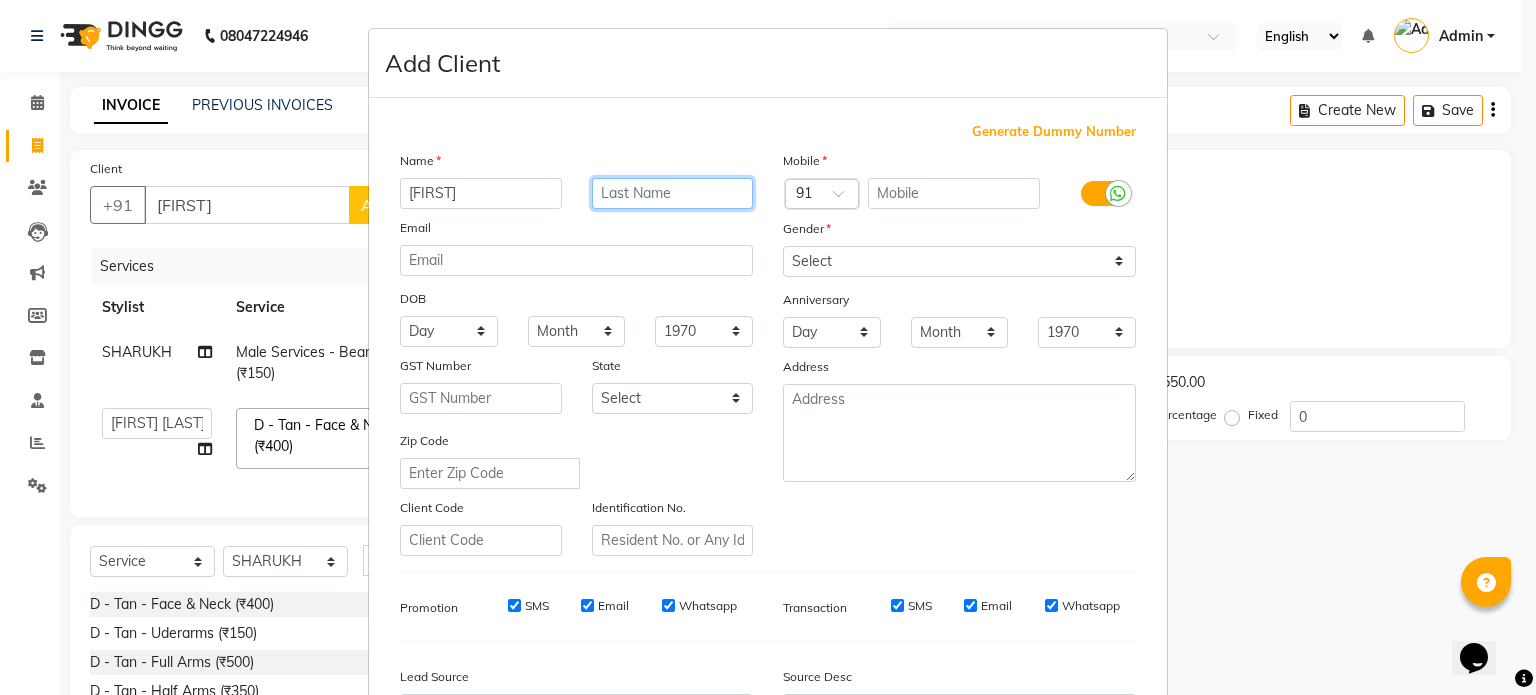 click at bounding box center (673, 193) 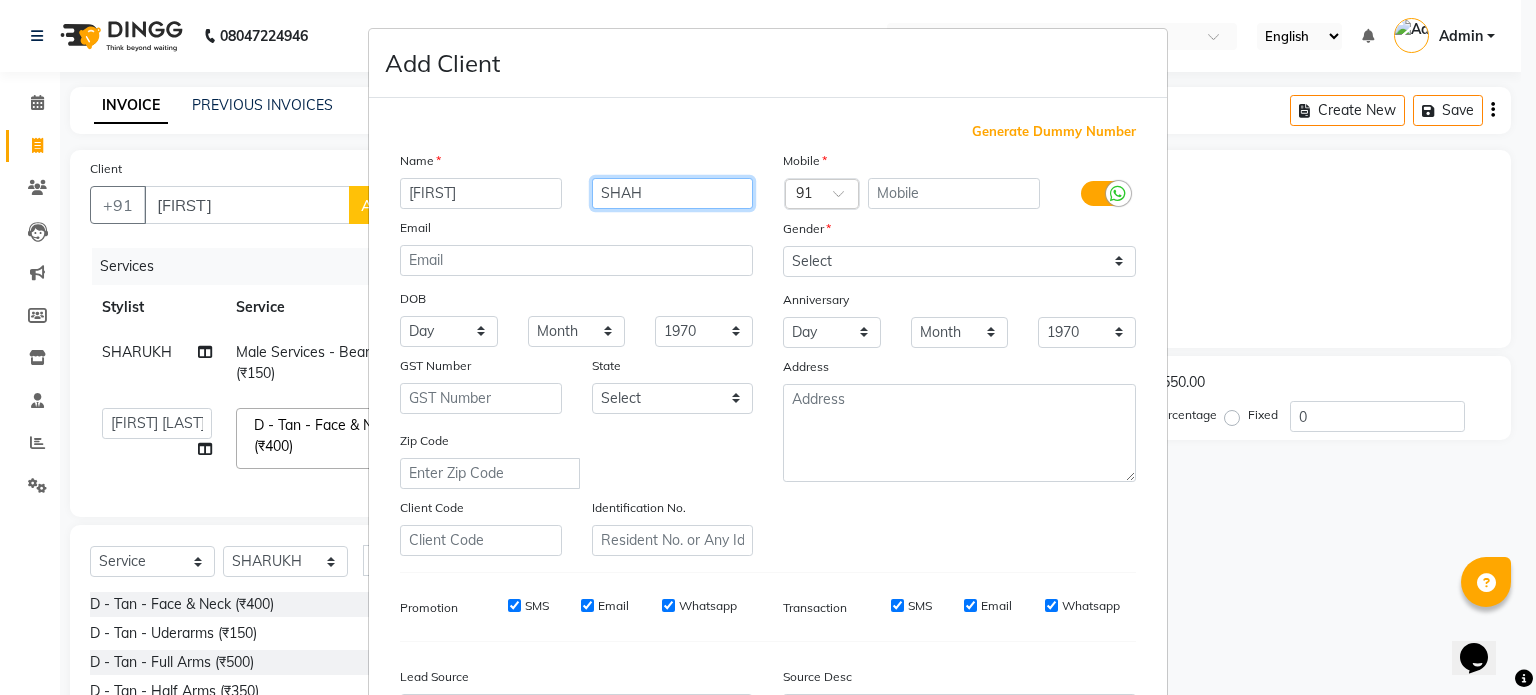 type on "SHAH" 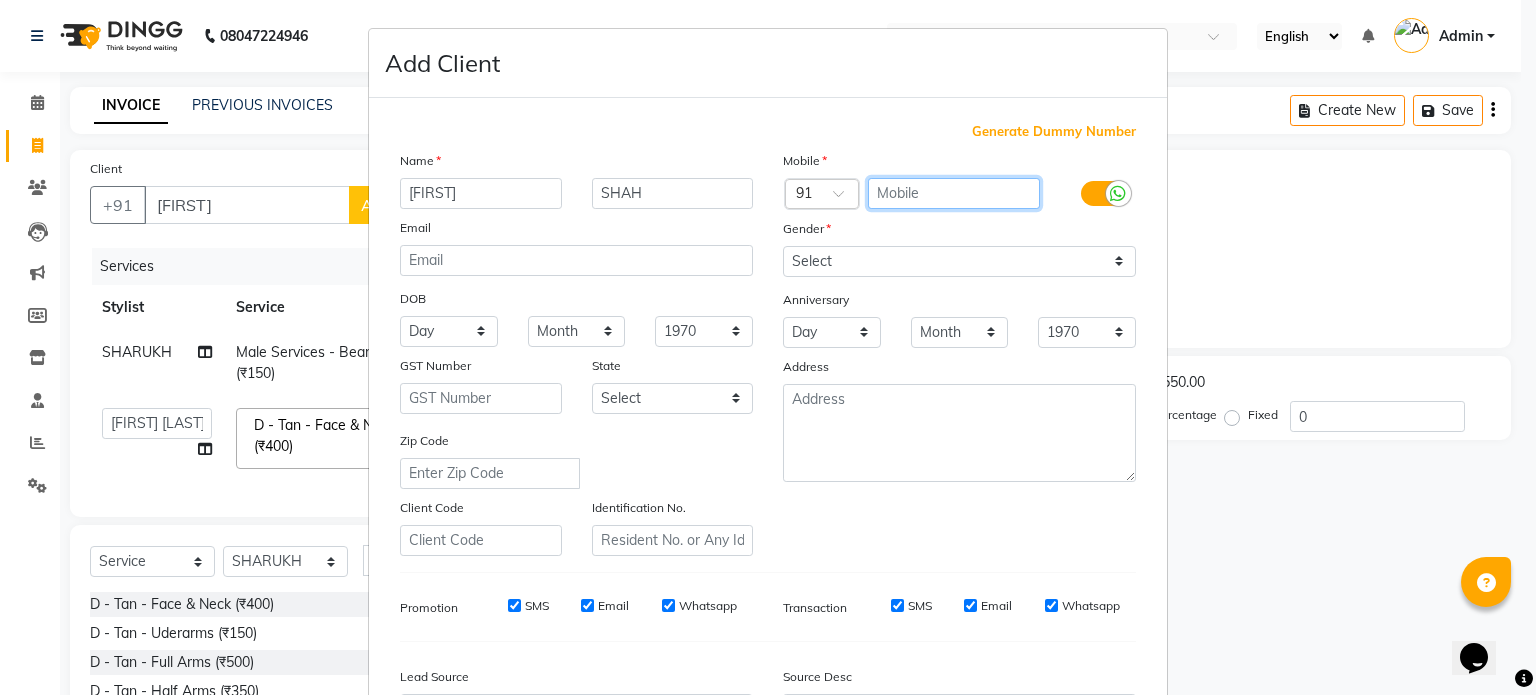 click at bounding box center (954, 193) 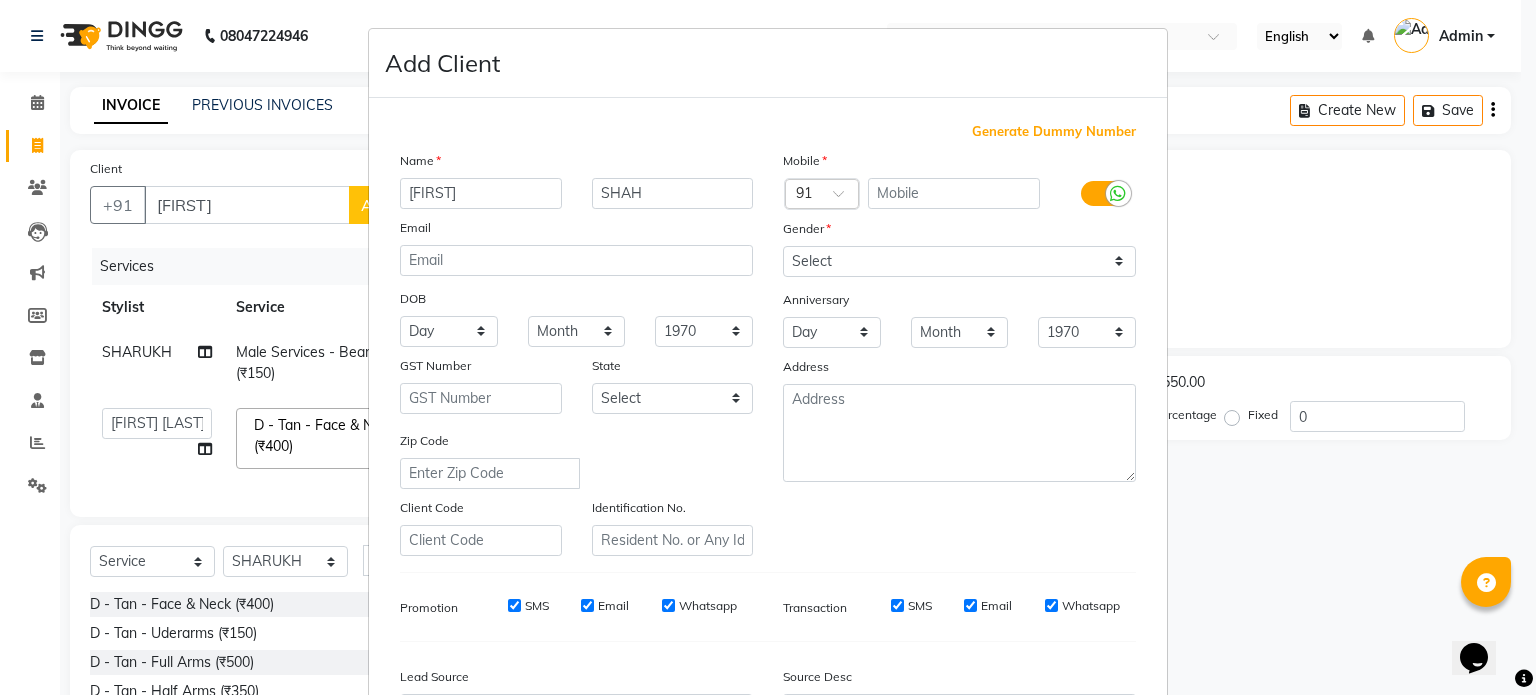 scroll, scrollTop: 237, scrollLeft: 0, axis: vertical 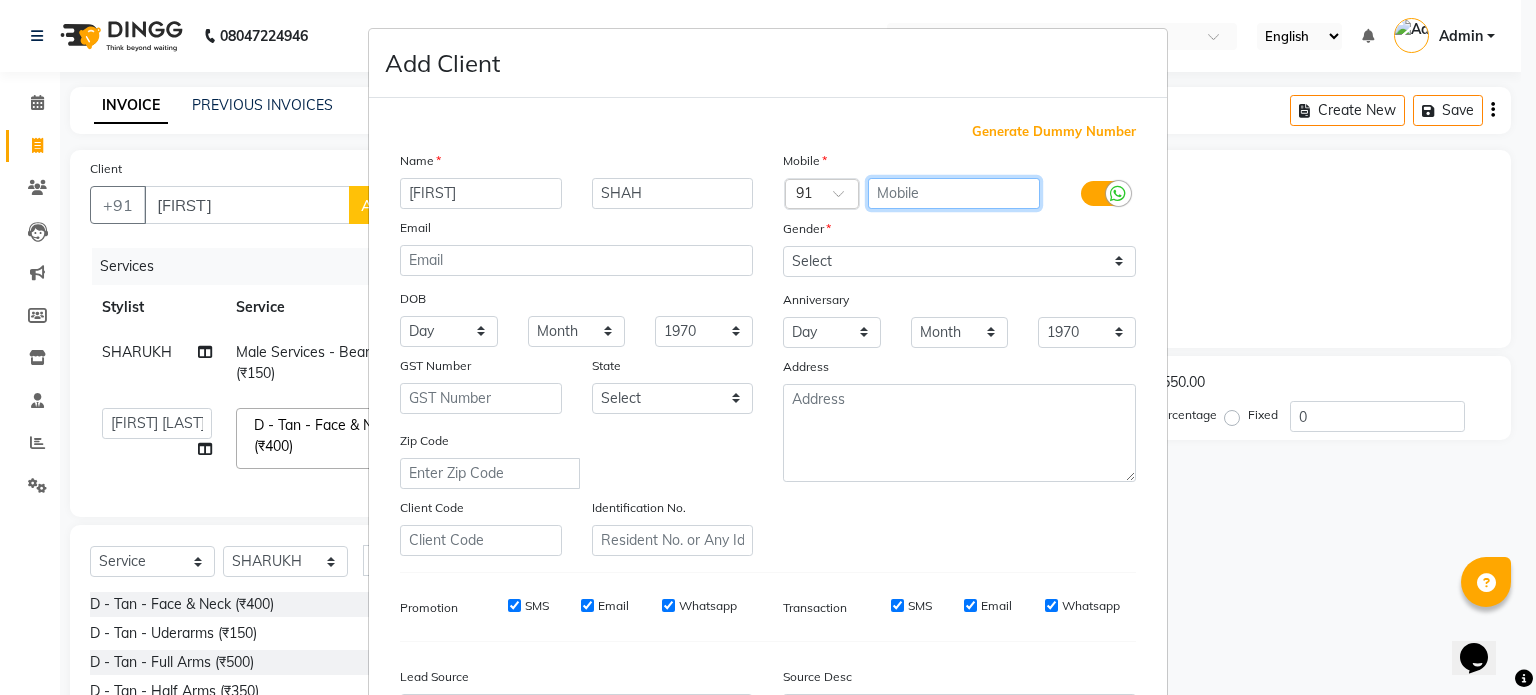 click at bounding box center (954, 193) 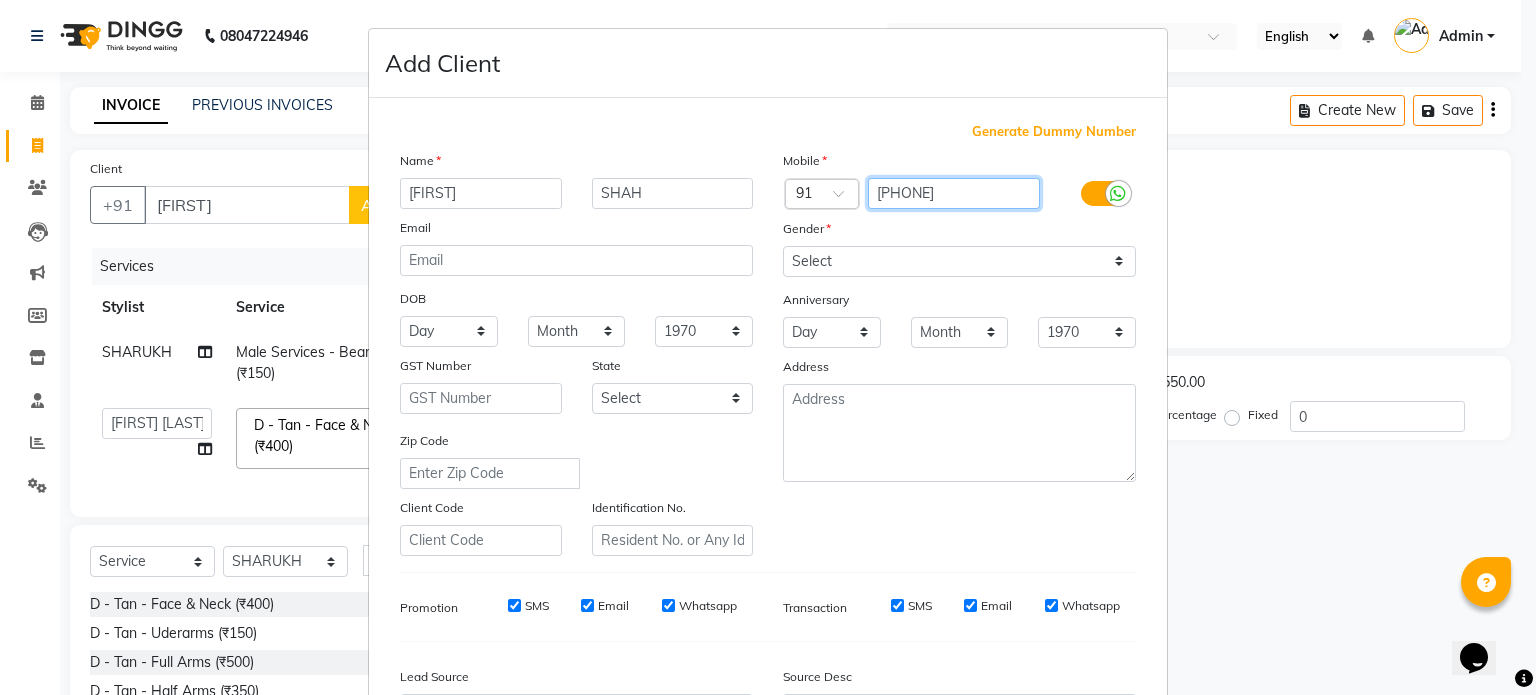 type on "[PHONE]" 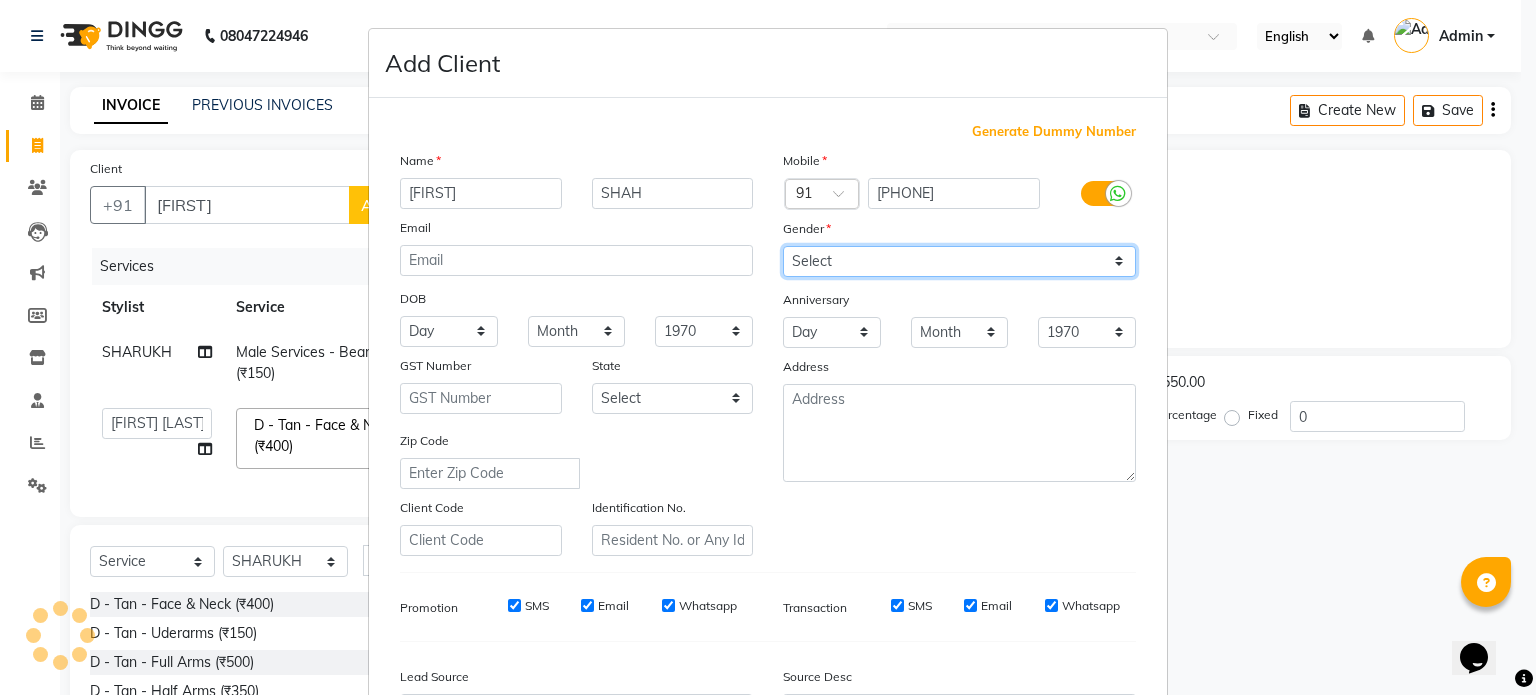 click on "Select Male Female Other Prefer Not To Say" at bounding box center [959, 261] 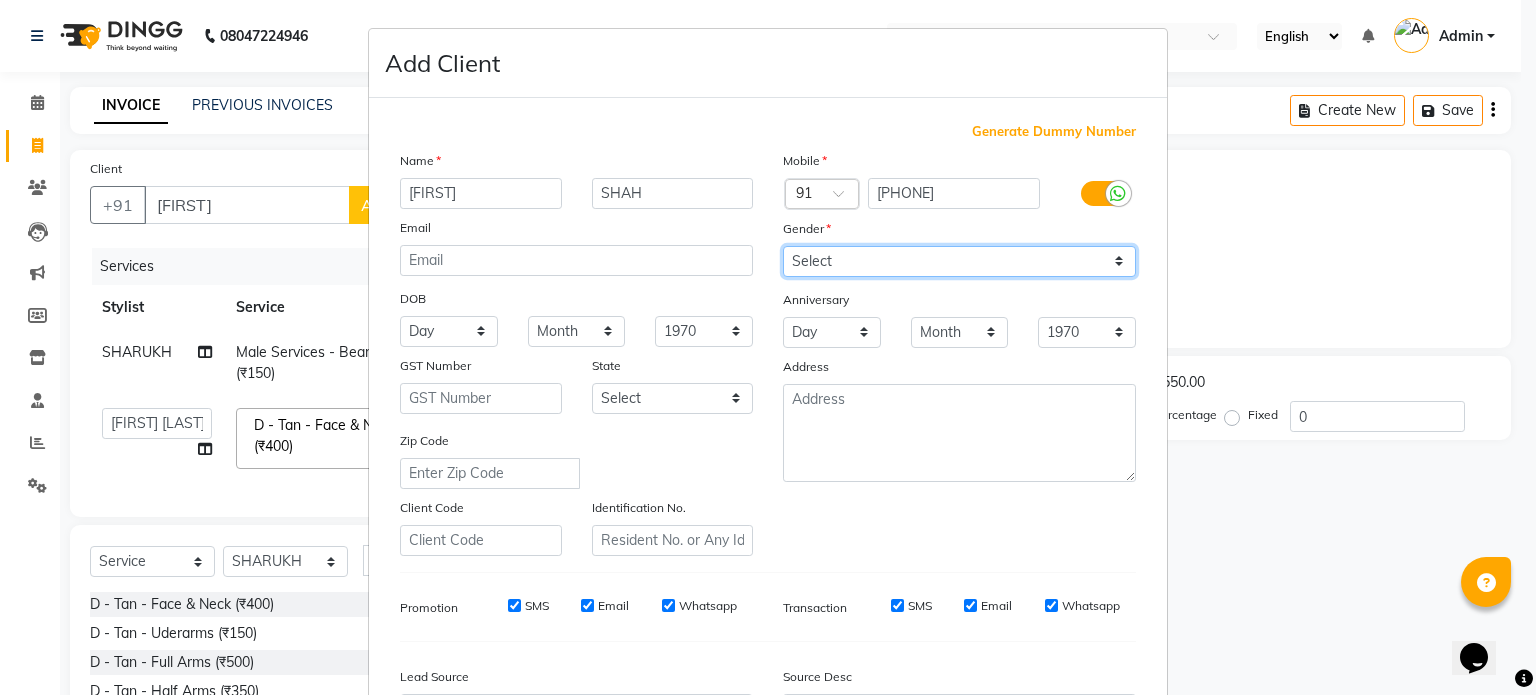 select on "male" 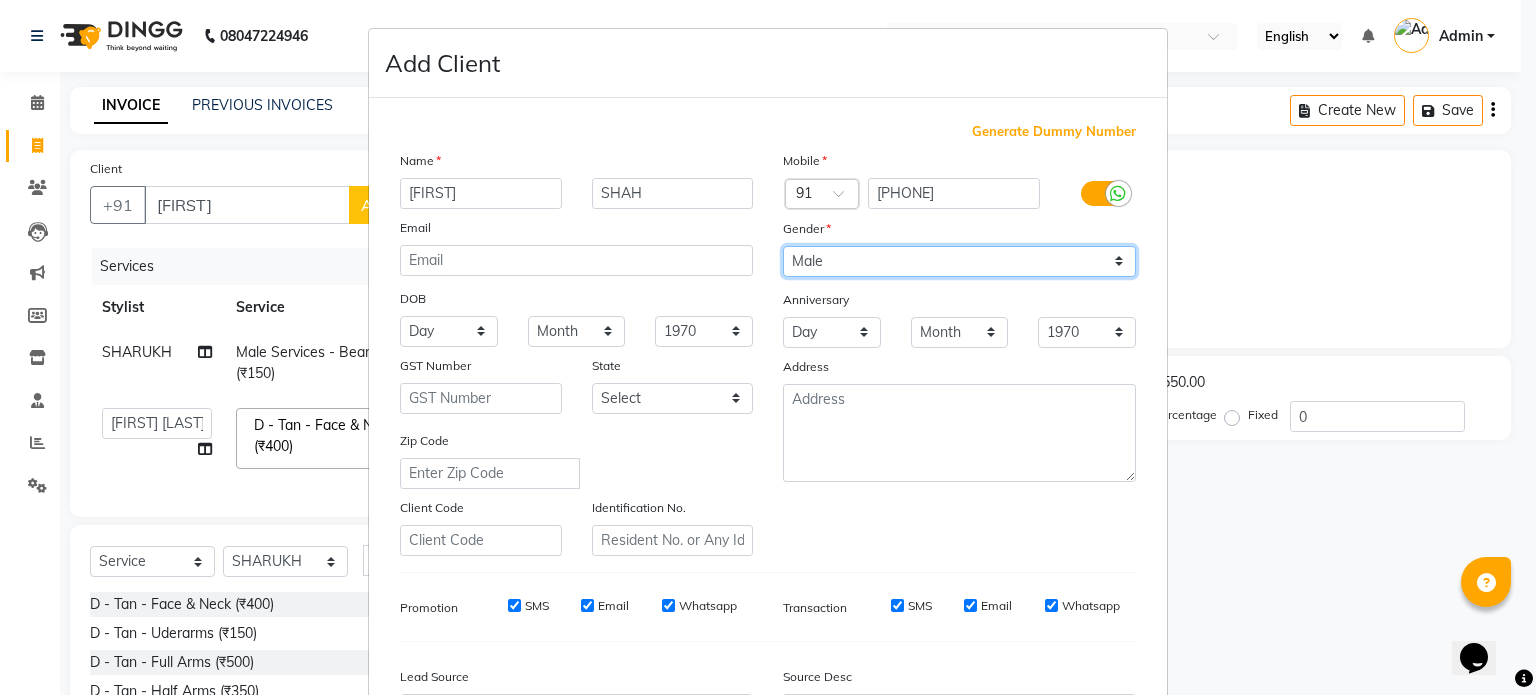 click on "Select Male Female Other Prefer Not To Say" at bounding box center [959, 261] 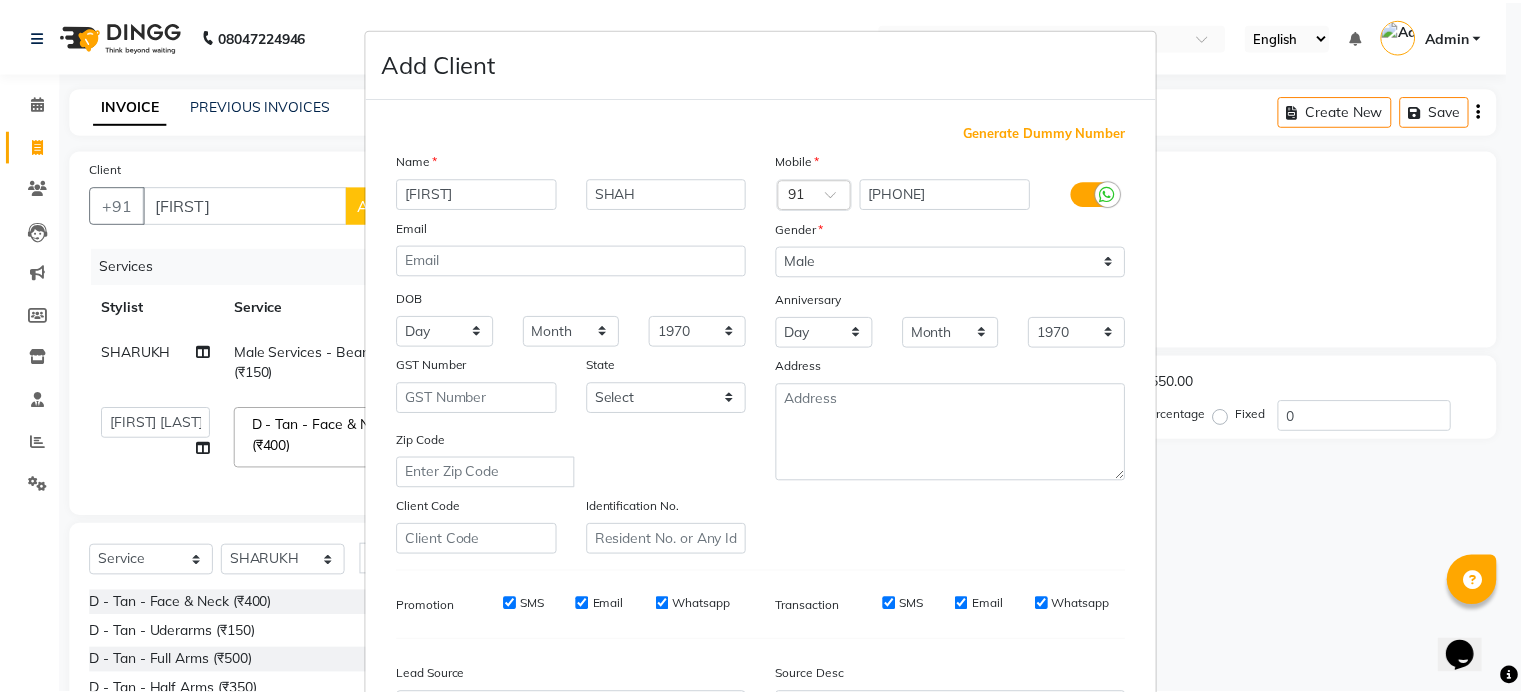 scroll, scrollTop: 237, scrollLeft: 0, axis: vertical 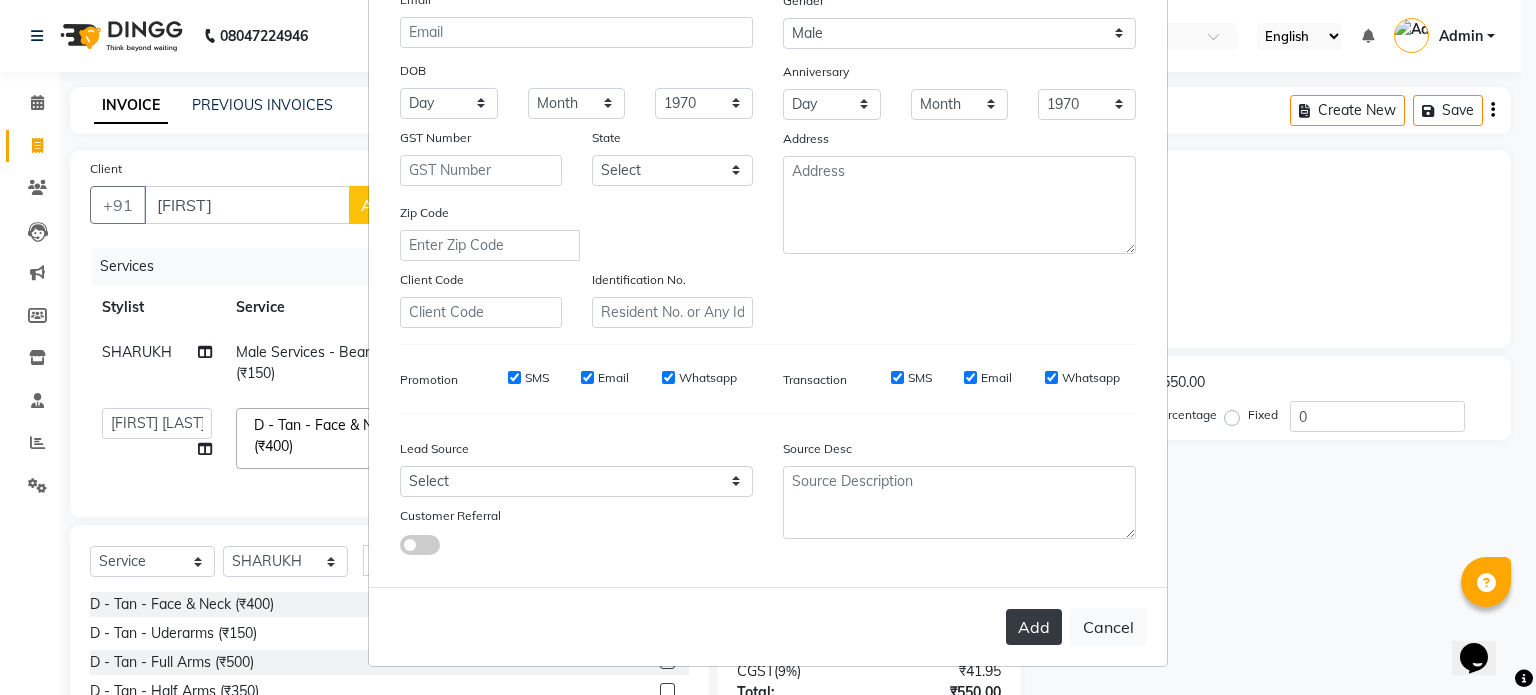 click on "Add" at bounding box center [1034, 627] 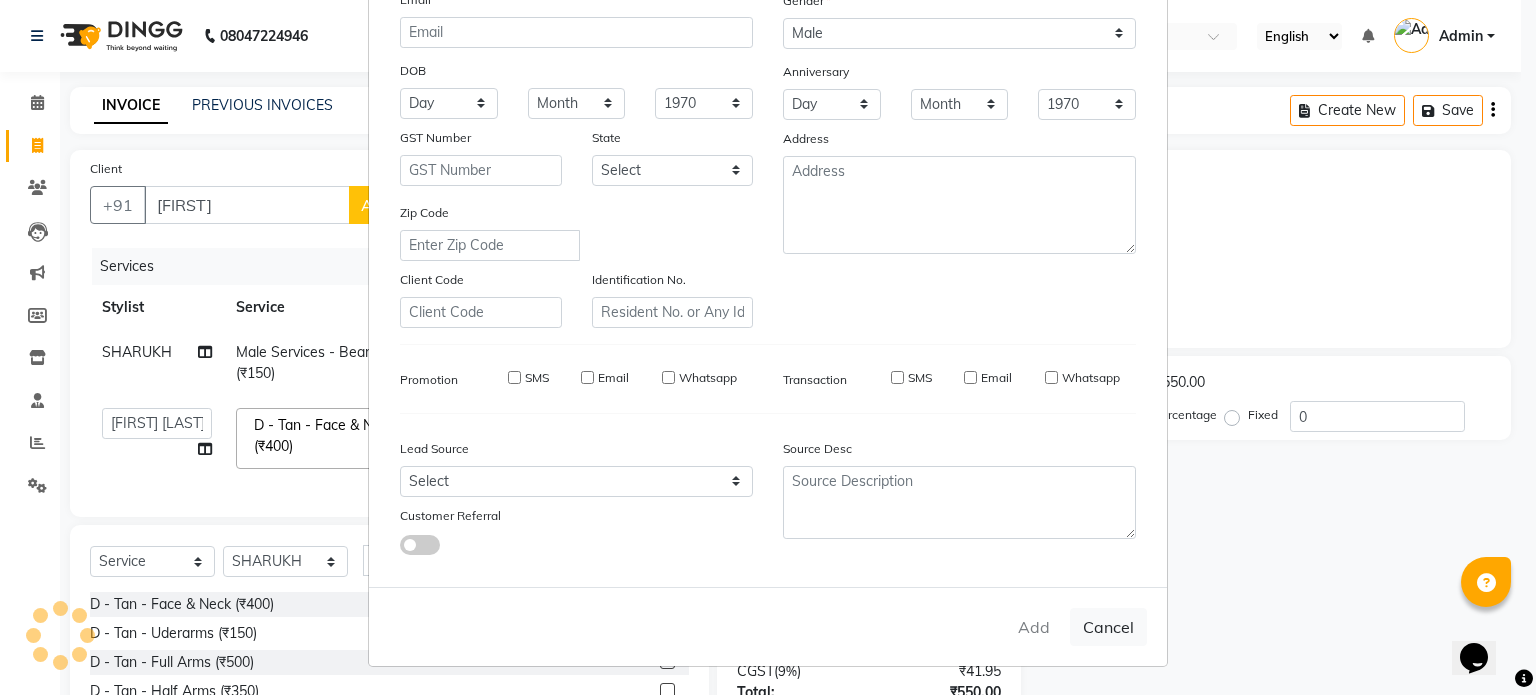 type on "[PHONE]" 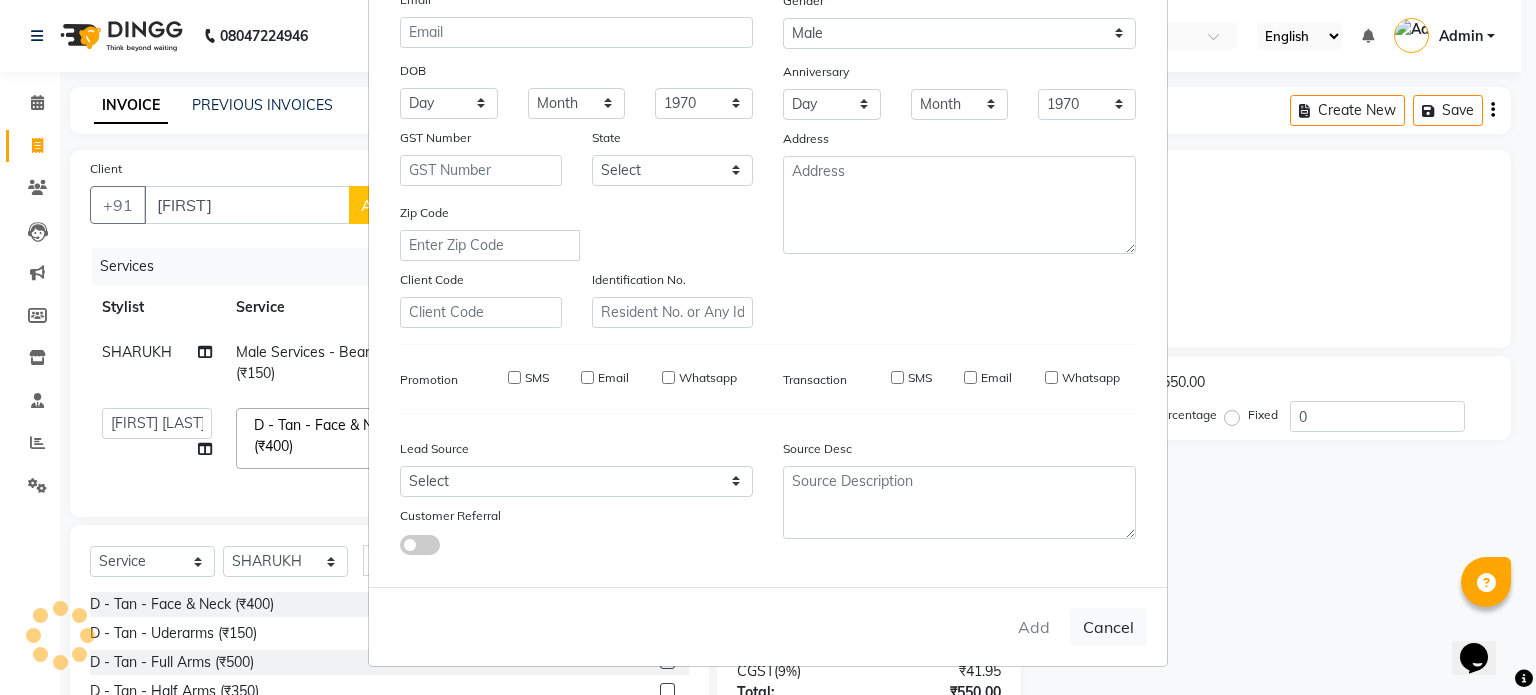 select 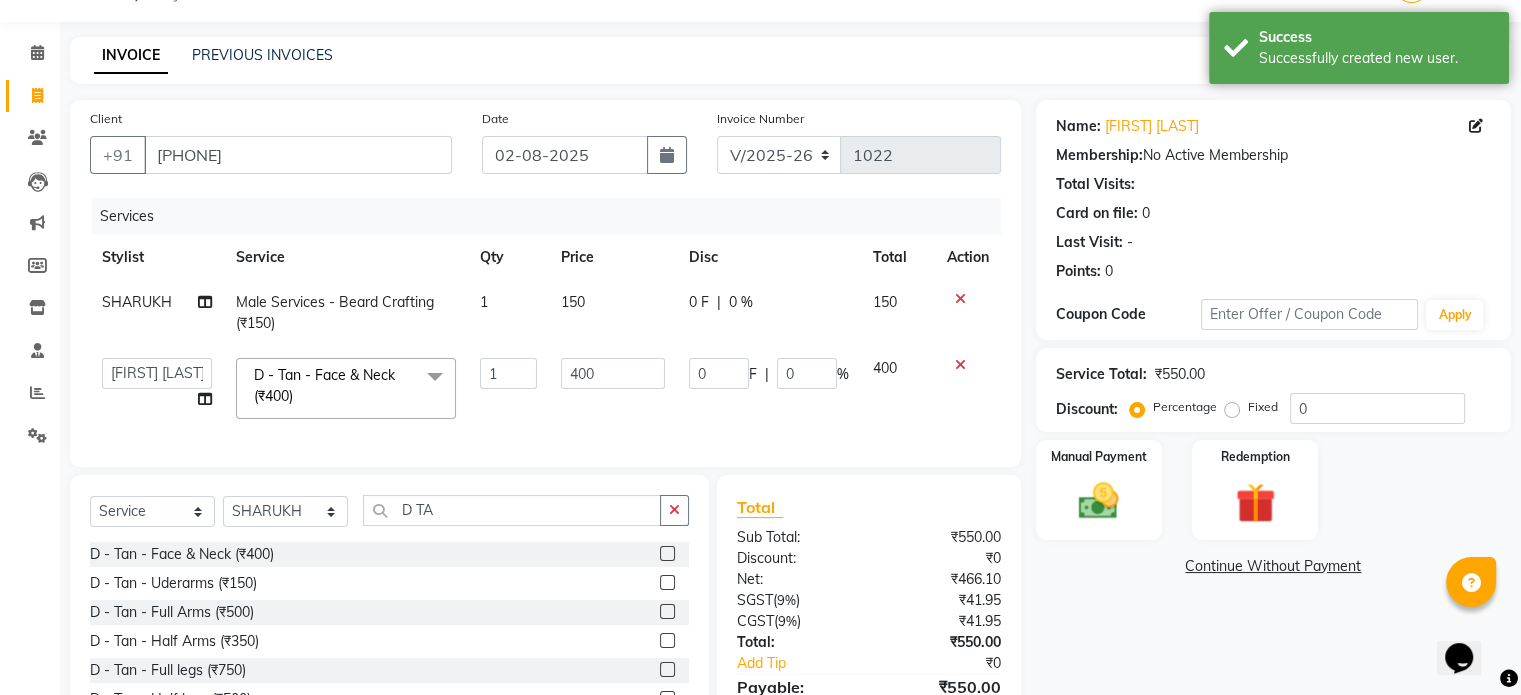 scroll, scrollTop: 53, scrollLeft: 0, axis: vertical 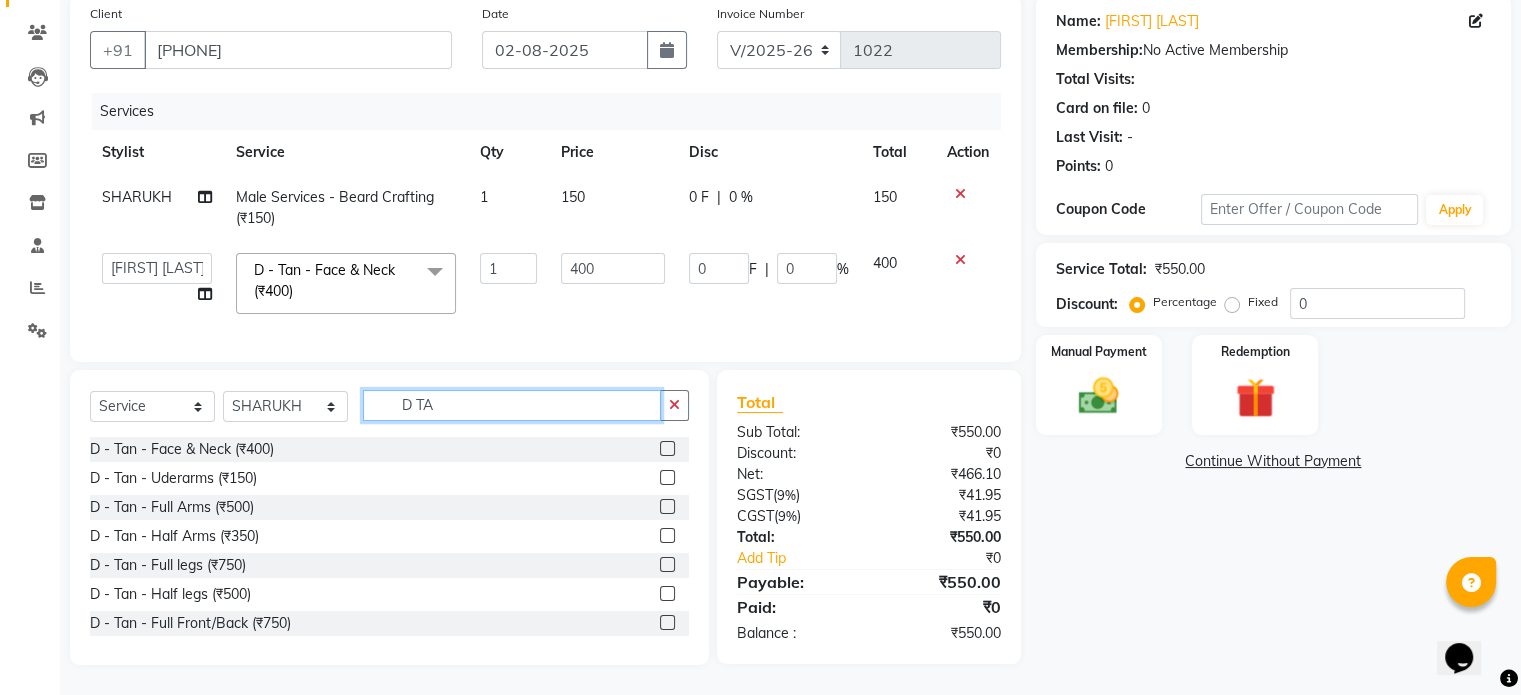 click on "D TA" 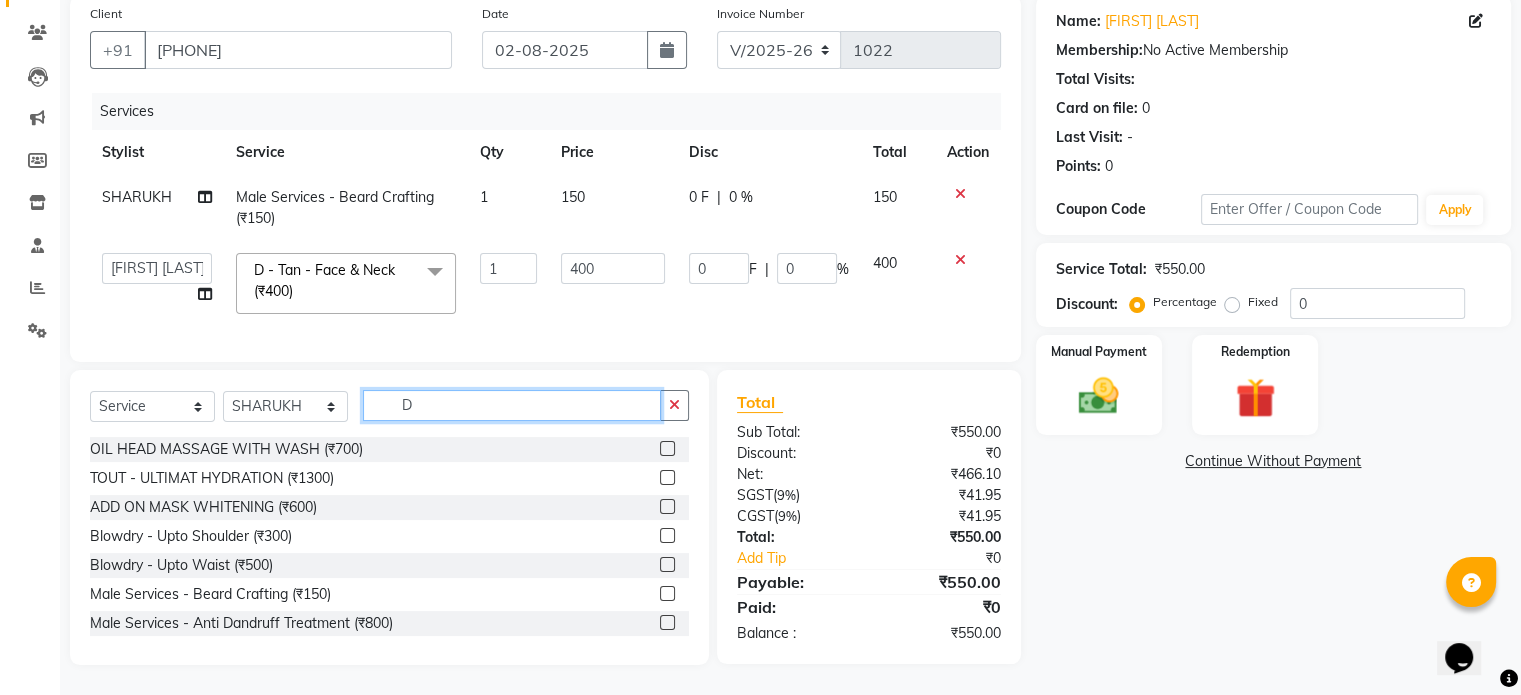 type on "D" 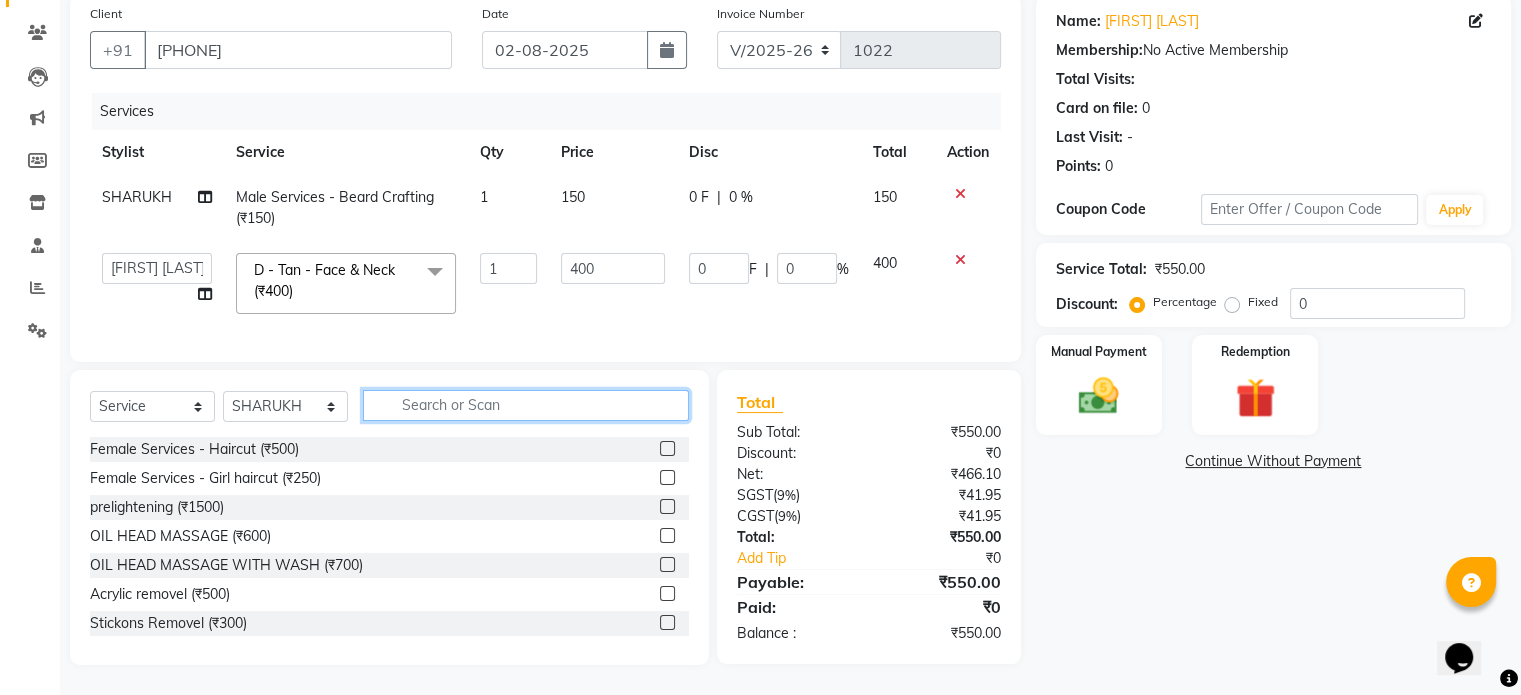 type 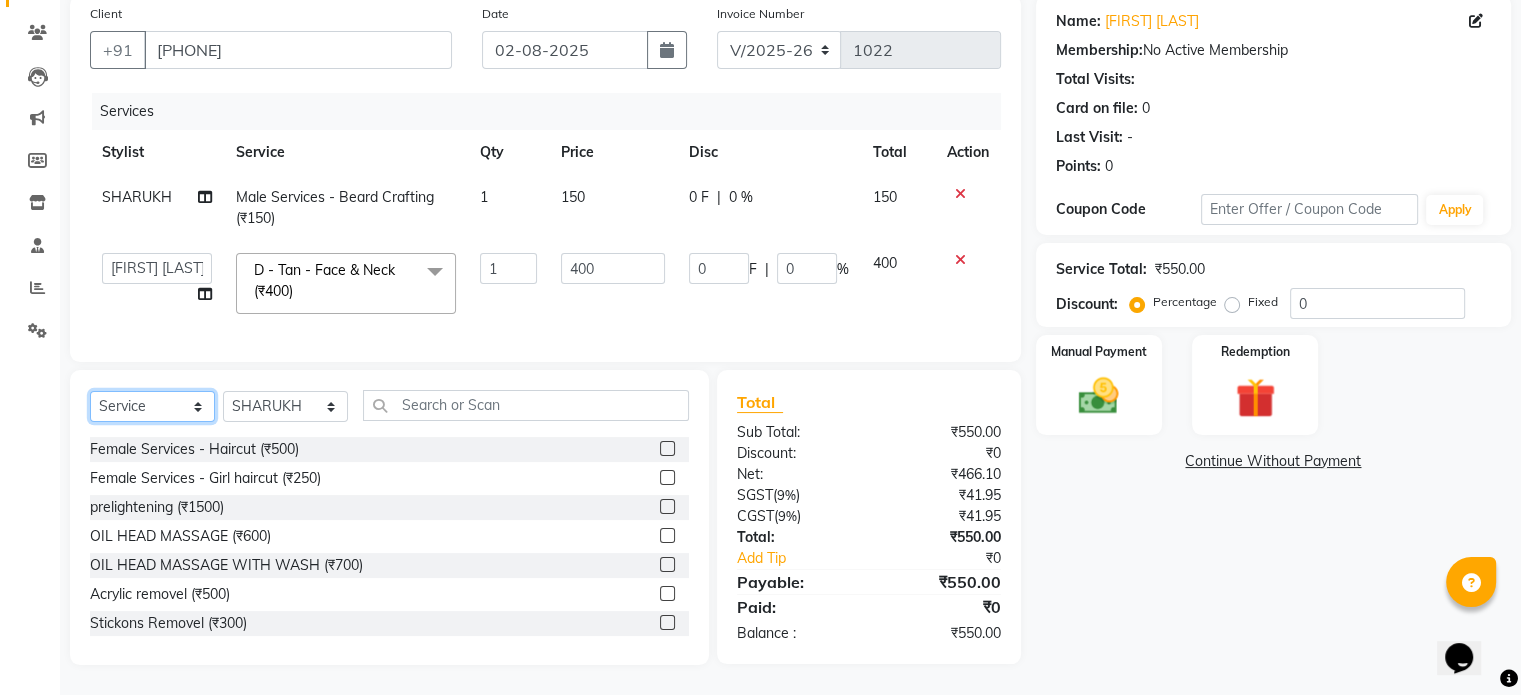 click on "Select  Service  Product  Membership  Package Voucher Prepaid Gift Card" 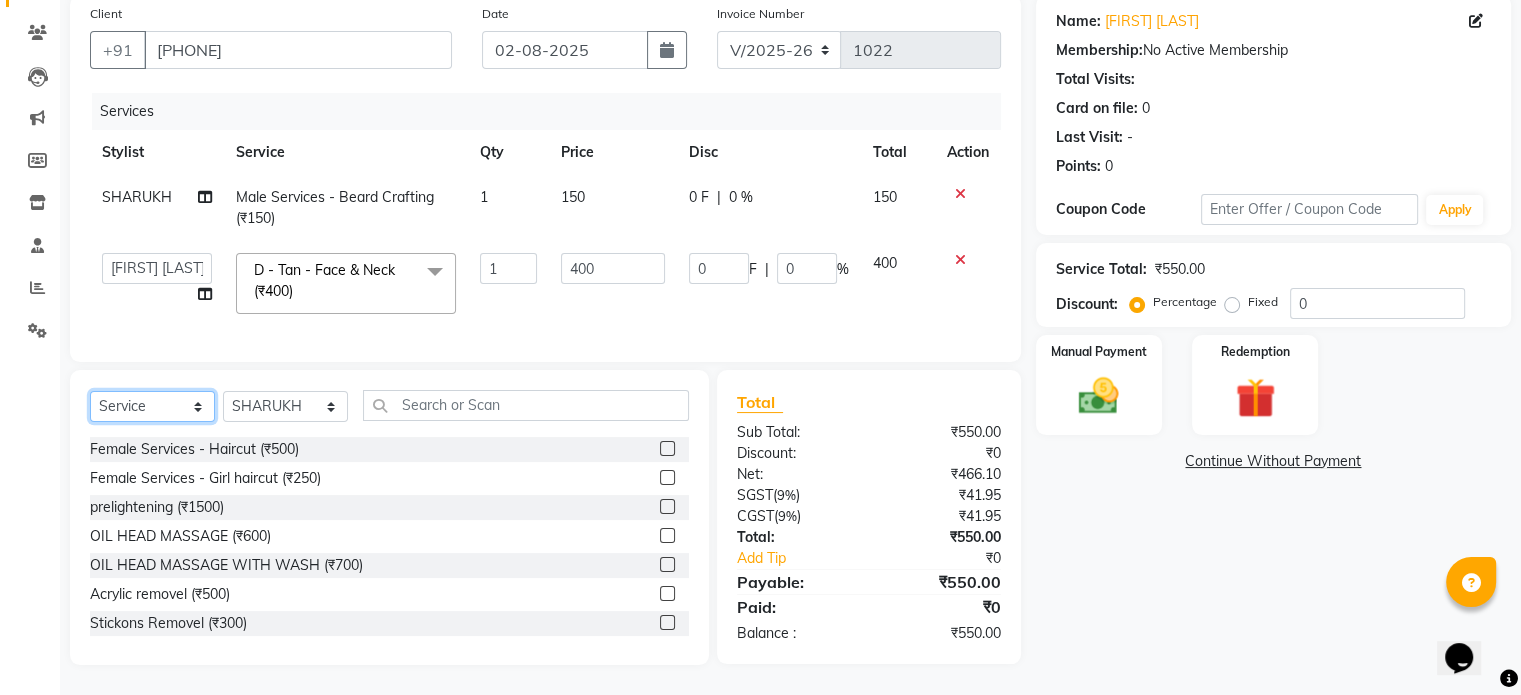 select on "membership" 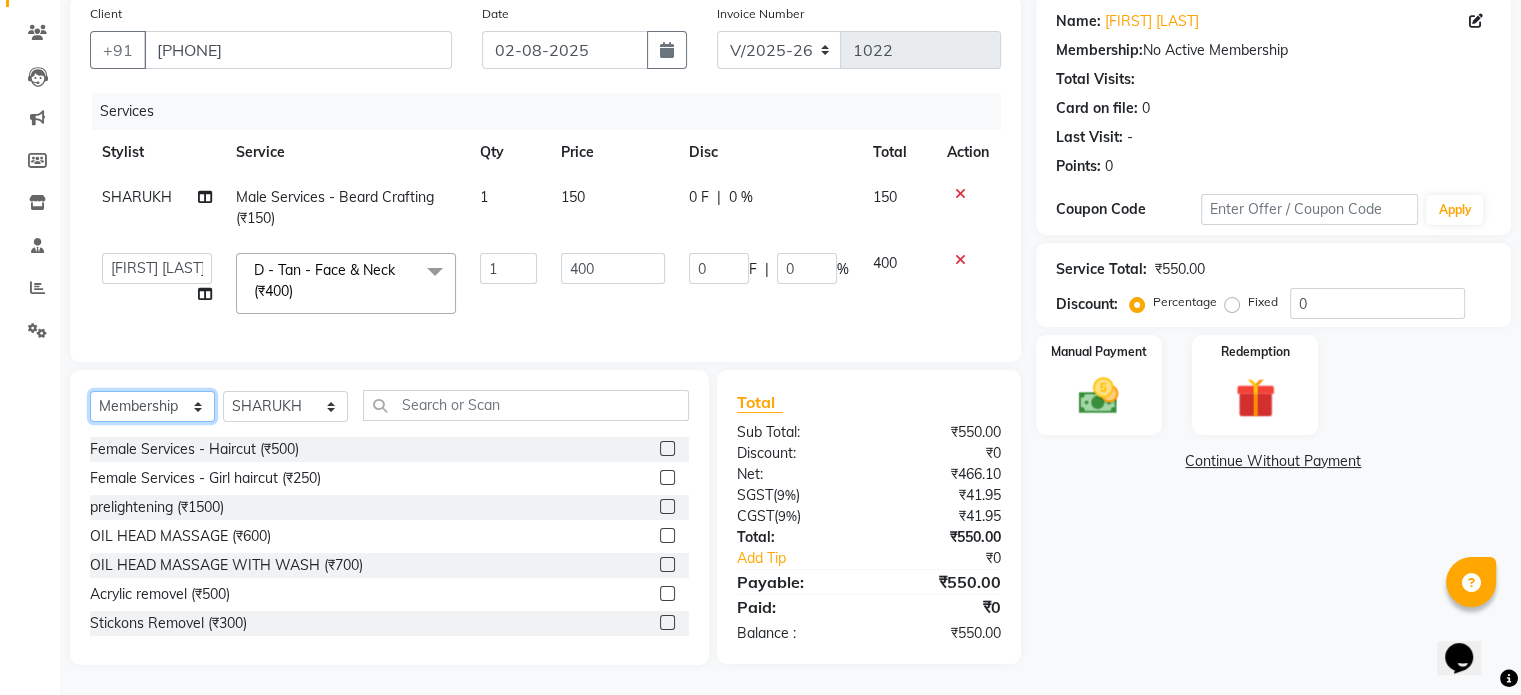 click on "Select  Service  Product  Membership  Package Voucher Prepaid Gift Card" 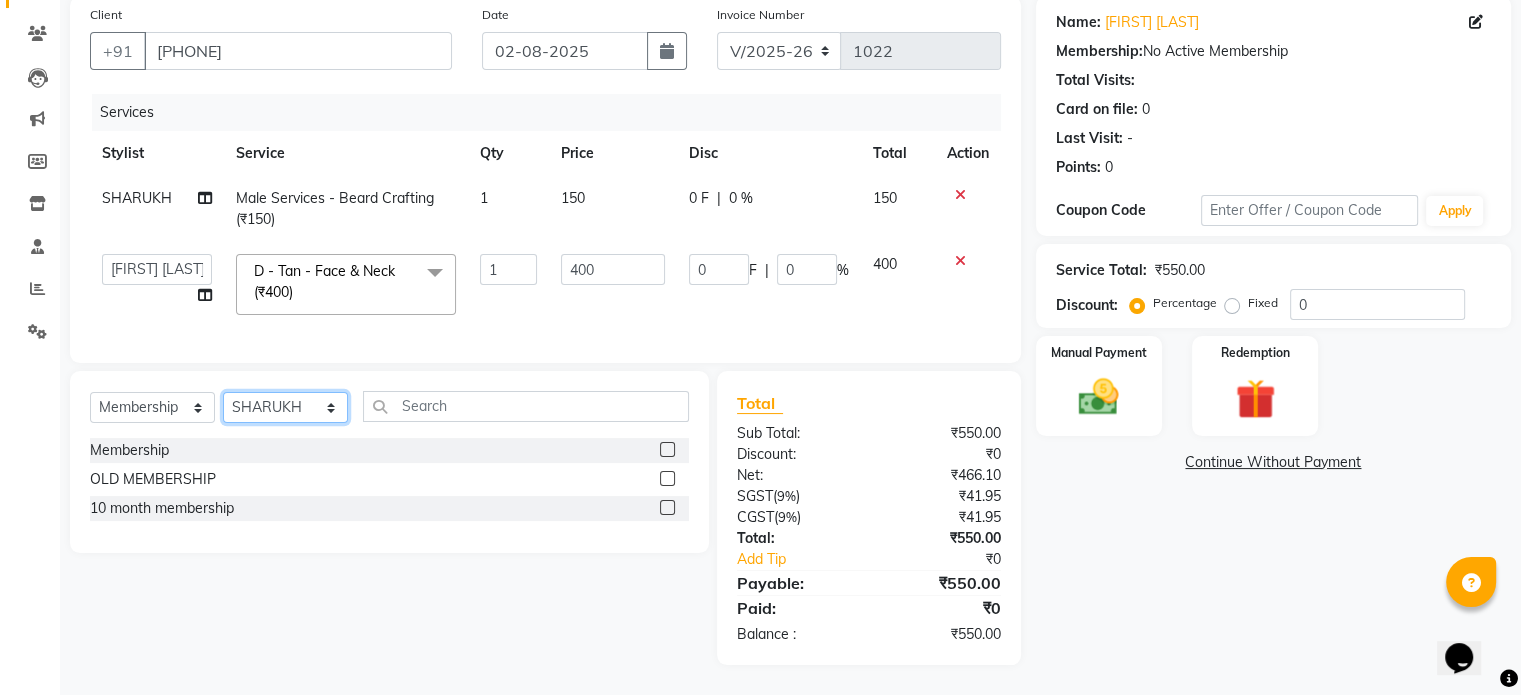 click on "Select Stylist [FIRST] [LAST] [FIRST] [LAST] [FIRST] [LAST] [FIRST] [LAST] [FIRST] [LAST] [FIRST] [LAST] [FIRST] [LAST] [FIRST]" 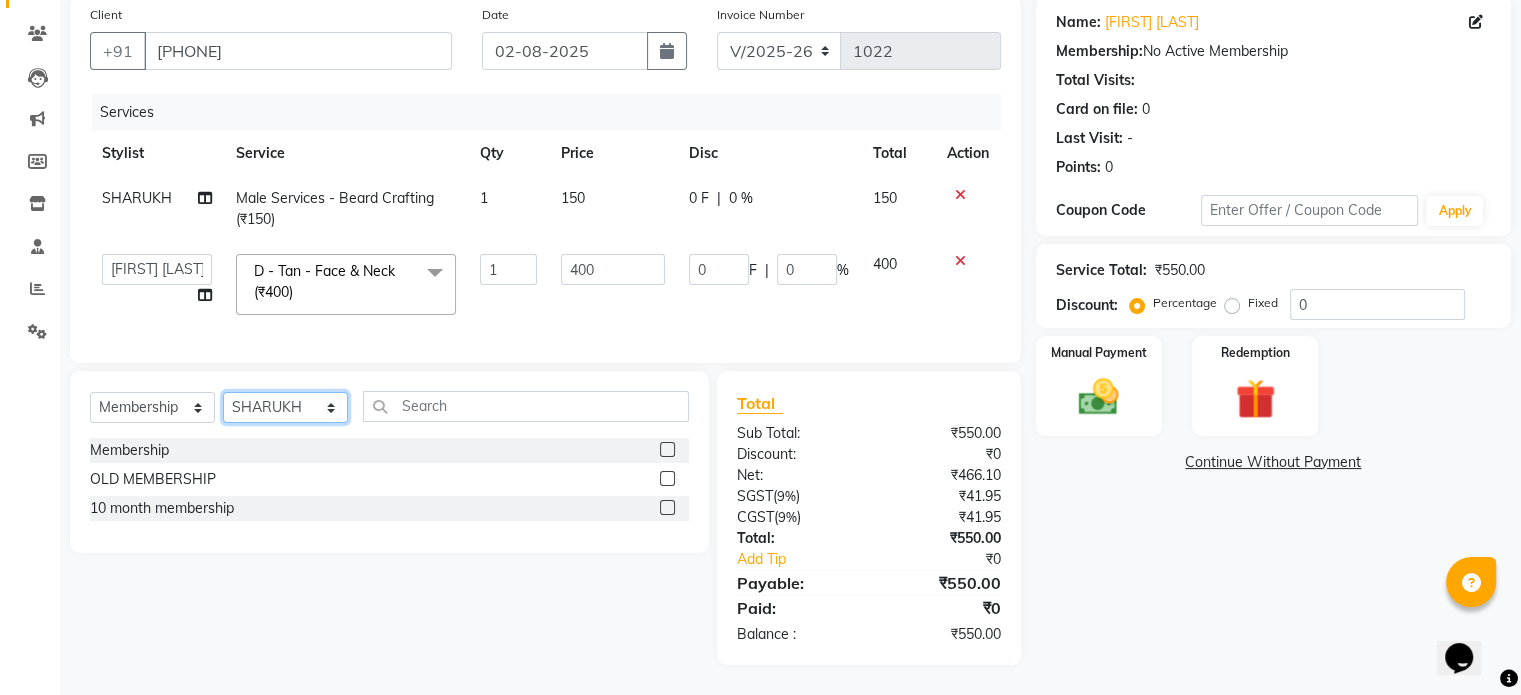 select on "64436" 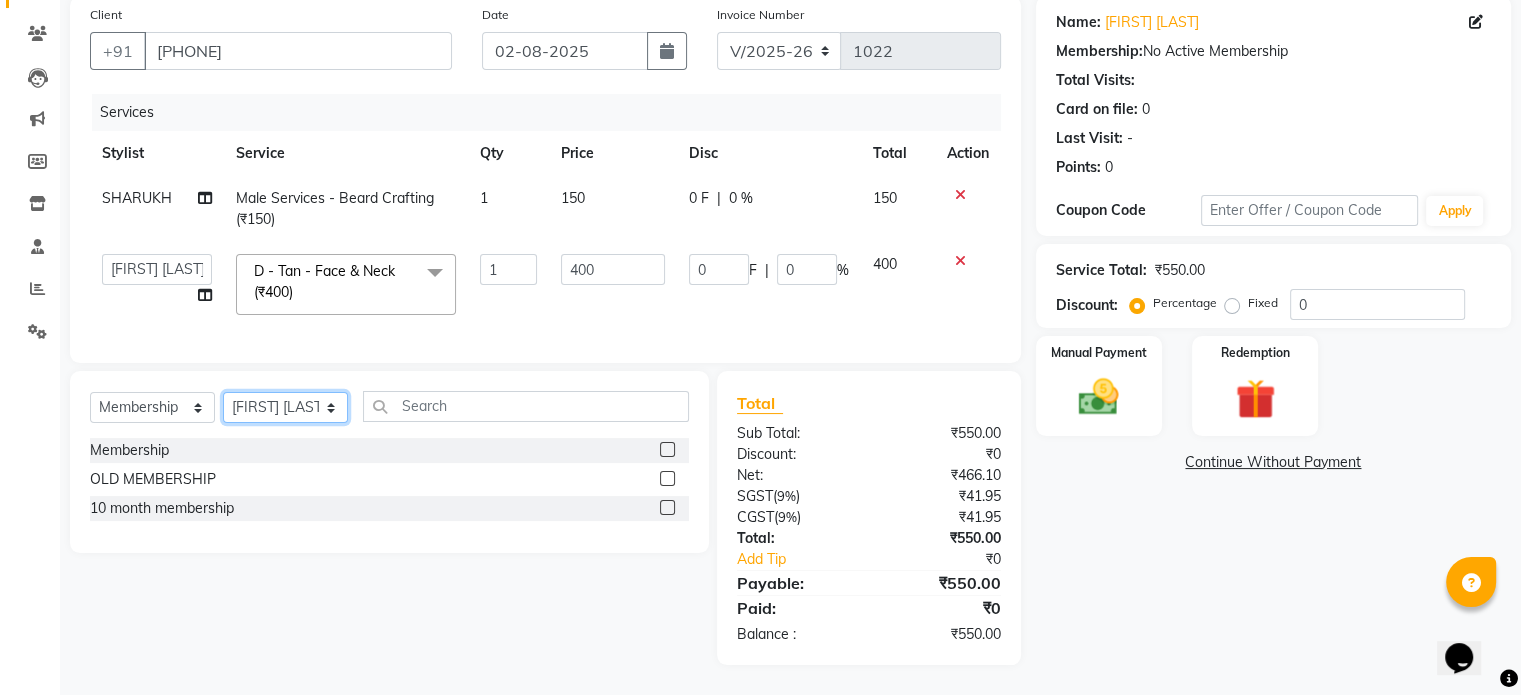 click on "Select Stylist [FIRST] [LAST] [FIRST] [LAST] [FIRST] [LAST] [FIRST] [LAST] [FIRST] [LAST] [FIRST] [LAST] [FIRST] [LAST] [FIRST]" 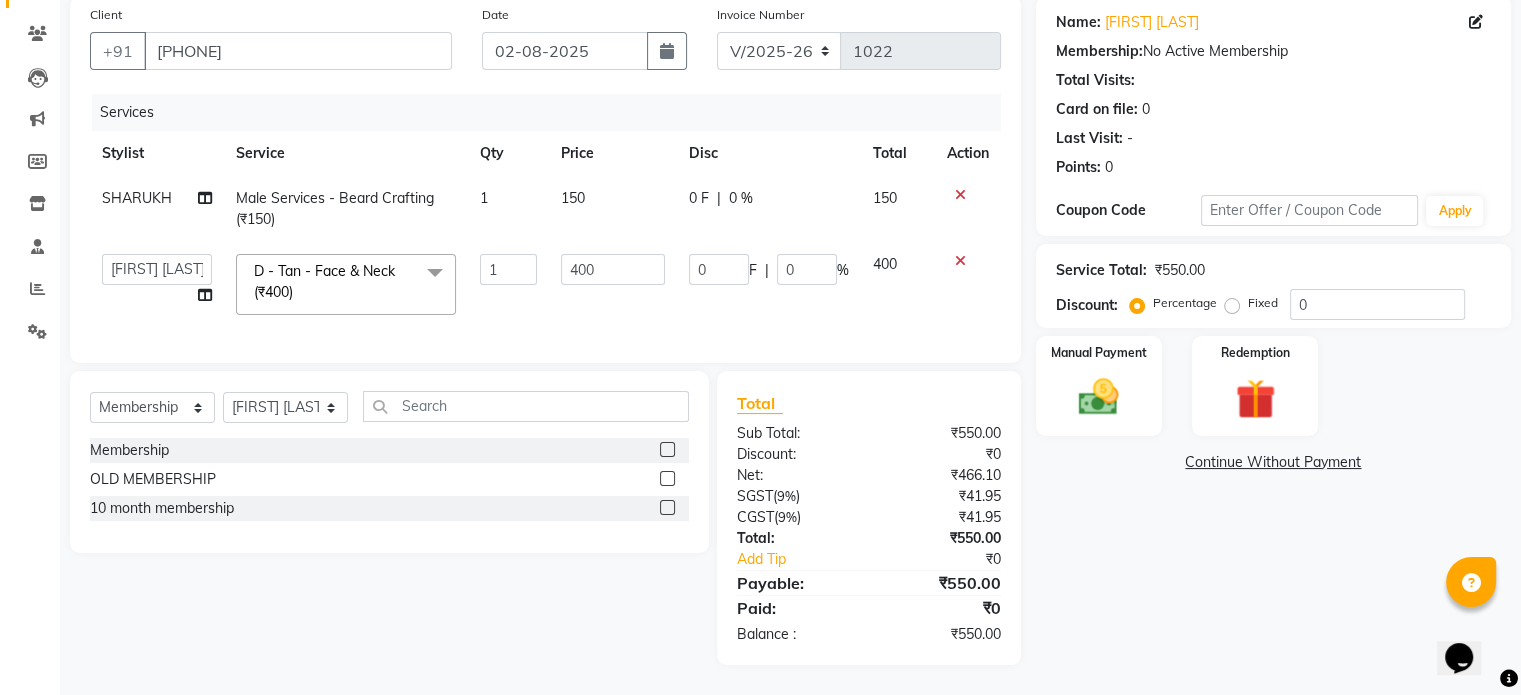 click 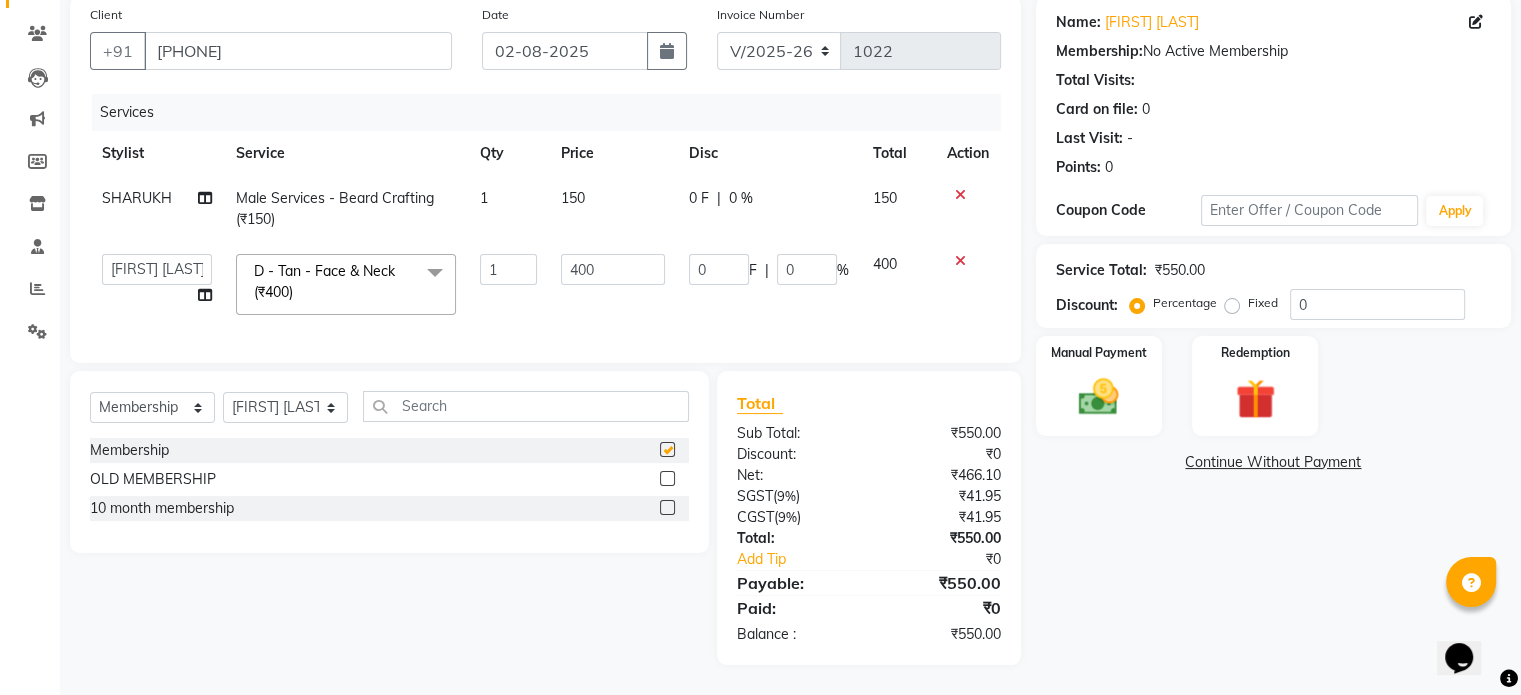 select on "select" 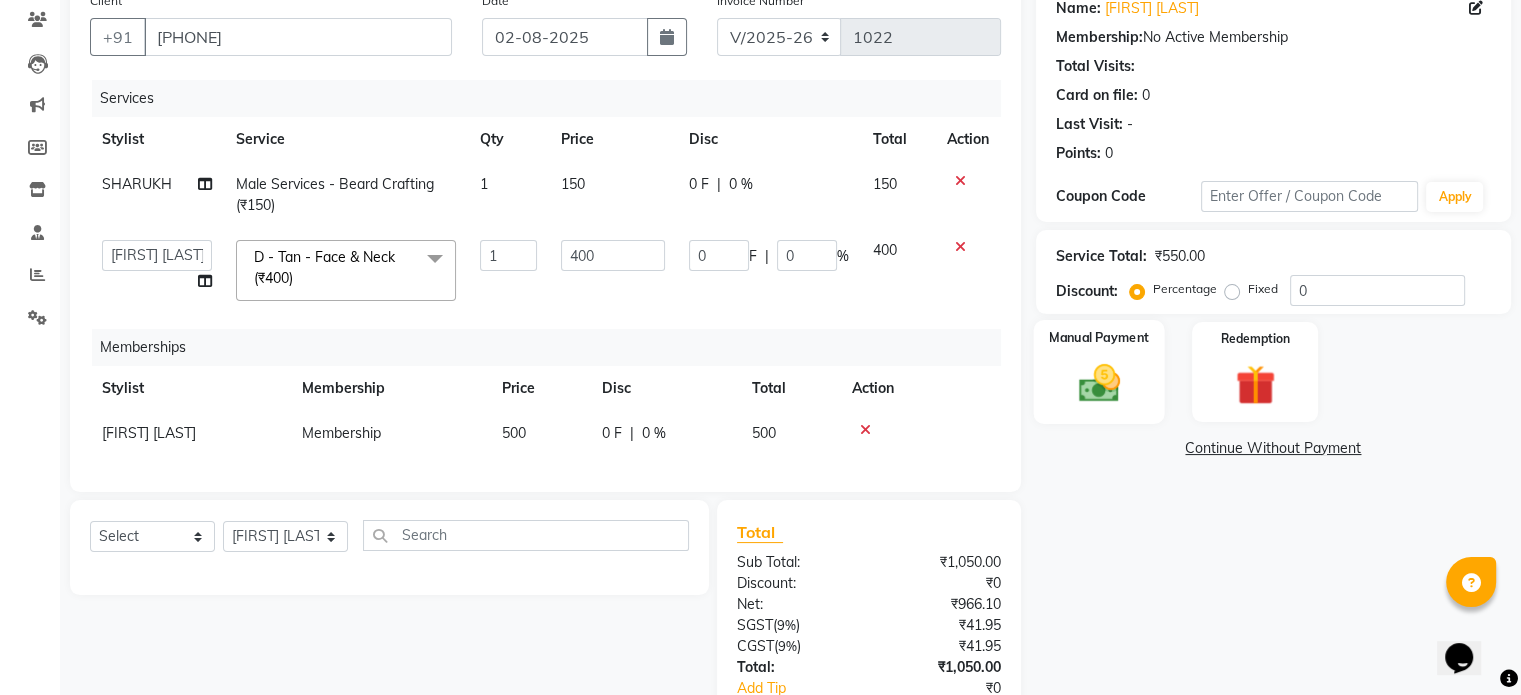 click 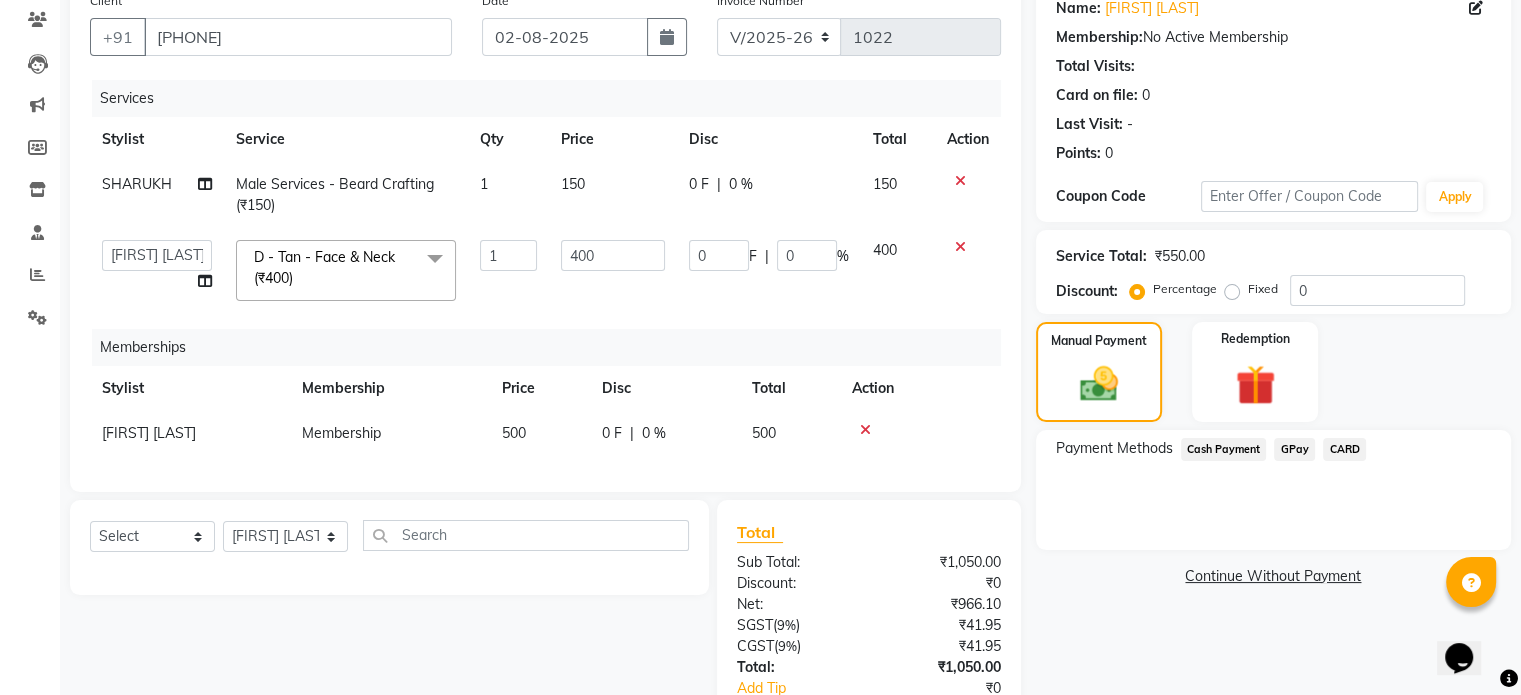 click on "GPay" 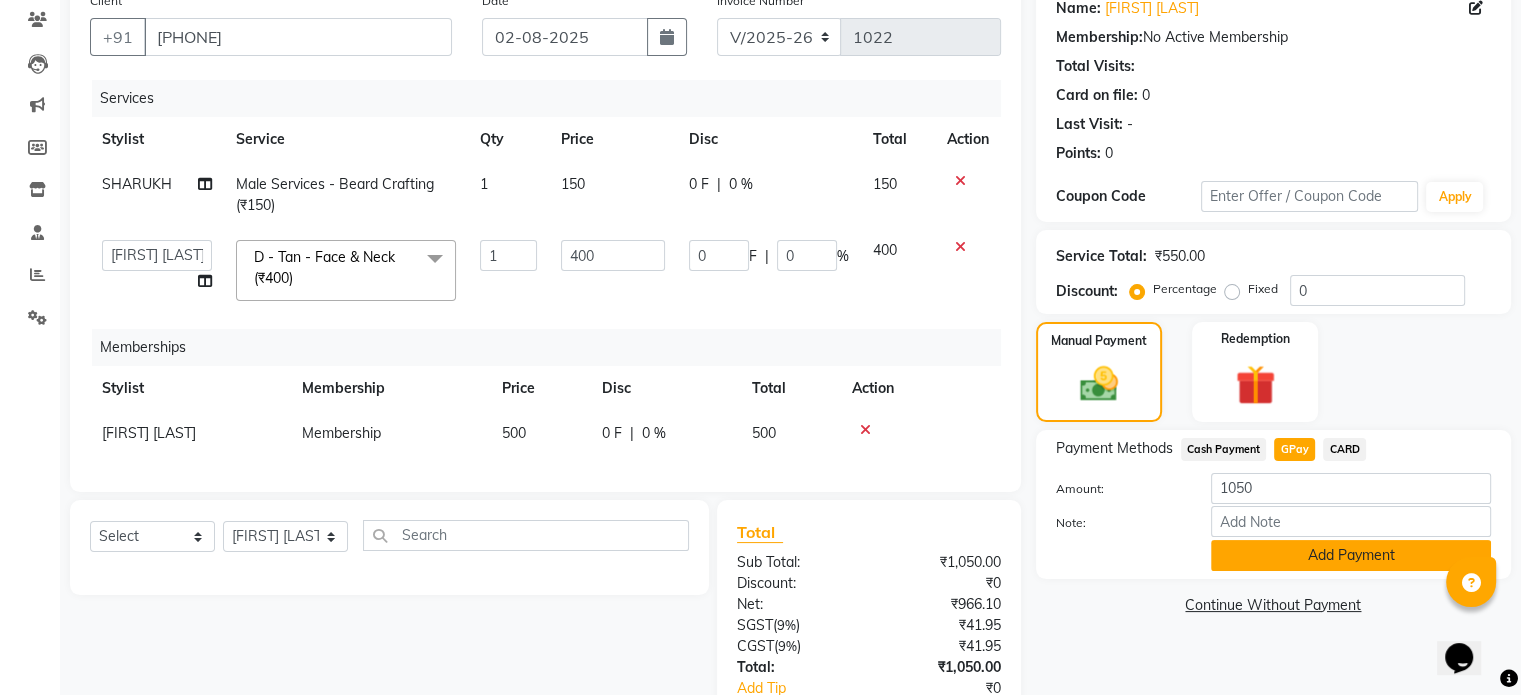 click on "Add Payment" 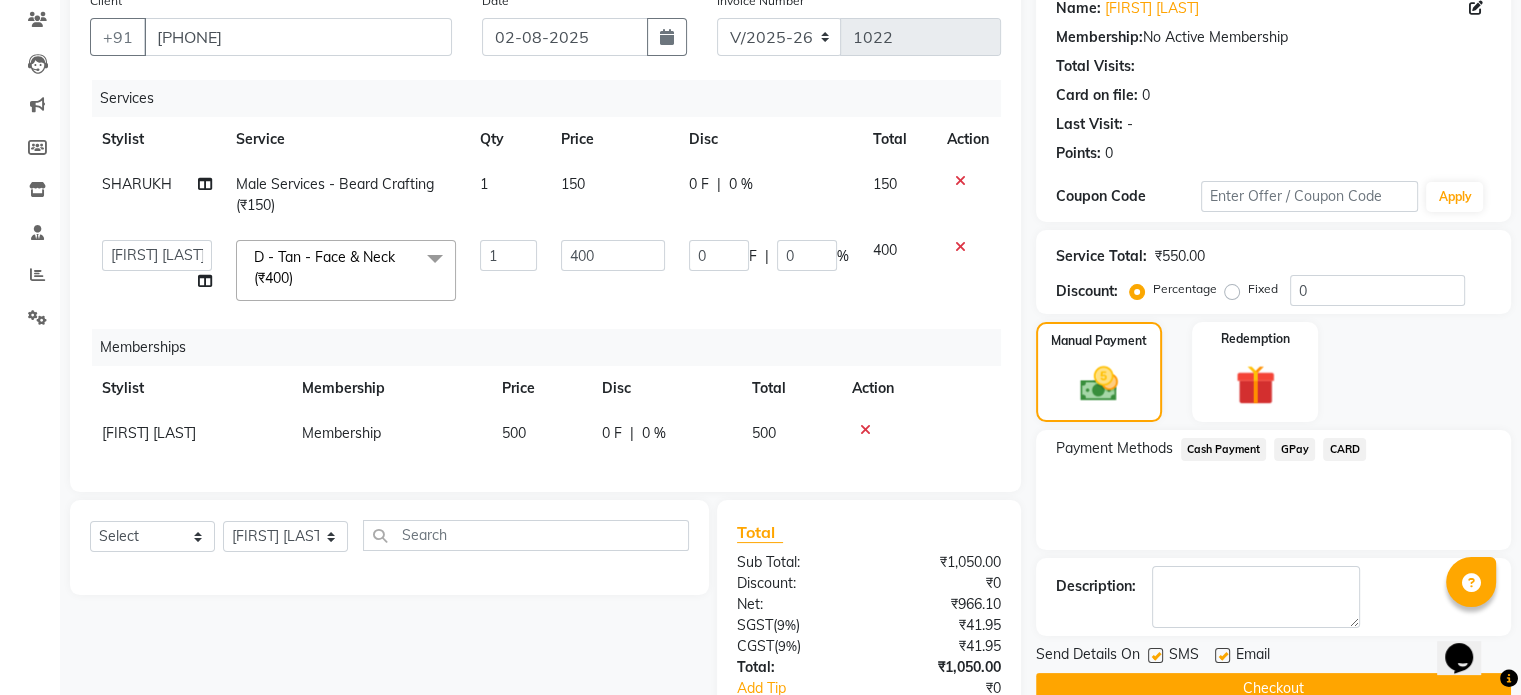 scroll, scrollTop: 353, scrollLeft: 0, axis: vertical 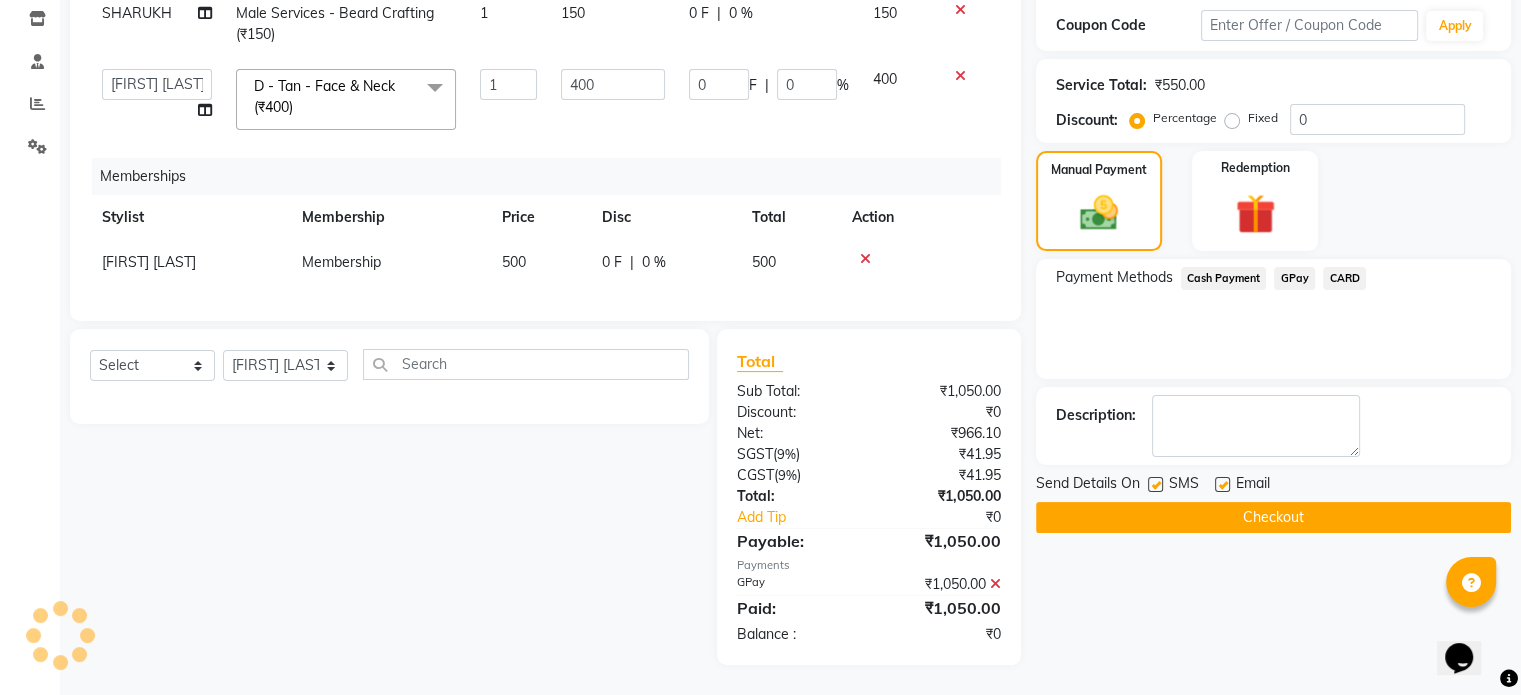 click on "Checkout" 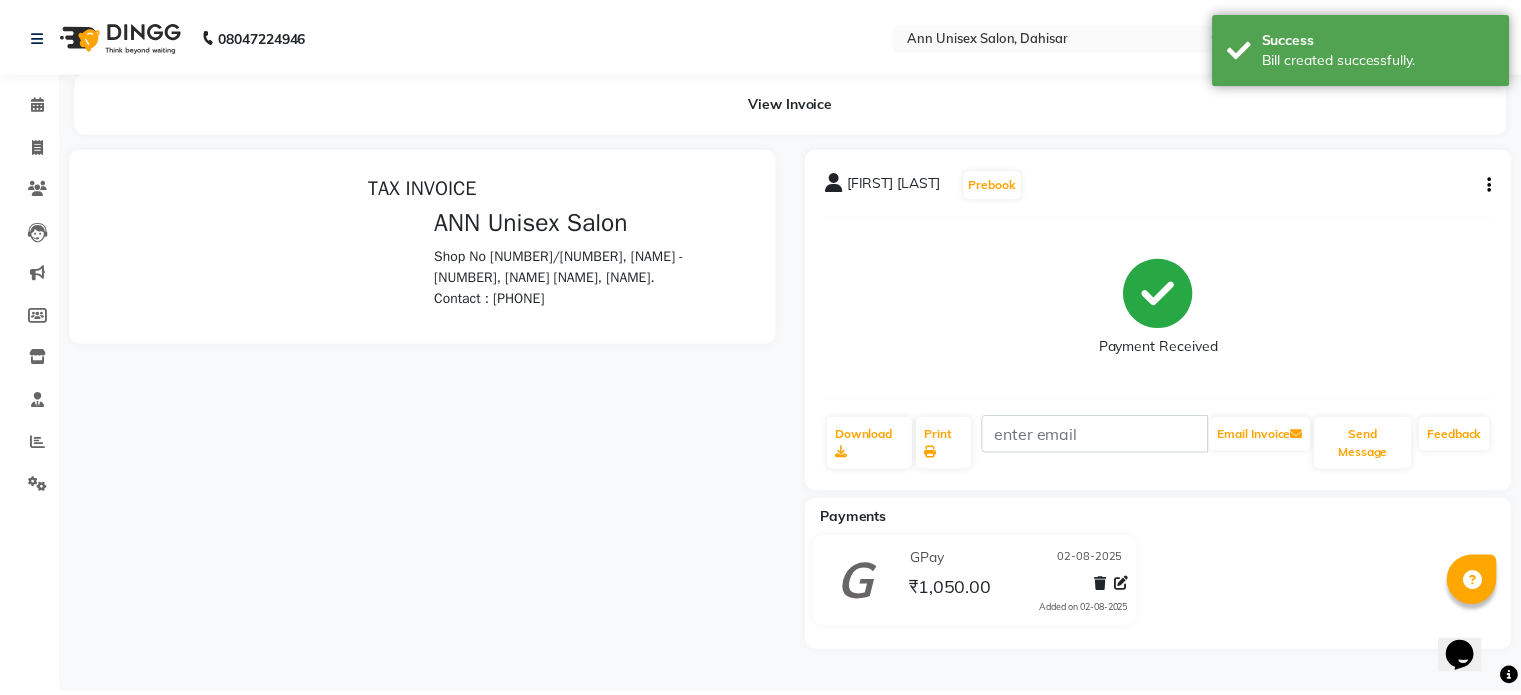 scroll, scrollTop: 0, scrollLeft: 0, axis: both 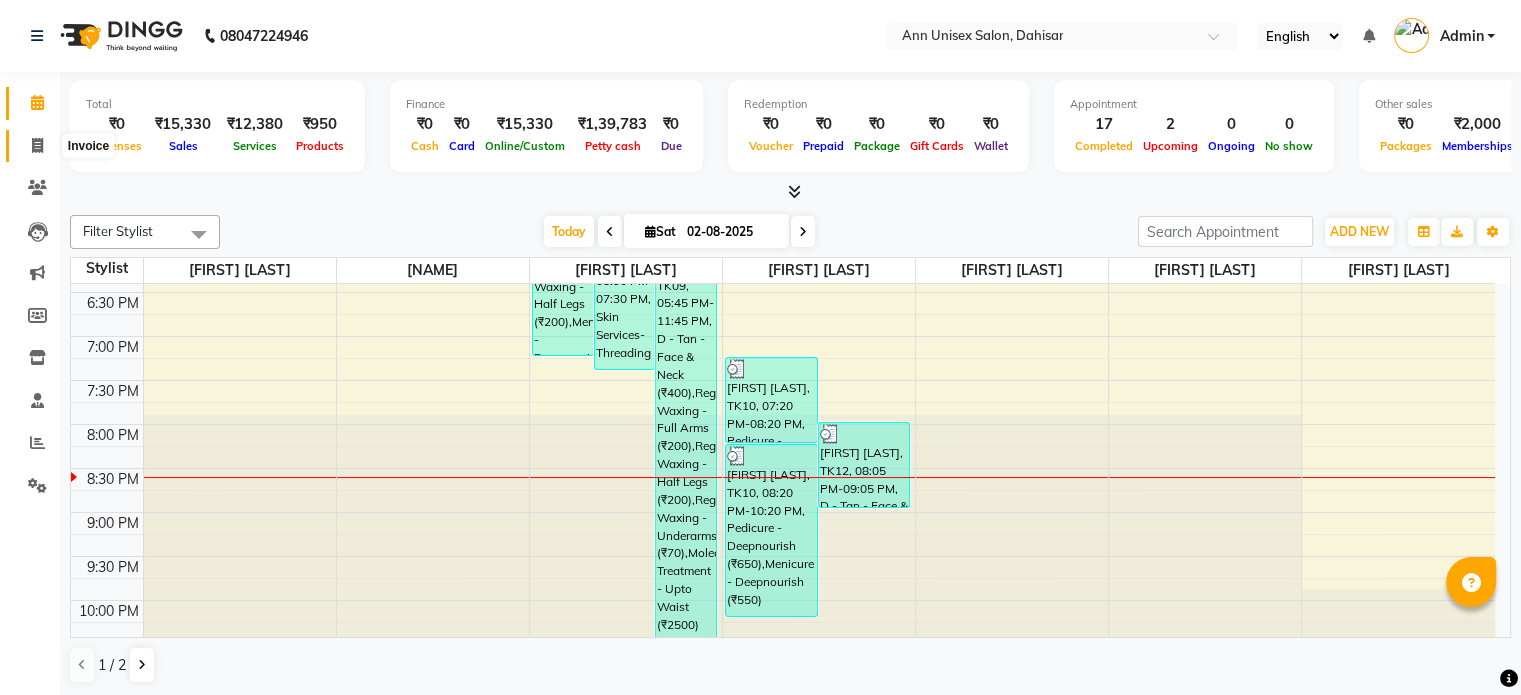 click 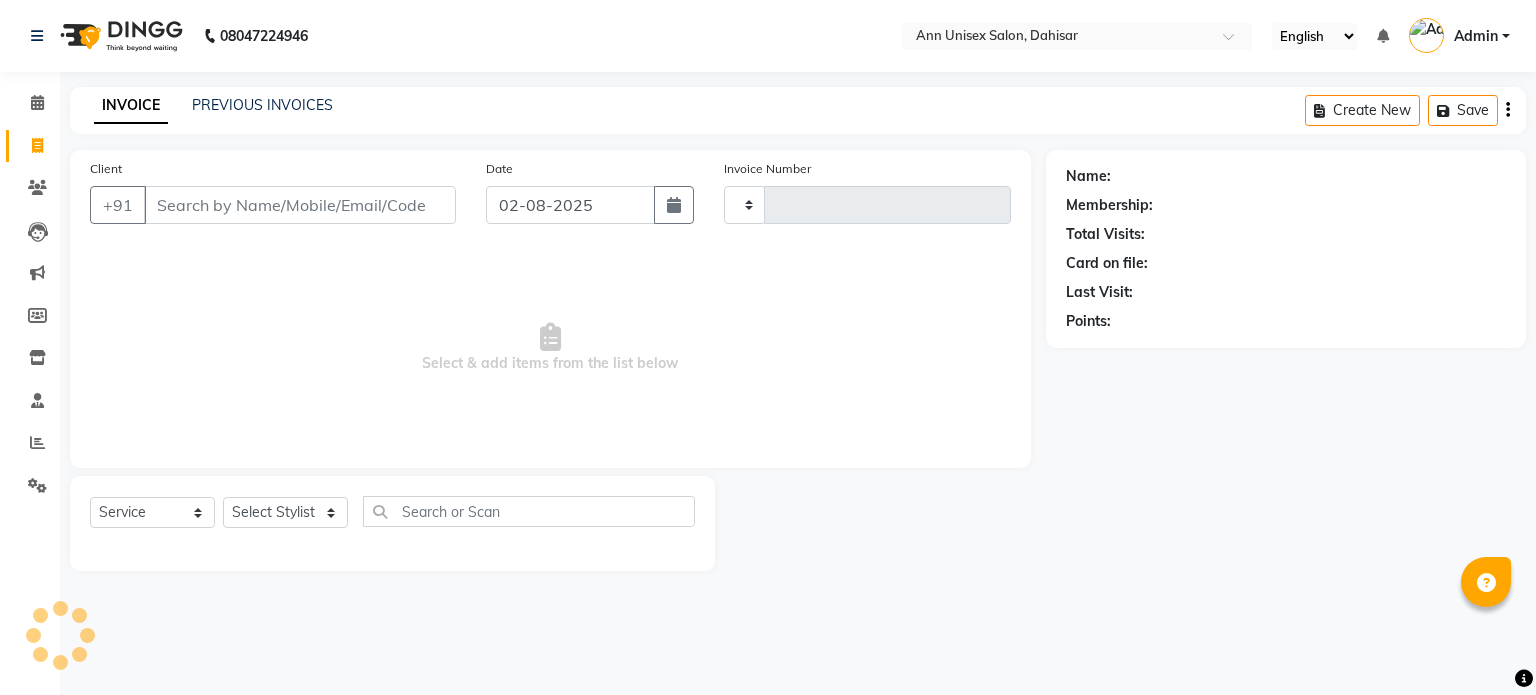 type on "1023" 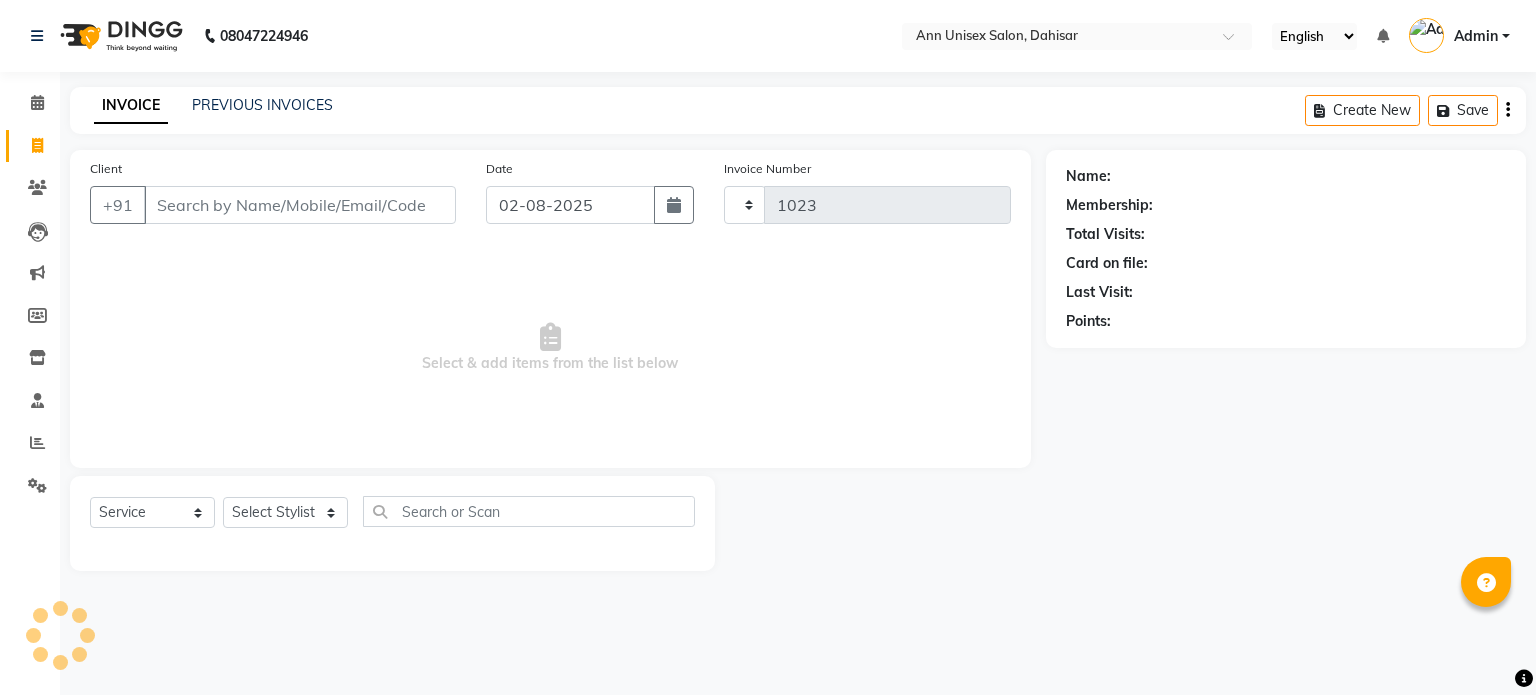 select on "7372" 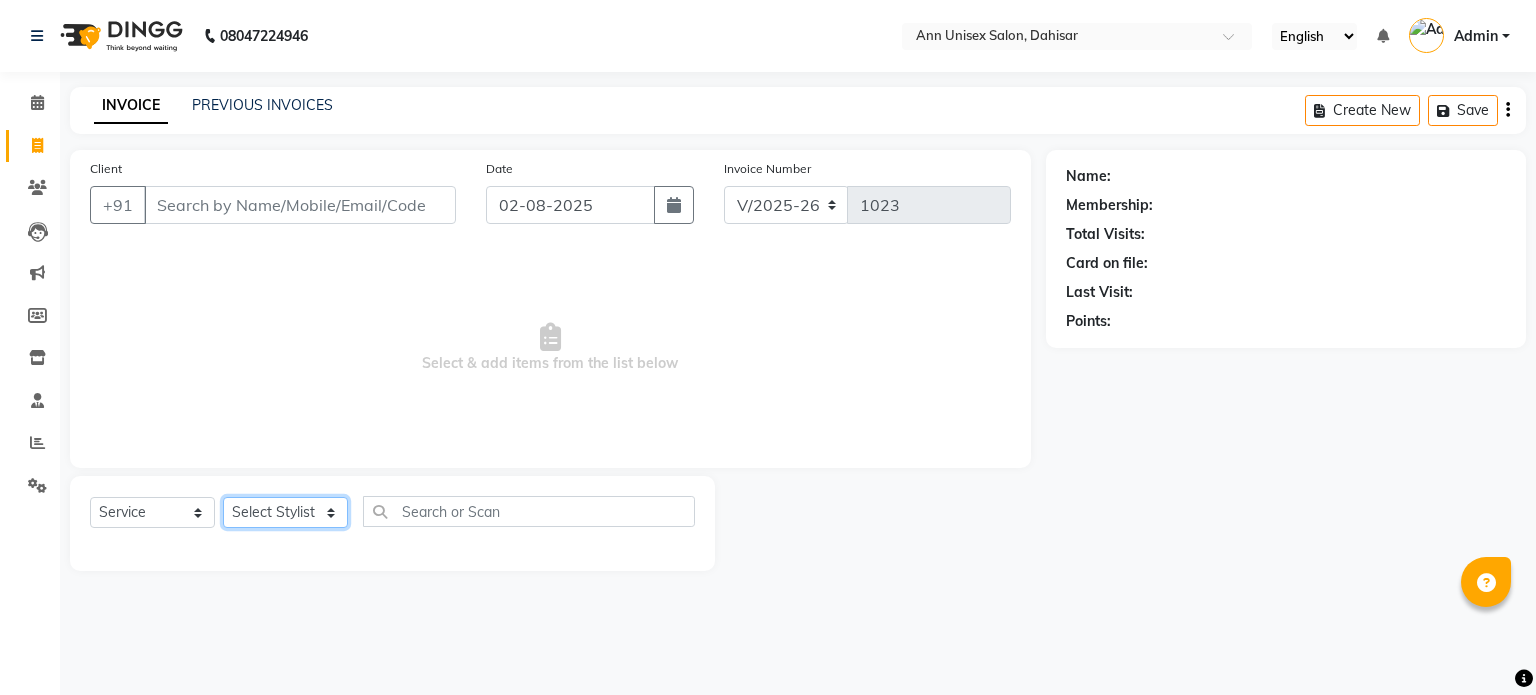 click on "Select Stylist [FIRST] [LAST] [FIRST] [LAST] [FIRST] [LAST] [FIRST] [LAST] [FIRST] [LAST] [FIRST] [LAST] [FIRST] [LAST] [FIRST]" 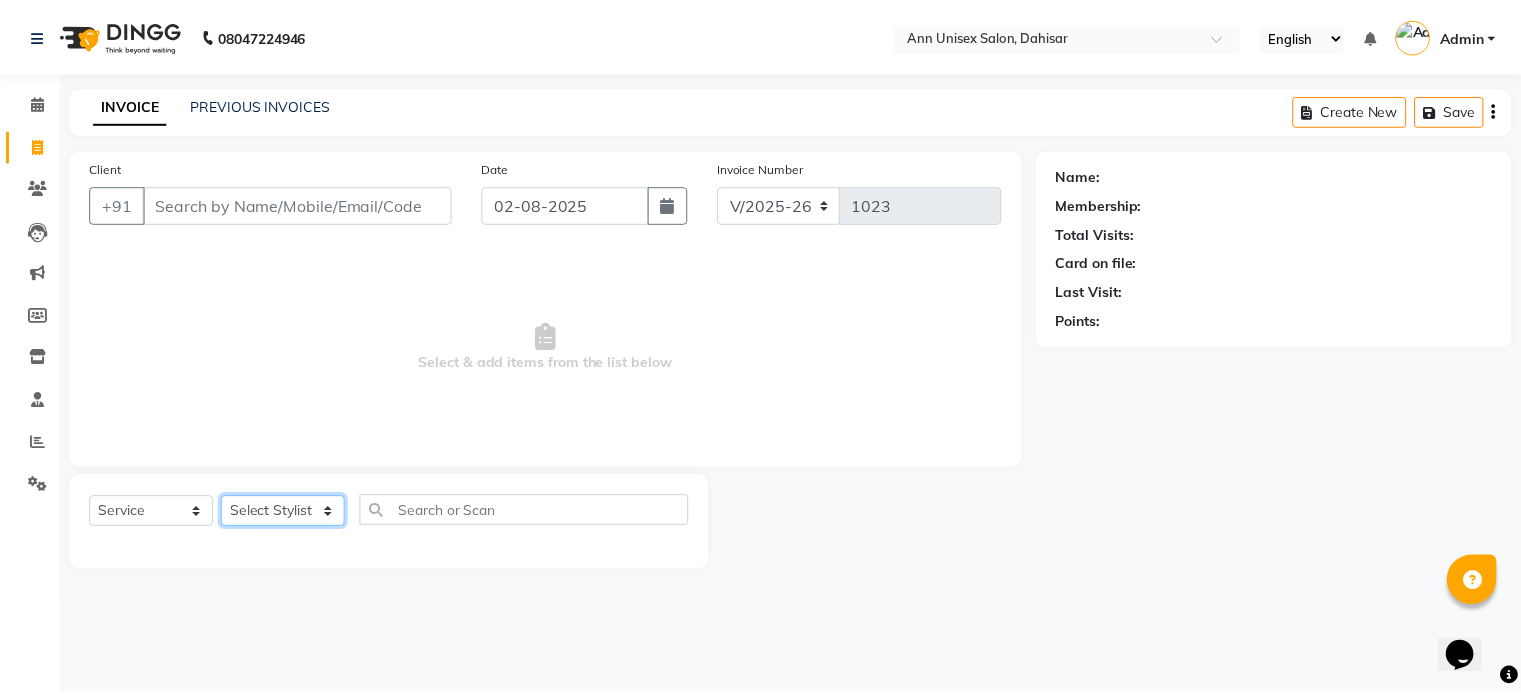 scroll, scrollTop: 0, scrollLeft: 0, axis: both 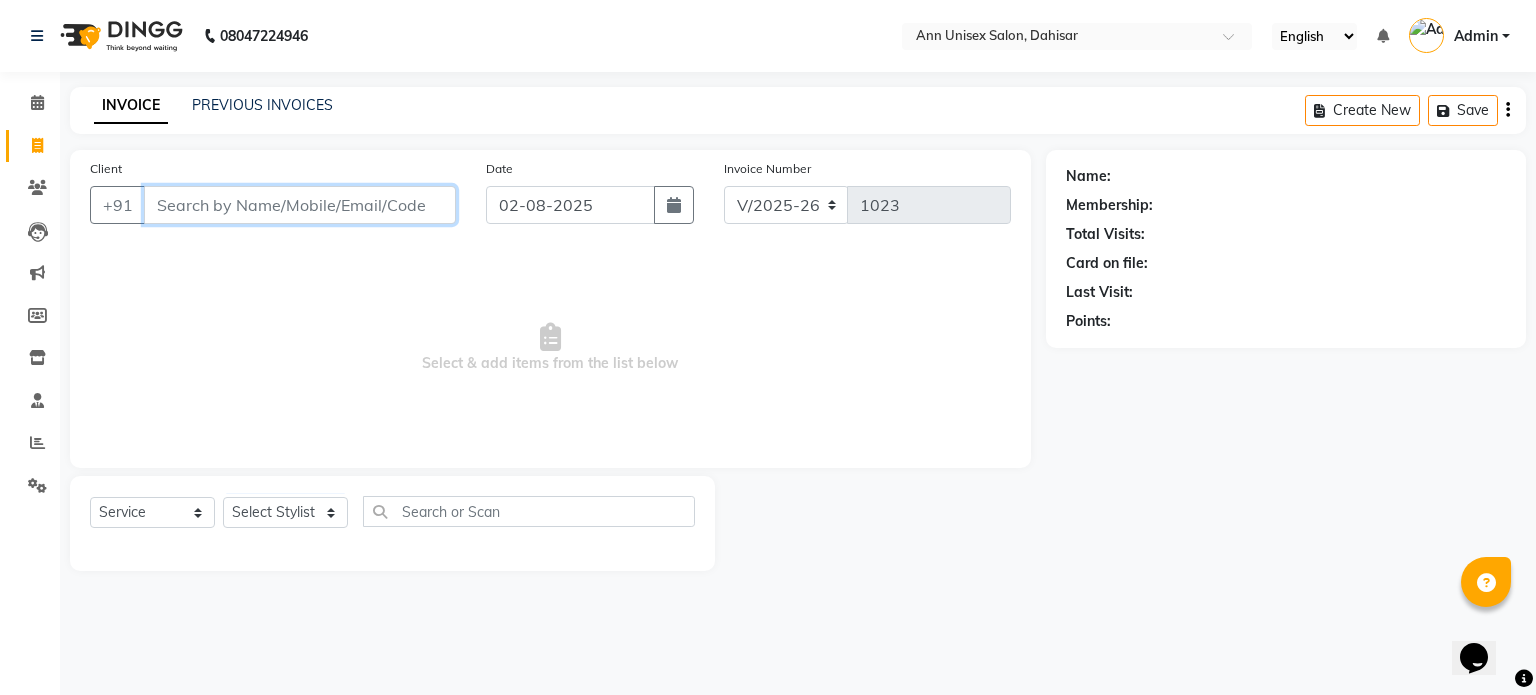 click on "Client" at bounding box center [300, 205] 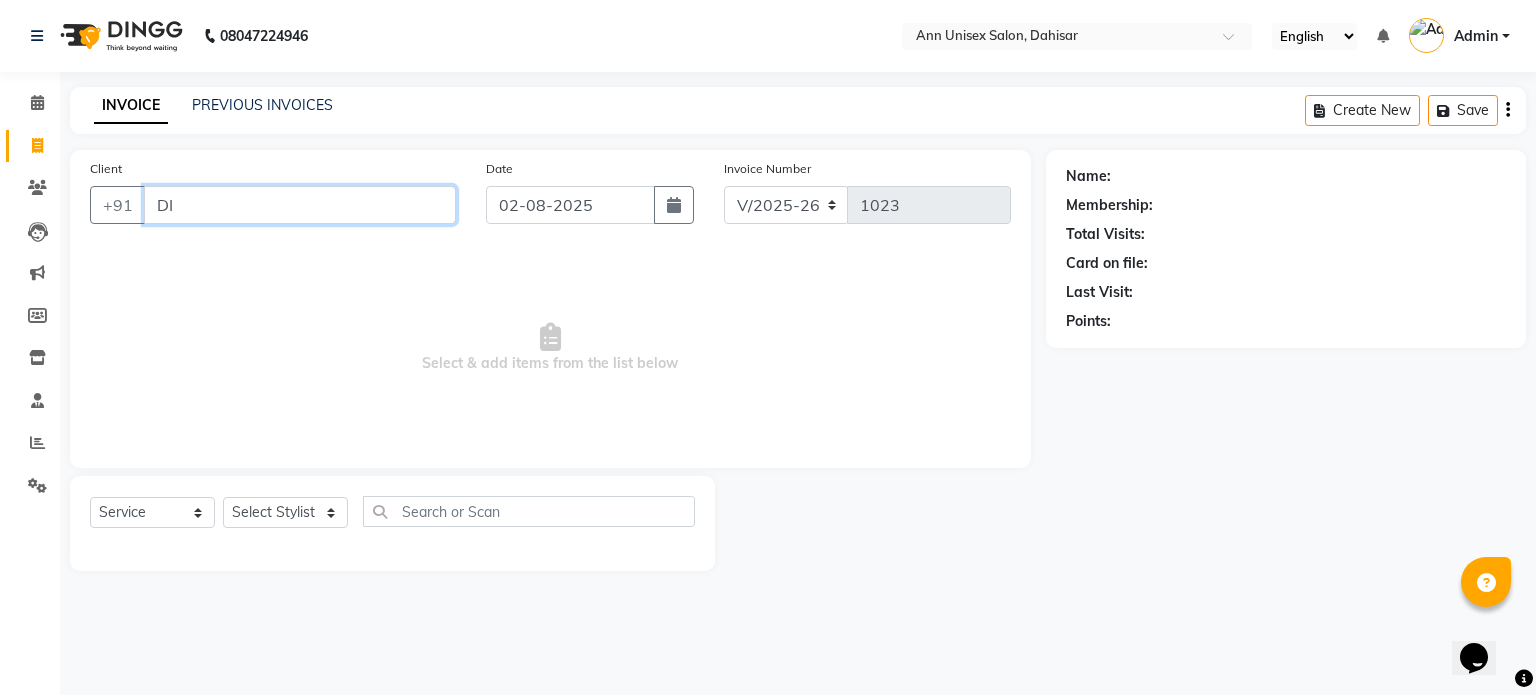 type on "D" 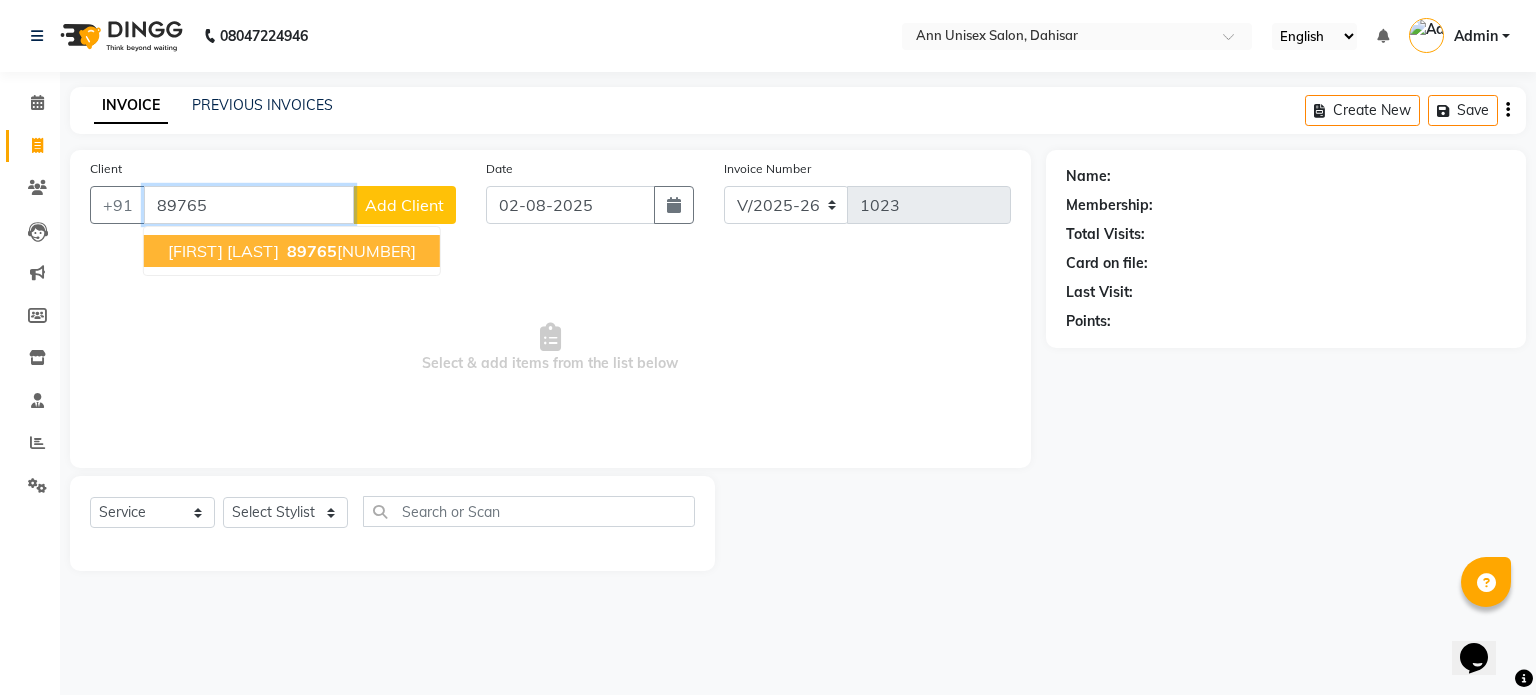 click on "[FIRST] [LAST]" at bounding box center [223, 251] 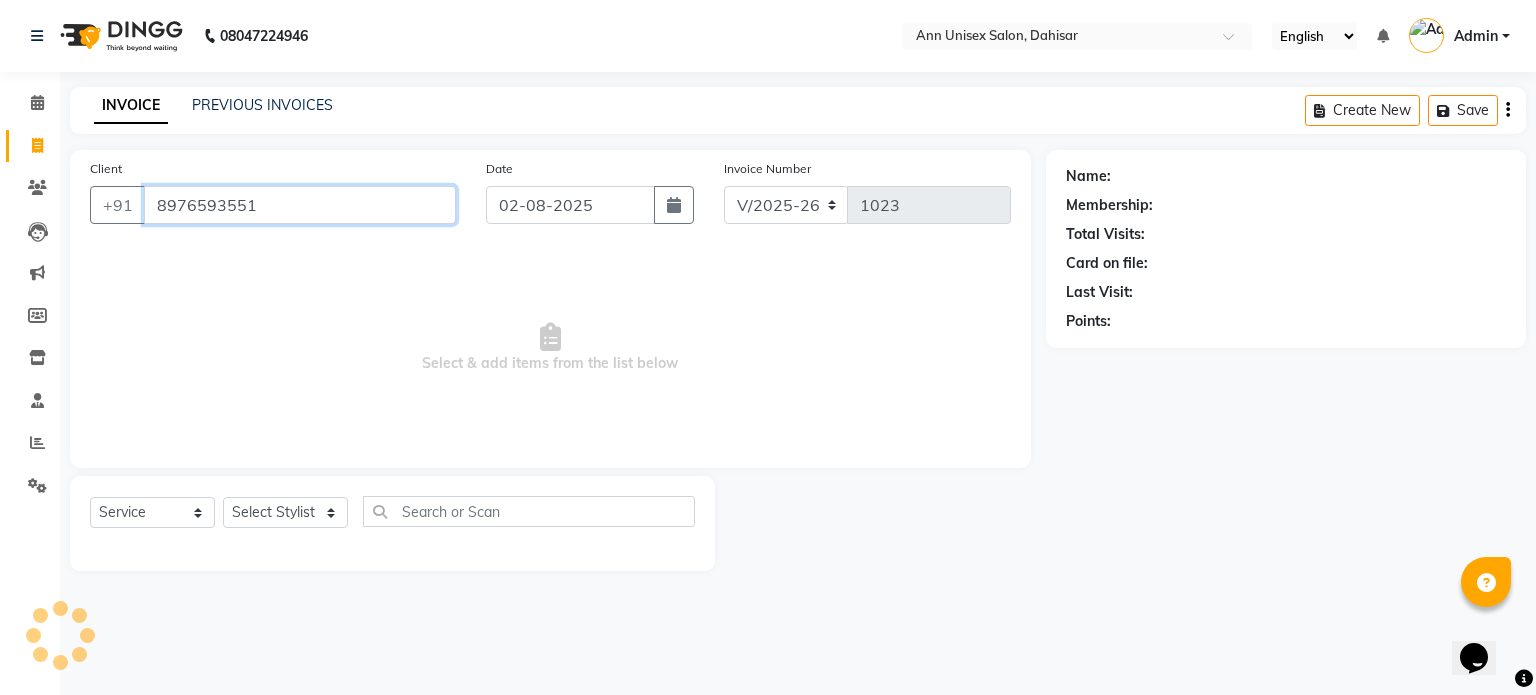 type on "8976593551" 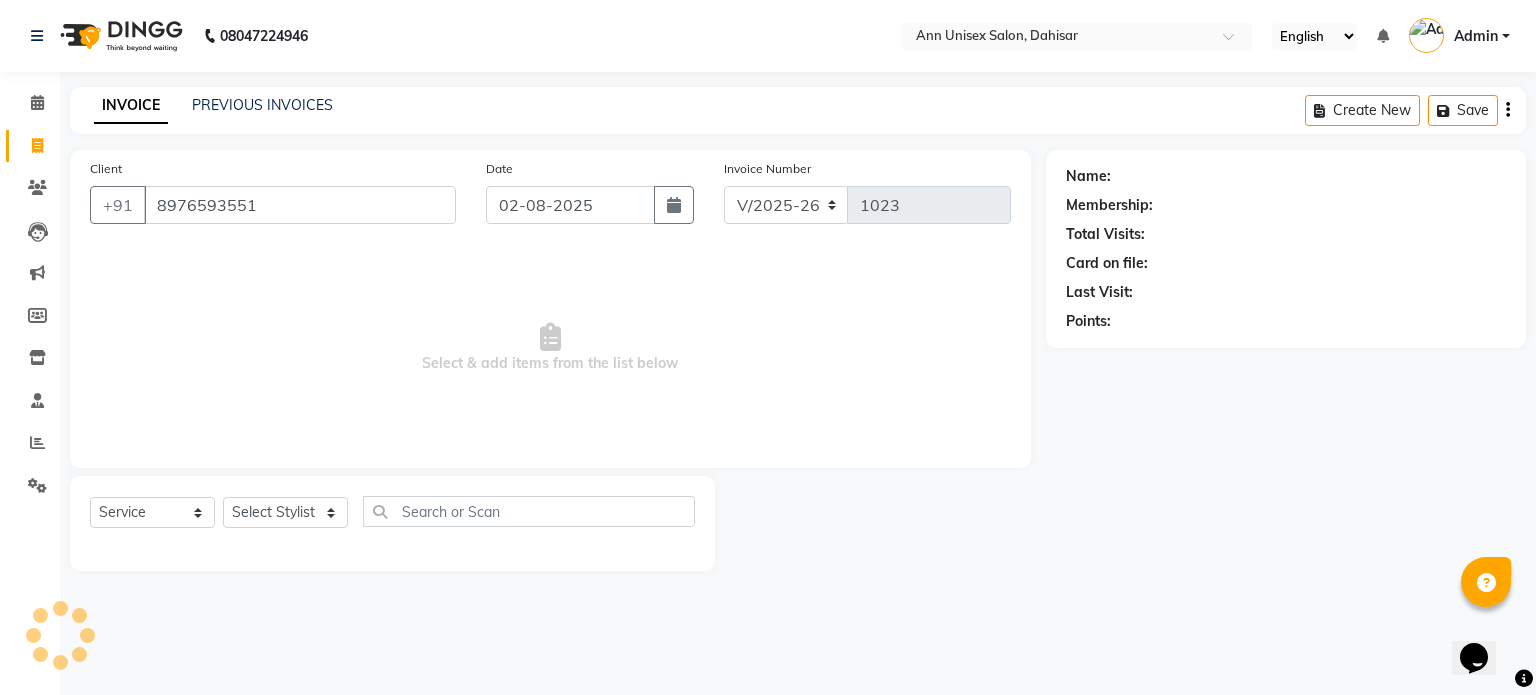 select on "1: Object" 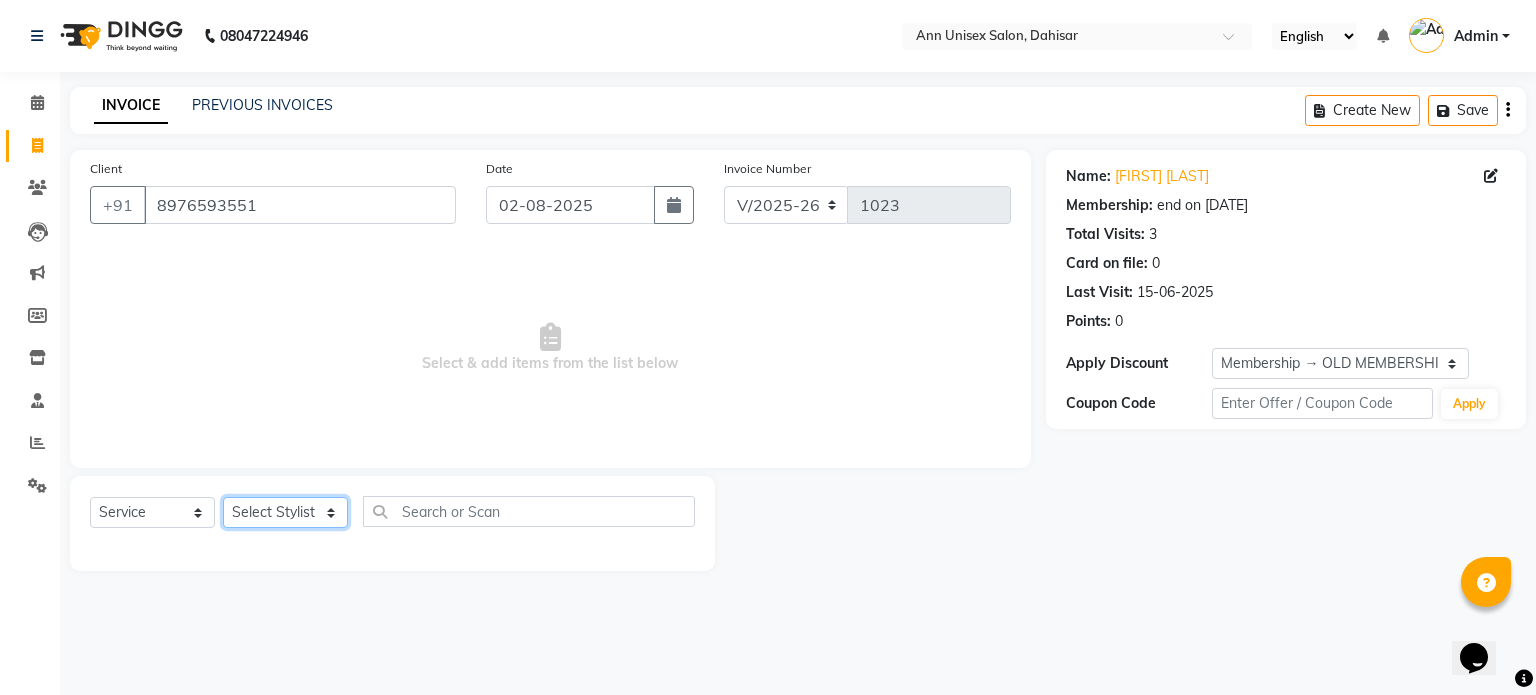 click on "Select Stylist [FIRST] [LAST] [FIRST] [LAST] [FIRST] [LAST] [FIRST] [LAST] [FIRST] [LAST] [FIRST] [LAST] [FIRST] [LAST] [FIRST]" 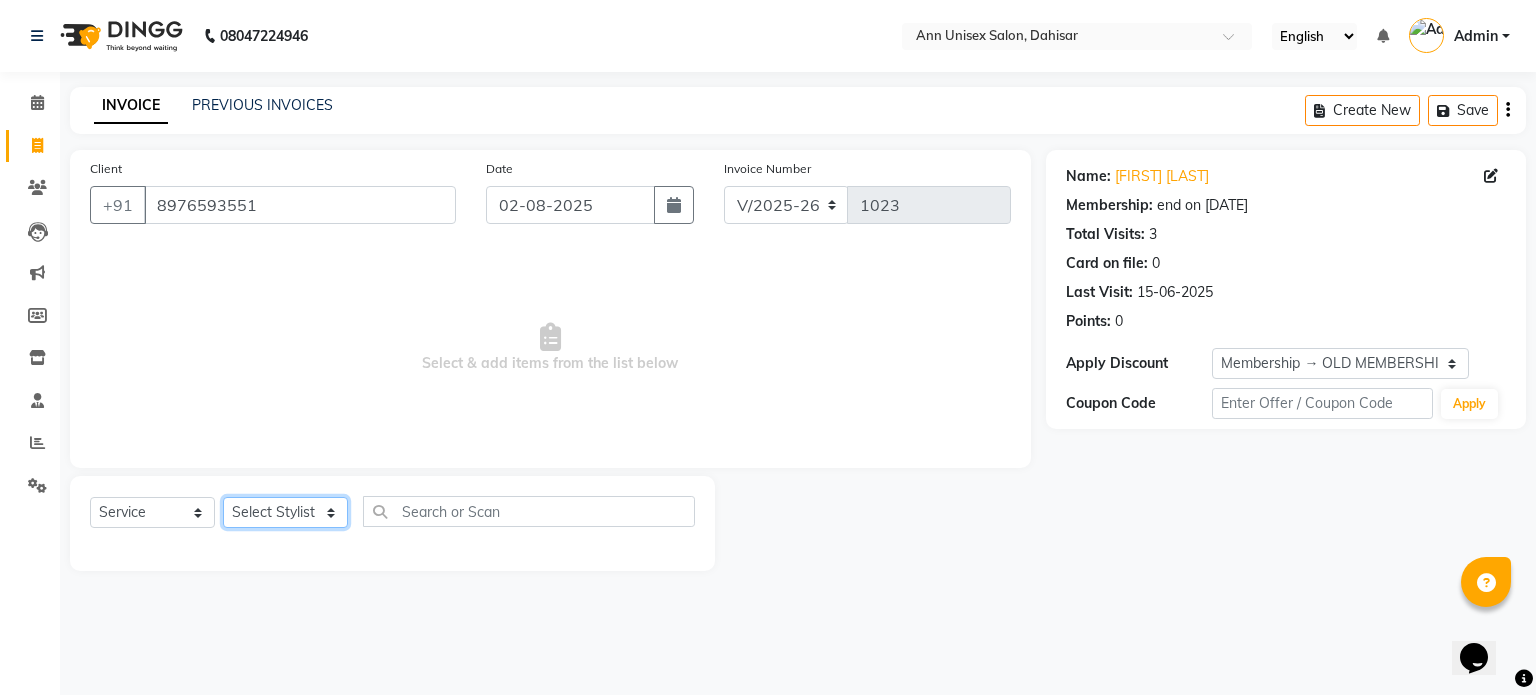 select on "64435" 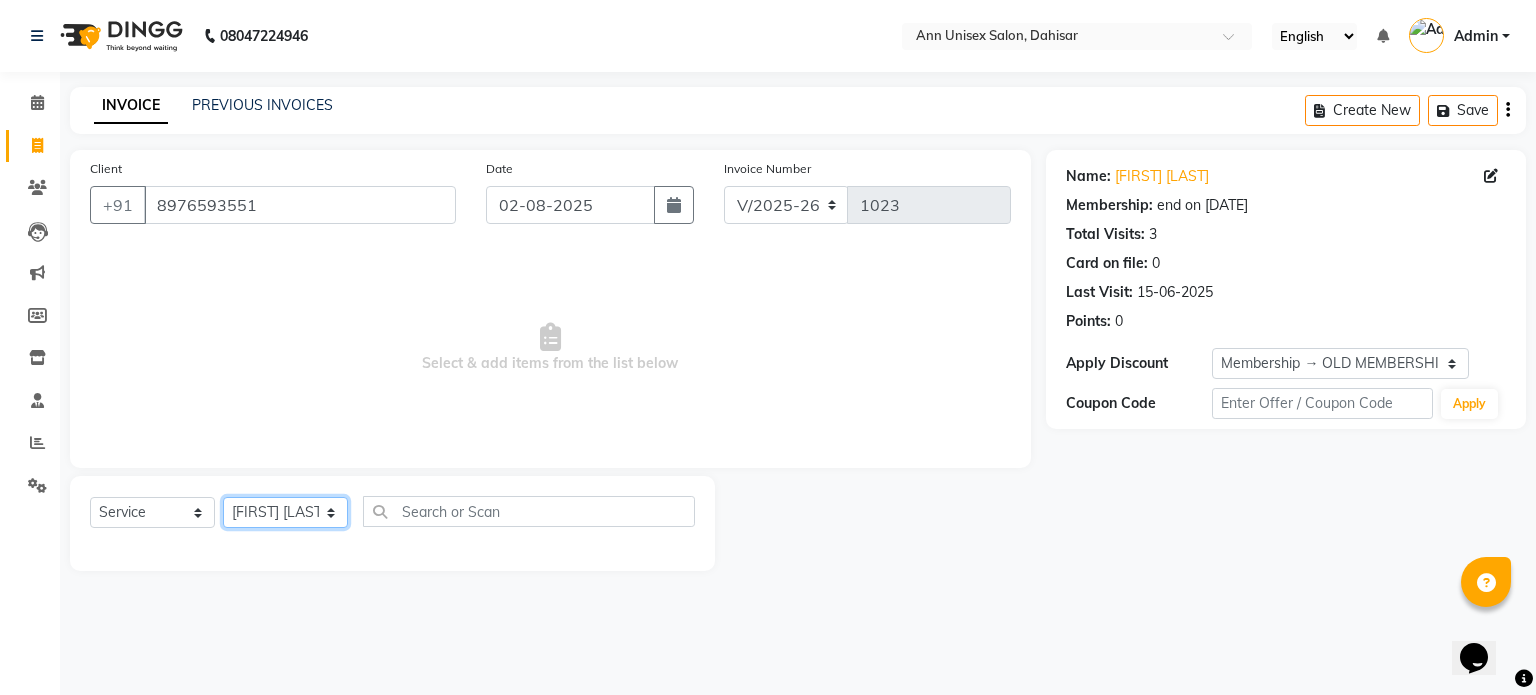 click on "Select Stylist [FIRST] [LAST] [FIRST] [LAST] [FIRST] [LAST] [FIRST] [LAST] [FIRST] [LAST] [FIRST] [LAST] [FIRST] [LAST] [FIRST]" 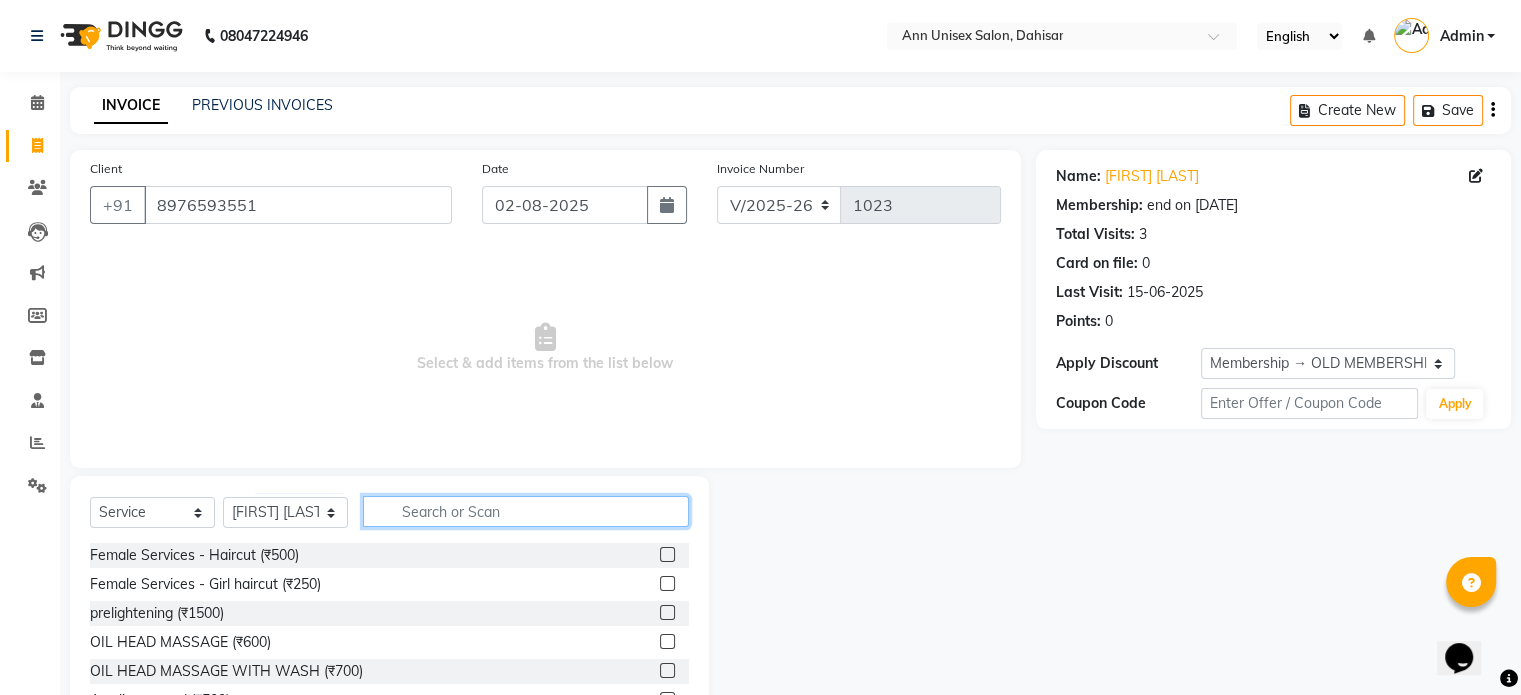 click 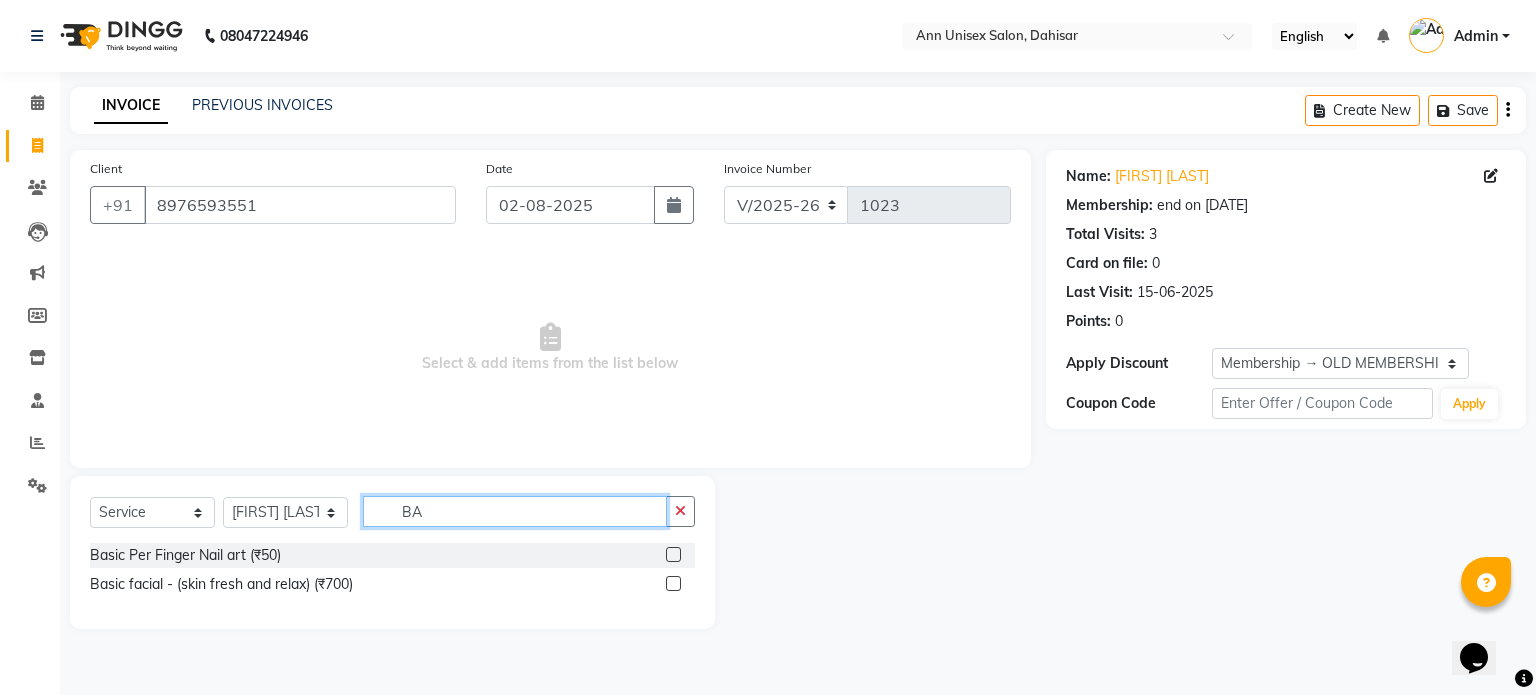 type on "B" 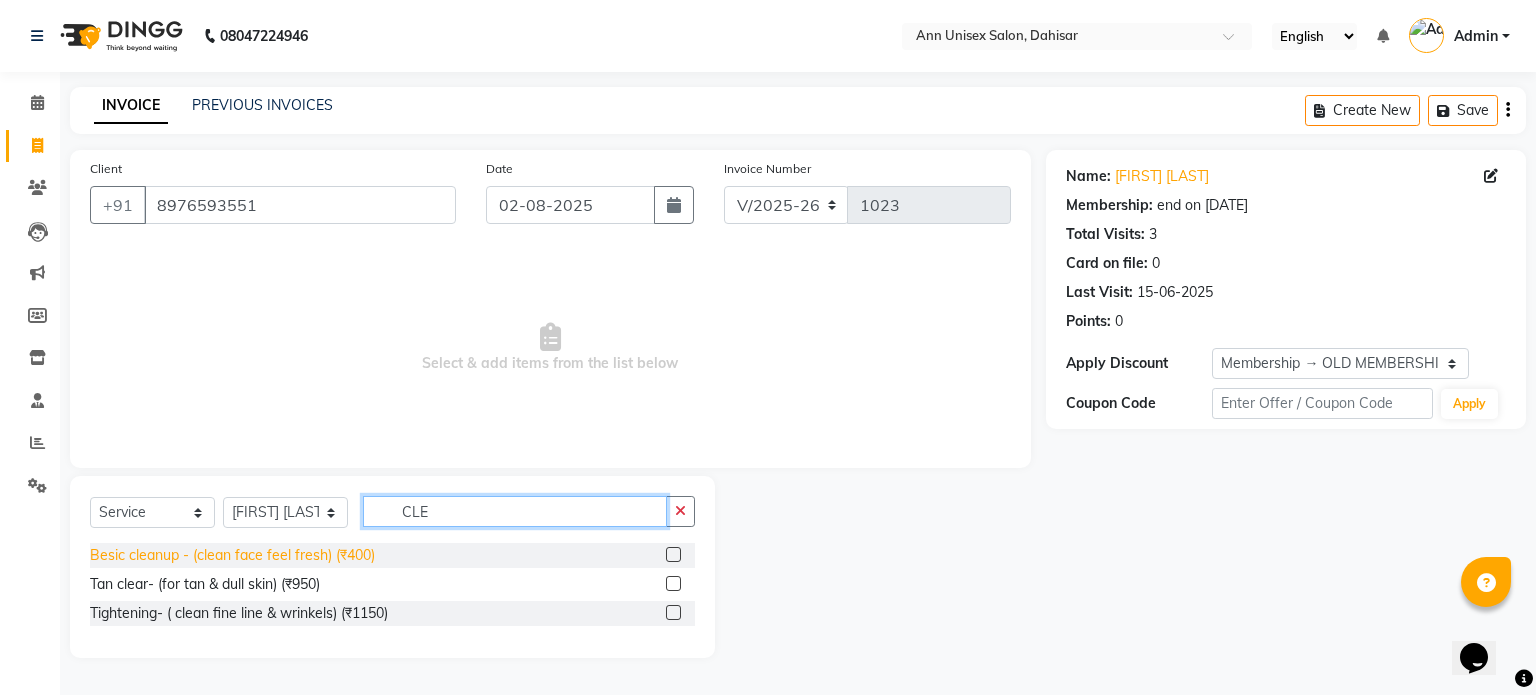 type on "CLE" 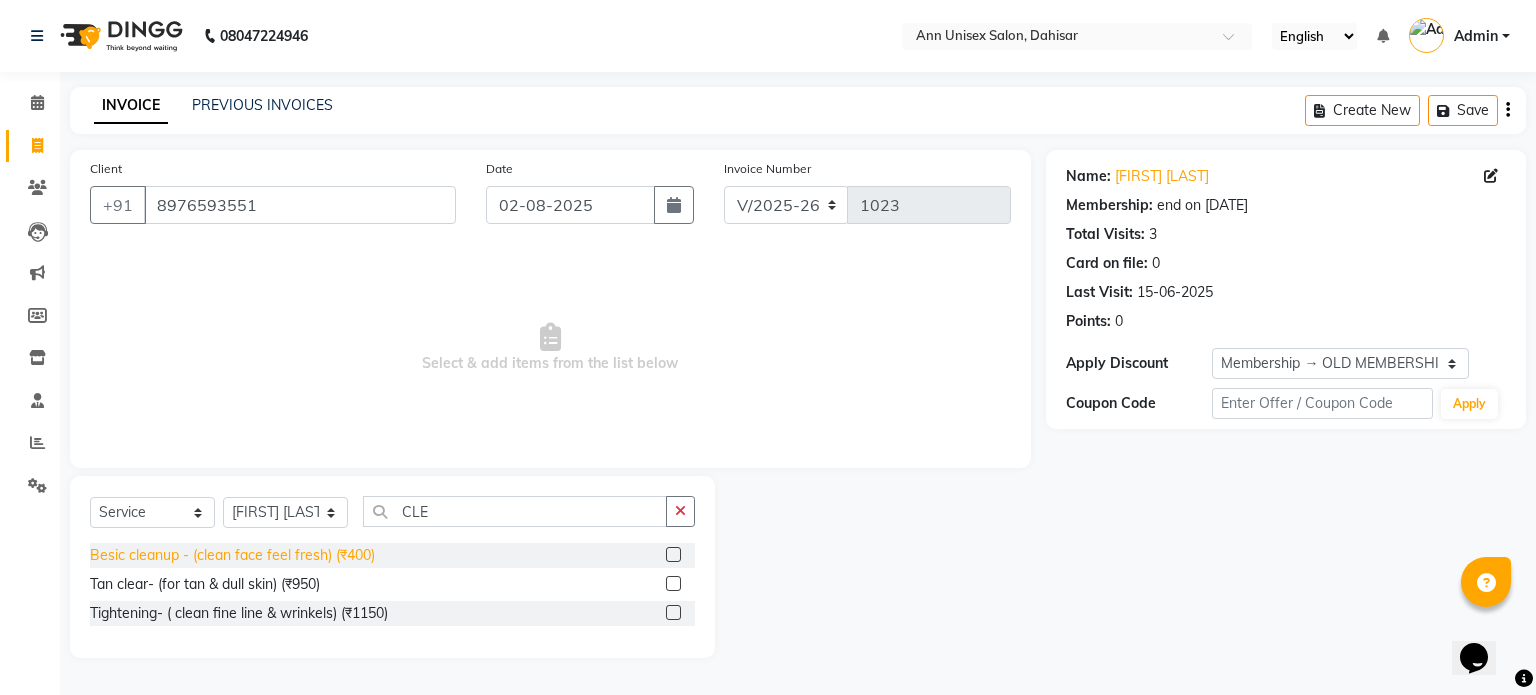 click on "Besic cleanup - (clean face feel fresh) (₹400)" 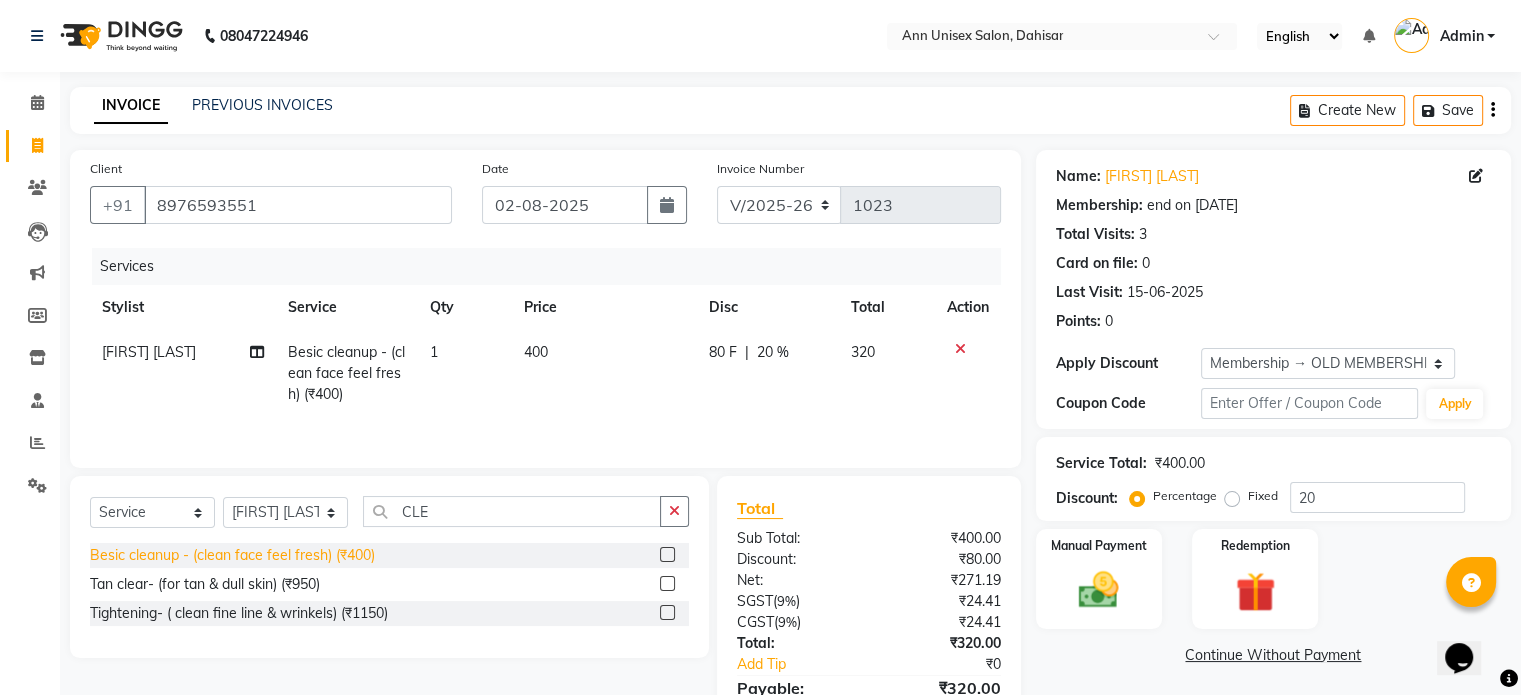 click on "Besic cleanup - (clean face feel fresh) (₹400)" 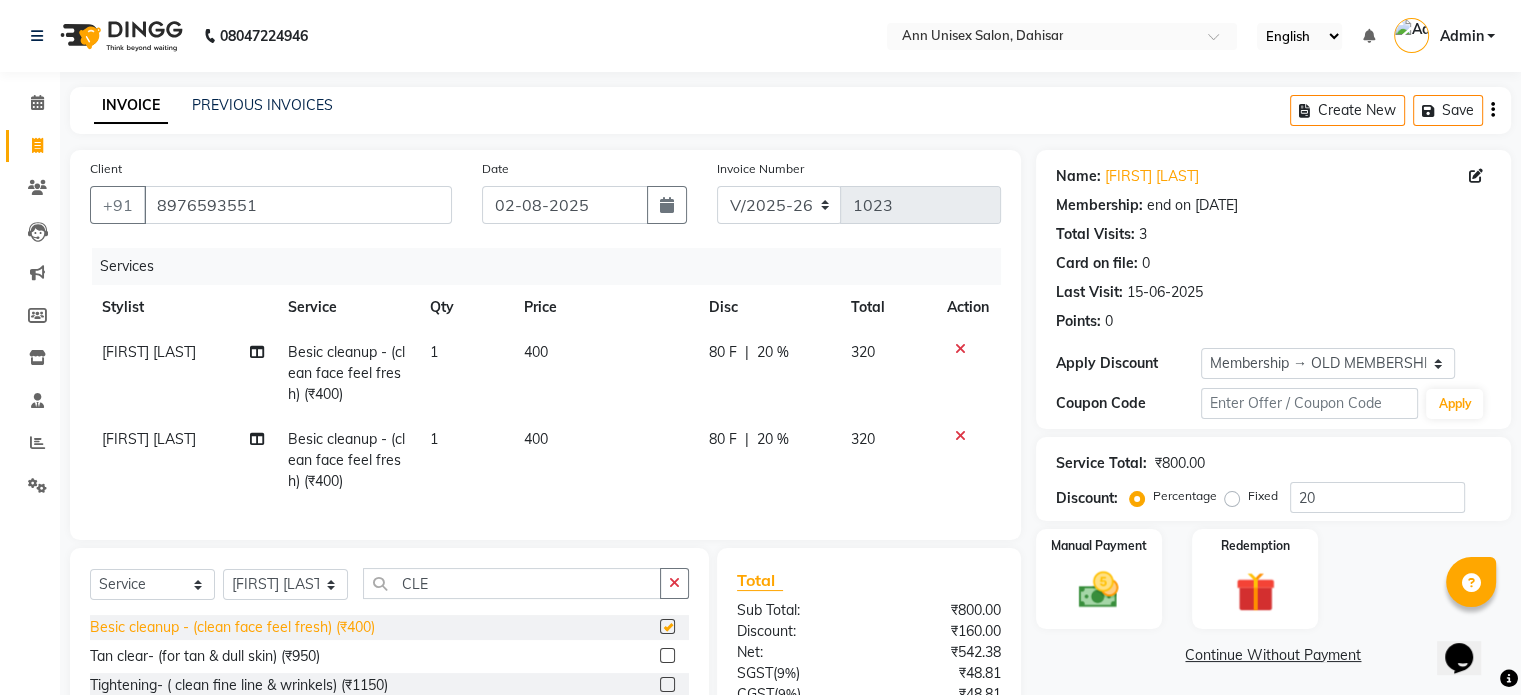checkbox on "false" 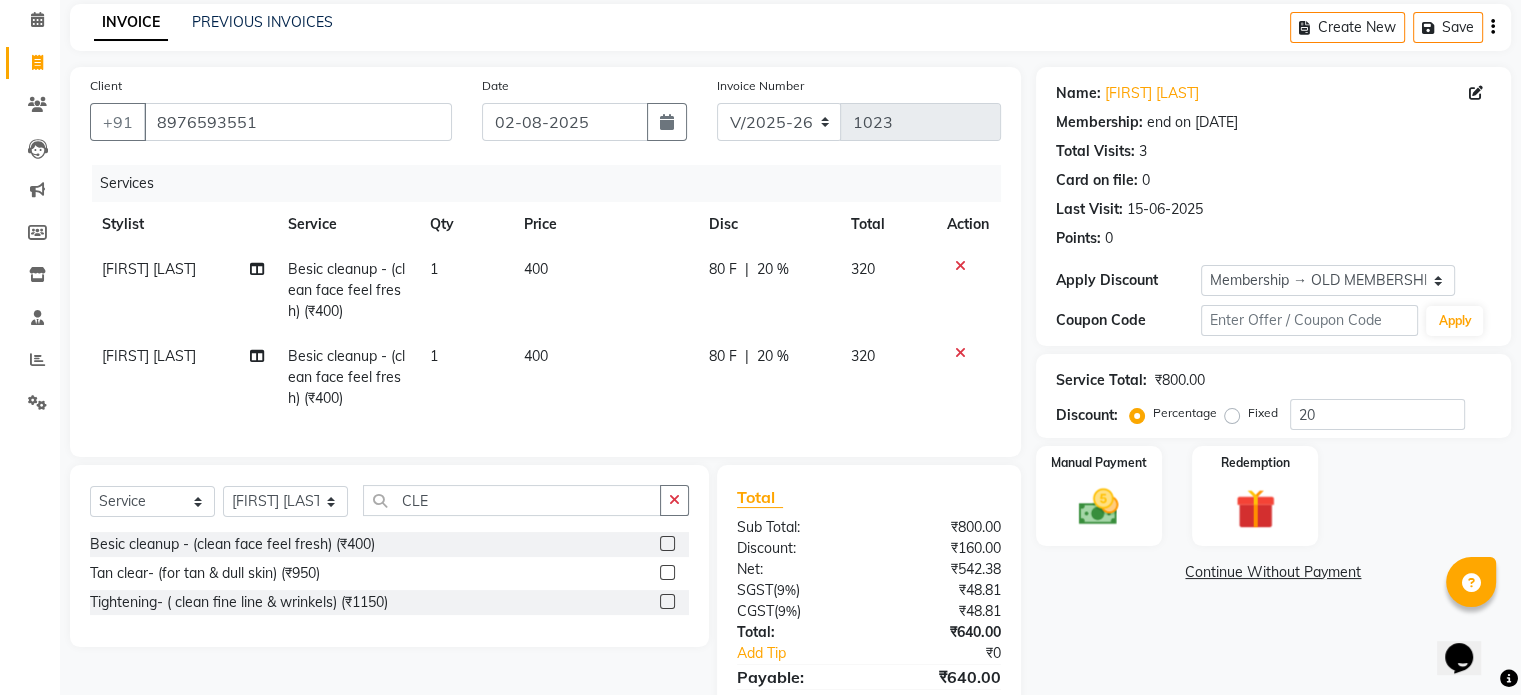 scroll, scrollTop: 84, scrollLeft: 0, axis: vertical 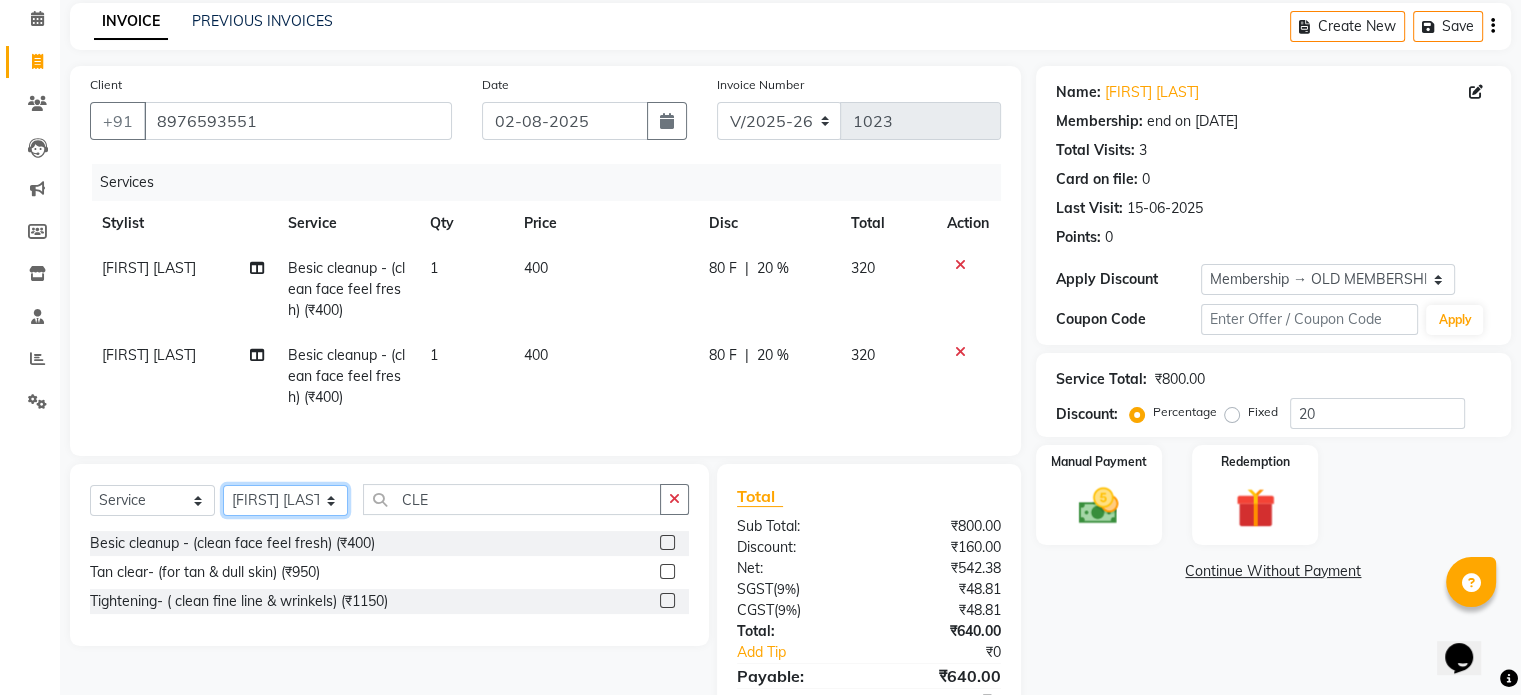 click on "Select Stylist [FIRST] [LAST] [FIRST] [LAST] [FIRST] [LAST] [FIRST] [LAST] [FIRST] [LAST] [FIRST] [LAST] [FIRST] [LAST] [FIRST]" 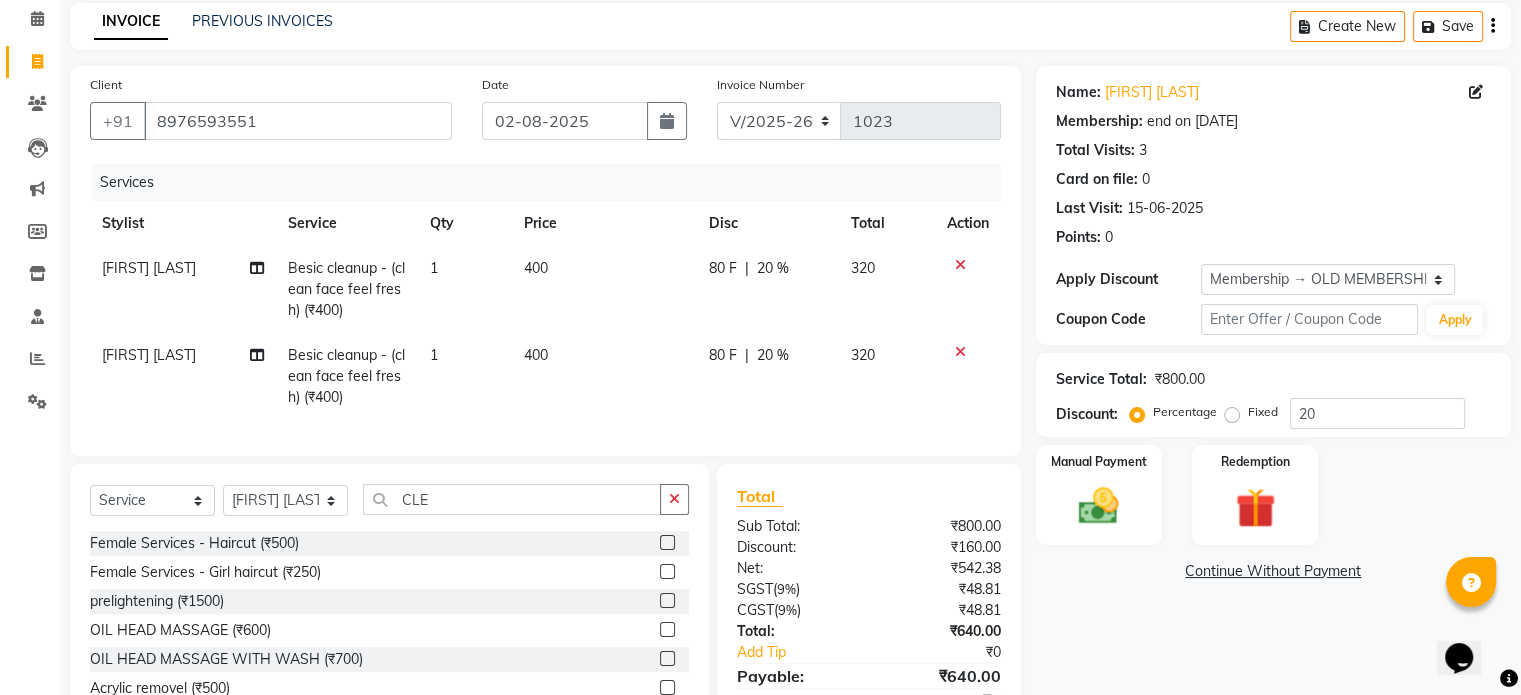 click on "[FIRST] [LAST]" 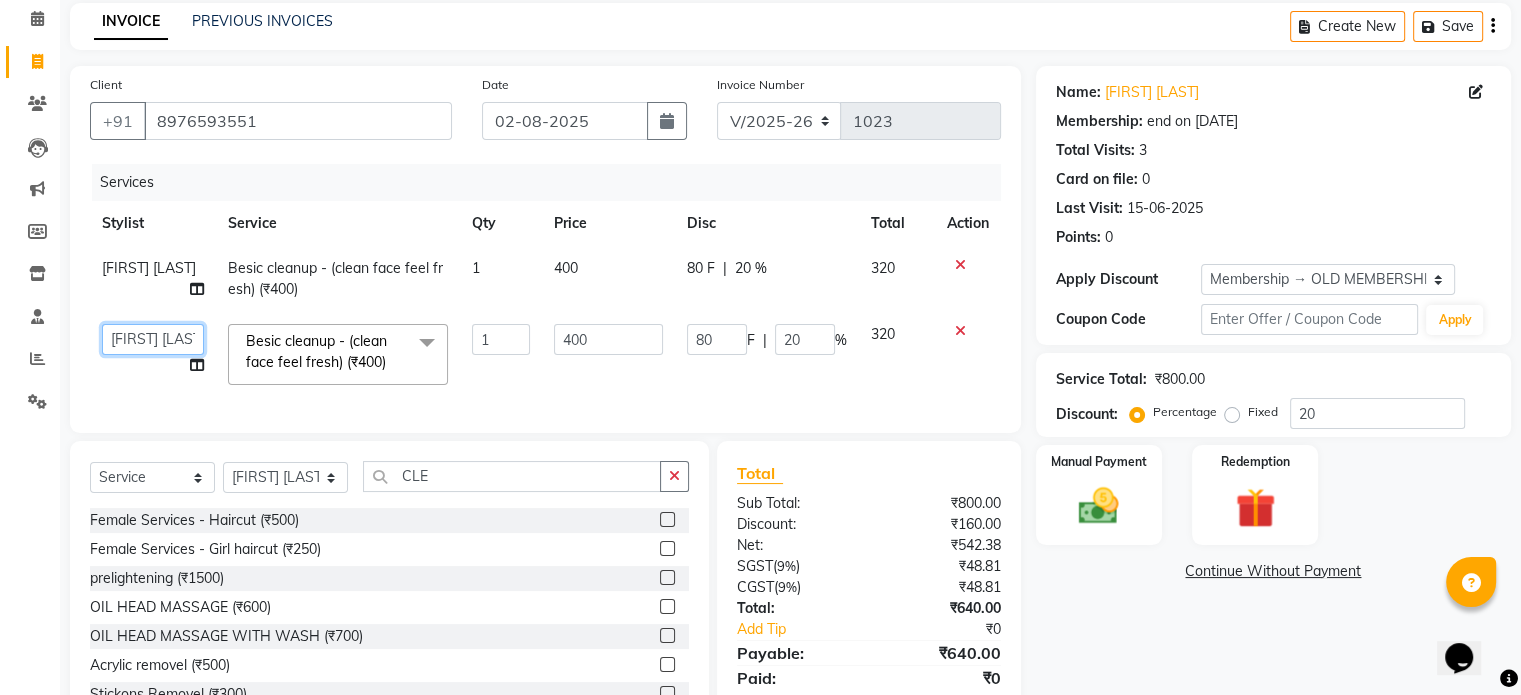 click on "[FIRST] [LAST] [FIRST] [LAST] [FIRST] [LAST] [FIRST] [LAST] [FIRST] [LAST] [FIRST] [LAST] [FIRST] [LAST] [FIRST]" 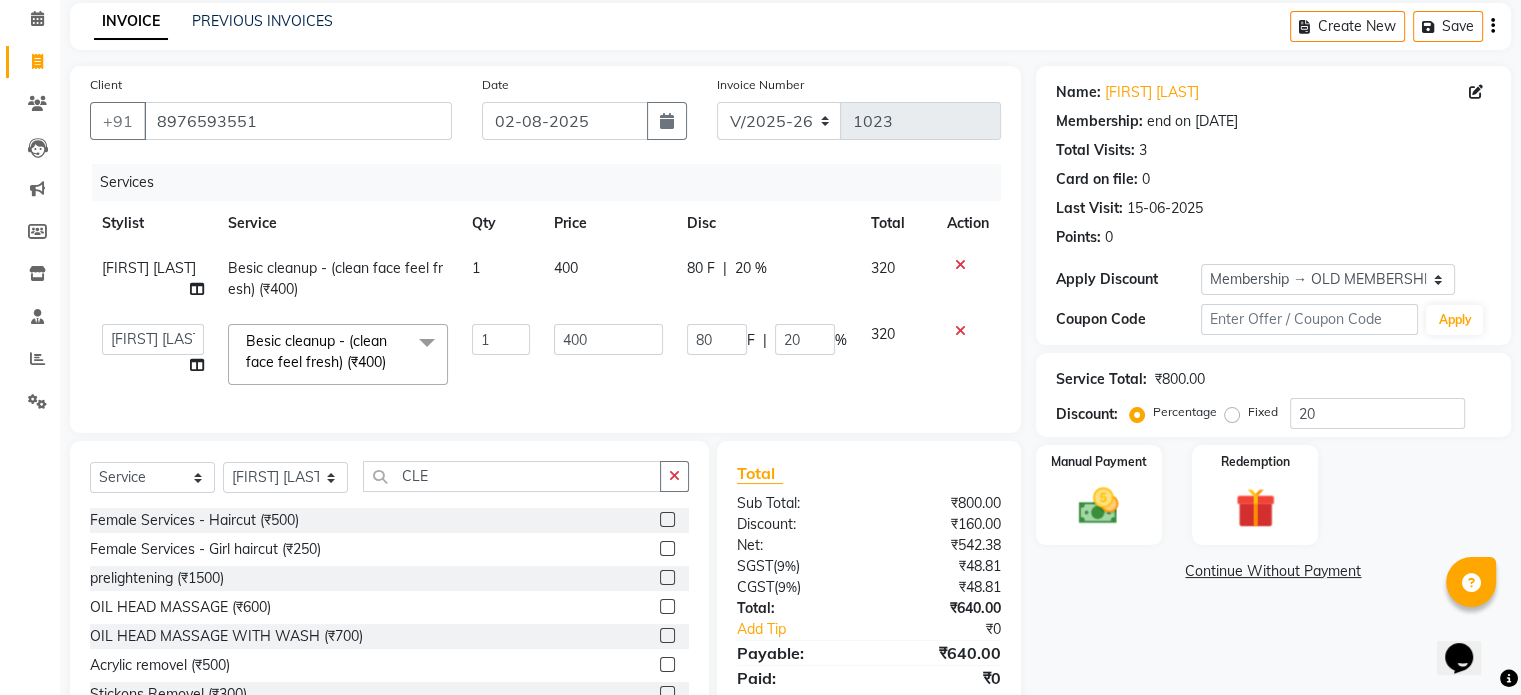select on "64436" 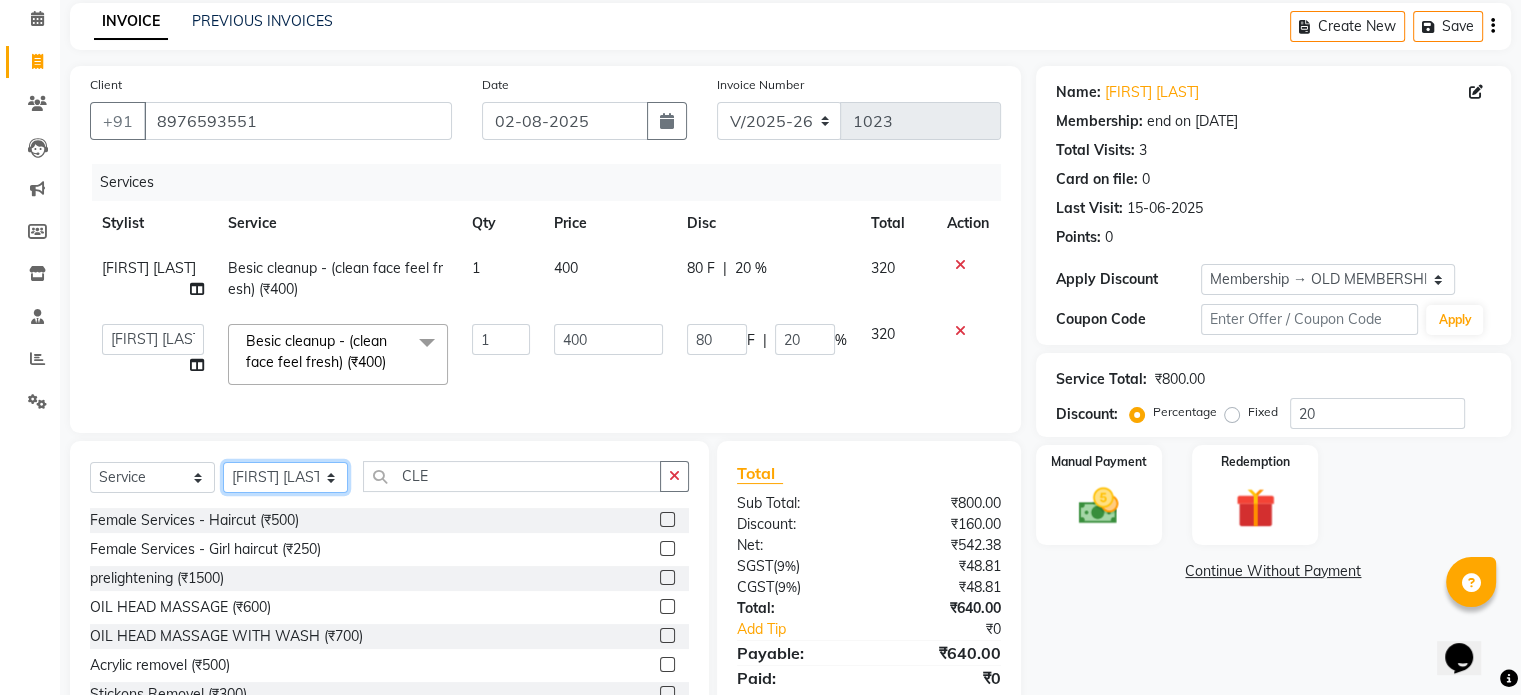 click on "Select Stylist [FIRST] [LAST] [FIRST] [LAST] [FIRST] [LAST] [FIRST] [LAST] [FIRST] [LAST] [FIRST] [LAST] [FIRST] [LAST] [FIRST]" 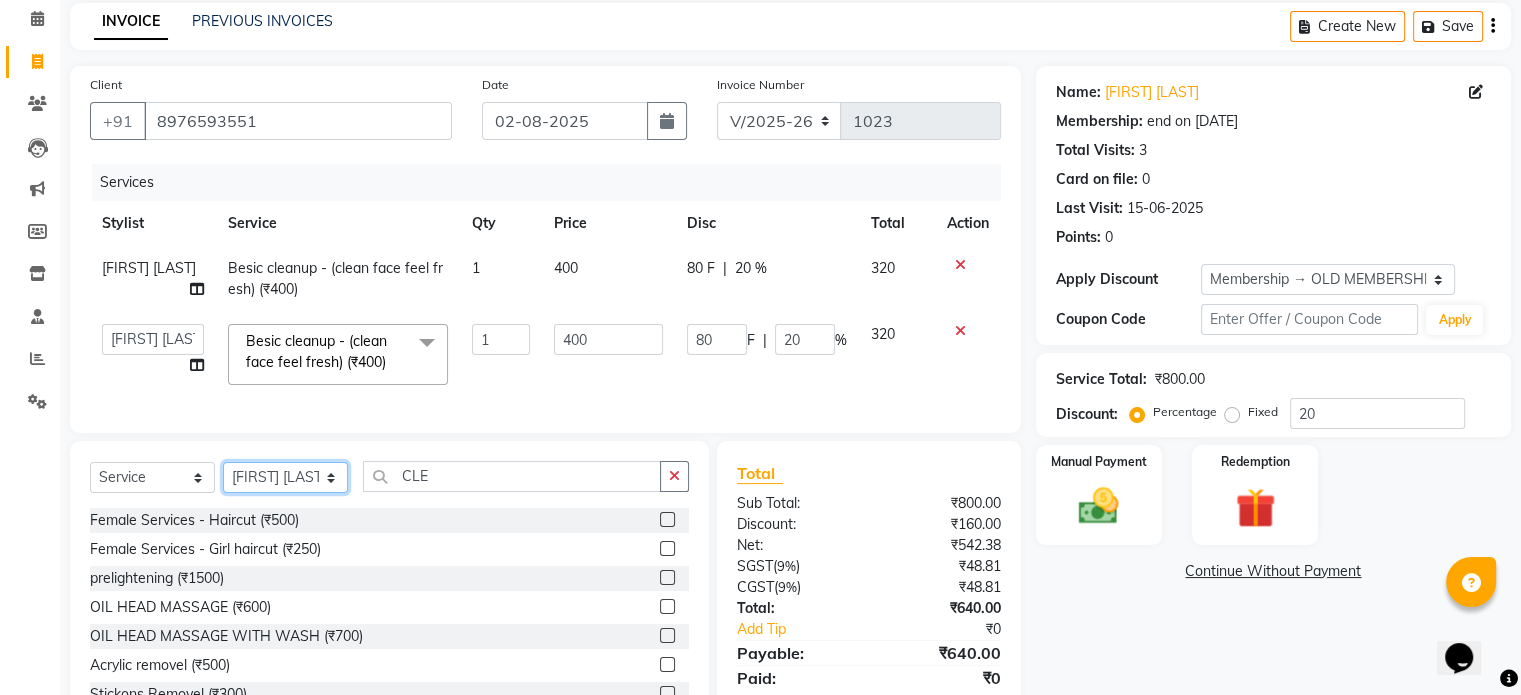 select on "64435" 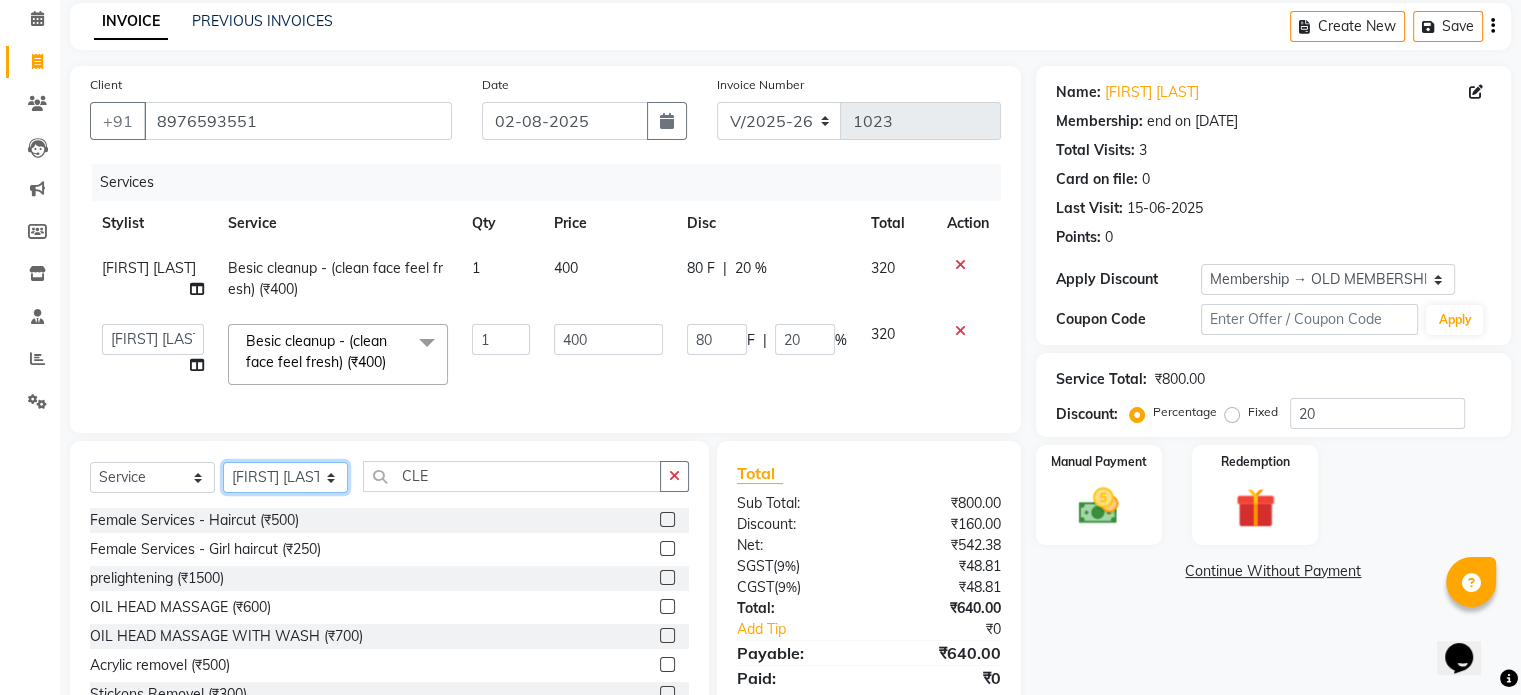 click on "Select Stylist [FIRST] [LAST] [FIRST] [LAST] [FIRST] [LAST] [FIRST] [LAST] [FIRST] [LAST] [FIRST] [LAST] [FIRST] [LAST] [FIRST]" 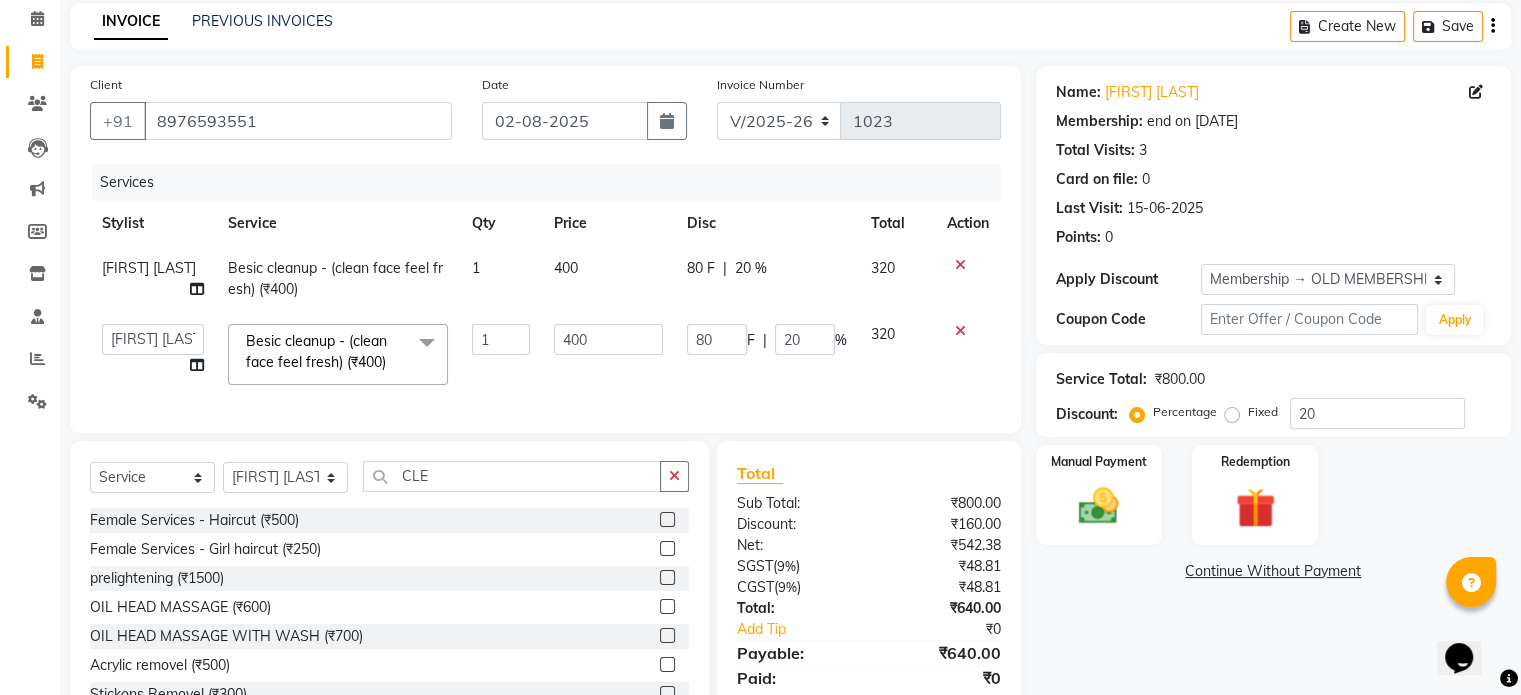 click on "Select  Service  Product  Membership  Package Voucher Prepaid Gift Card  Select Stylist Ankita Bagave Kasim salmani Manisha Doshi Pooja Jha RAHUL AHANKARE Rahul Thakur Sanju Sharma SHARUKH CLE Female Services - Haircut (₹500)  Female Services - Girl haircut (₹250)  prelightening (₹1500)  OIL HEAD MASSAGE (₹600)  OIL HEAD MASSAGE WITH WASH (₹700)  Acrylic removel (₹500)  Stickons Removel (₹300)  Gel Polish Removel (₹200)  Offer Gel Polish (₹299)  Gel Polish (₹500)  Offer Stickons With Gel Polish (₹499)  Stickons (₹500)  French Gel Polish (₹700)  Offer French Polish (₹499)  Nail art per finger (₹100)  Basic Per Finger Nail art (₹50)  Acrylic Extension (₹1200)  Offer Acrylic Extension  (₹899)  Below Waist Global Colour (₹5500)  TONG UPTO SOULDER (₹800)  Tong Below Shoulder (₹1000)  Tong Uptowaist (₹1200)  Tong Blow waist (₹1500)  TOUT - ULTIMAT HYDRATION (₹1300)  TOUT ULTIMATE REVIVAL  (₹1100)  ADD ON MASK WHITENING (₹600)  REGROWTH INOA TOUCHUP (₹2500)" 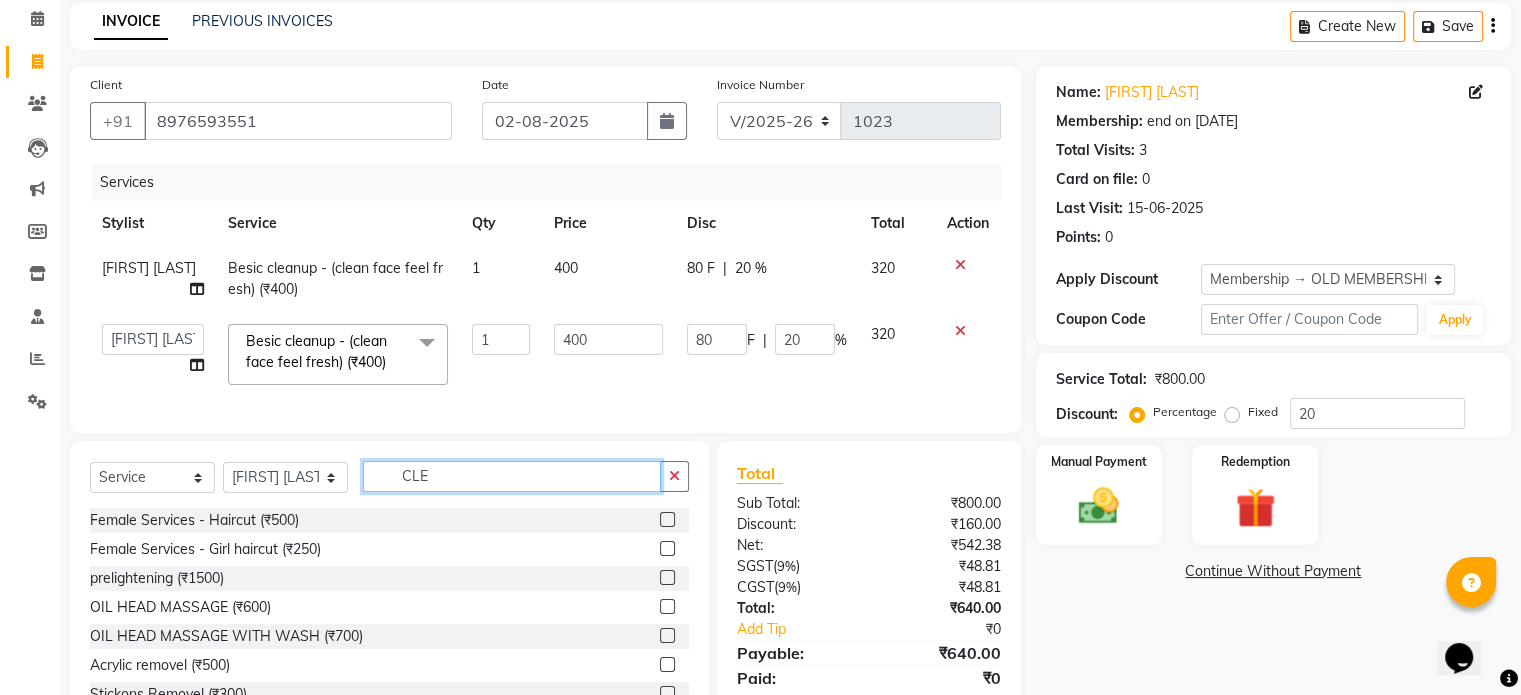 click on "CLE" 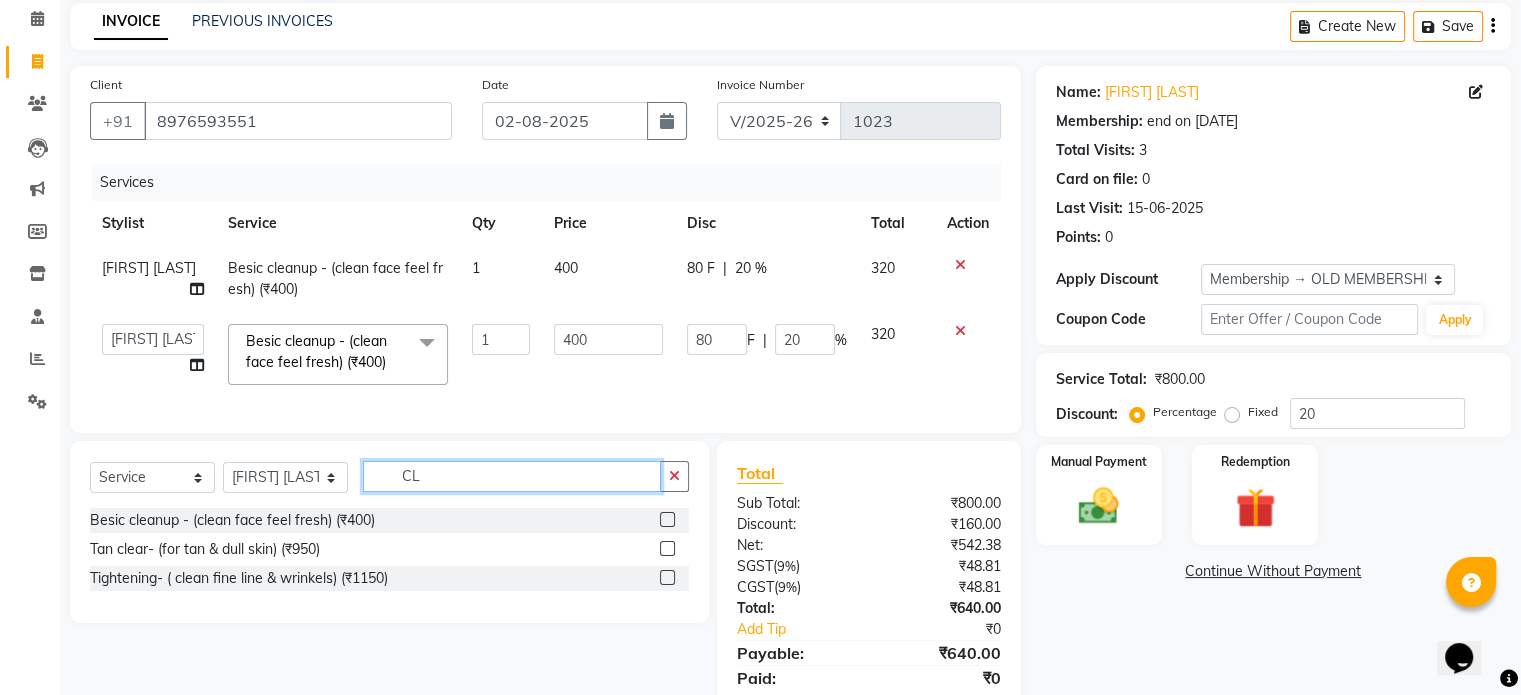 type on "C" 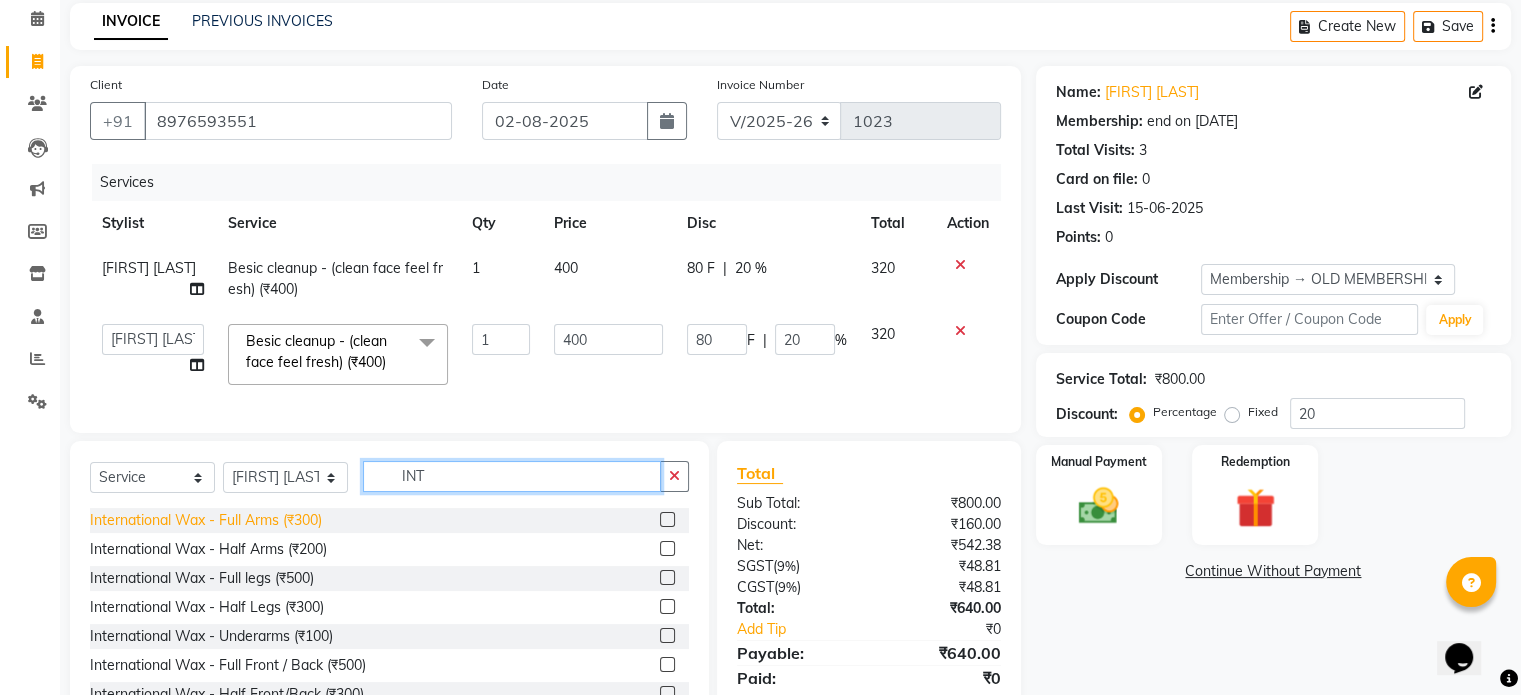 type on "INT" 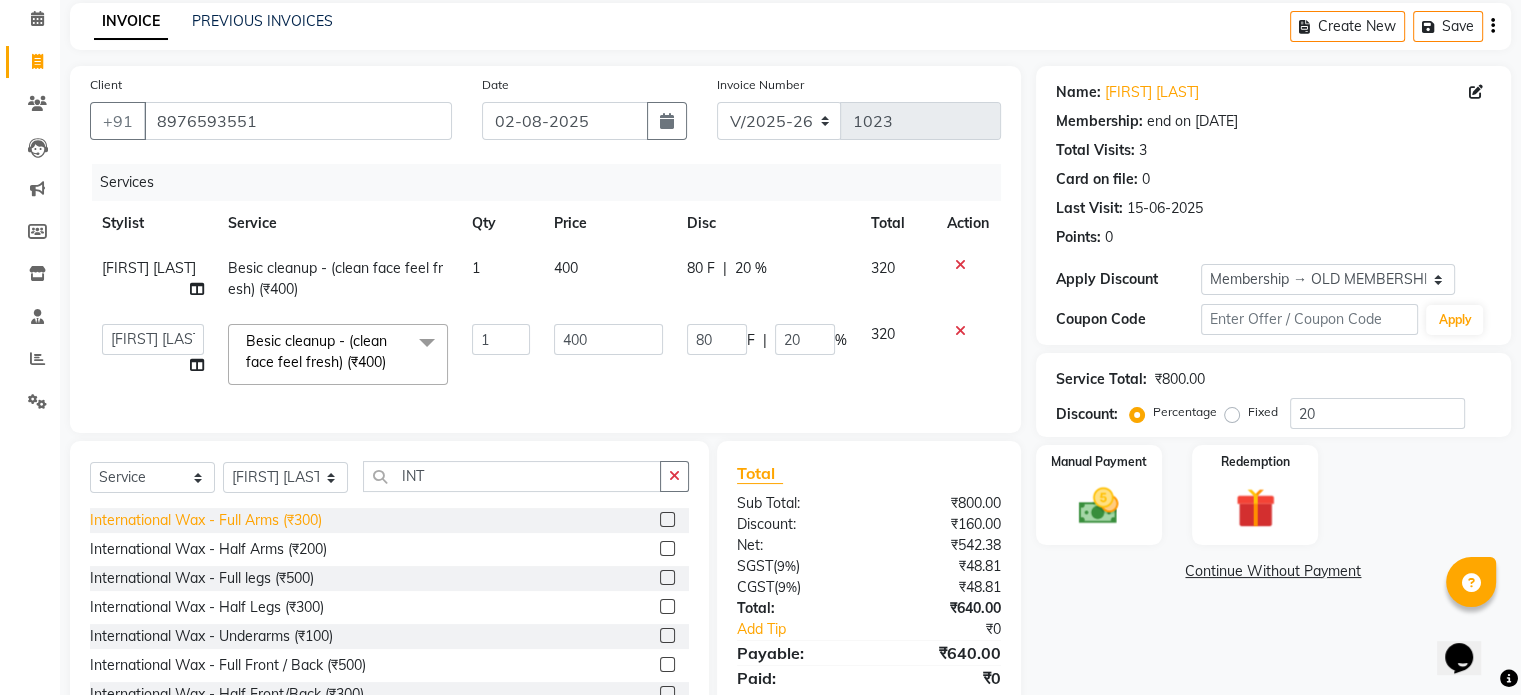 click on "International Wax - Full Arms (₹300)" 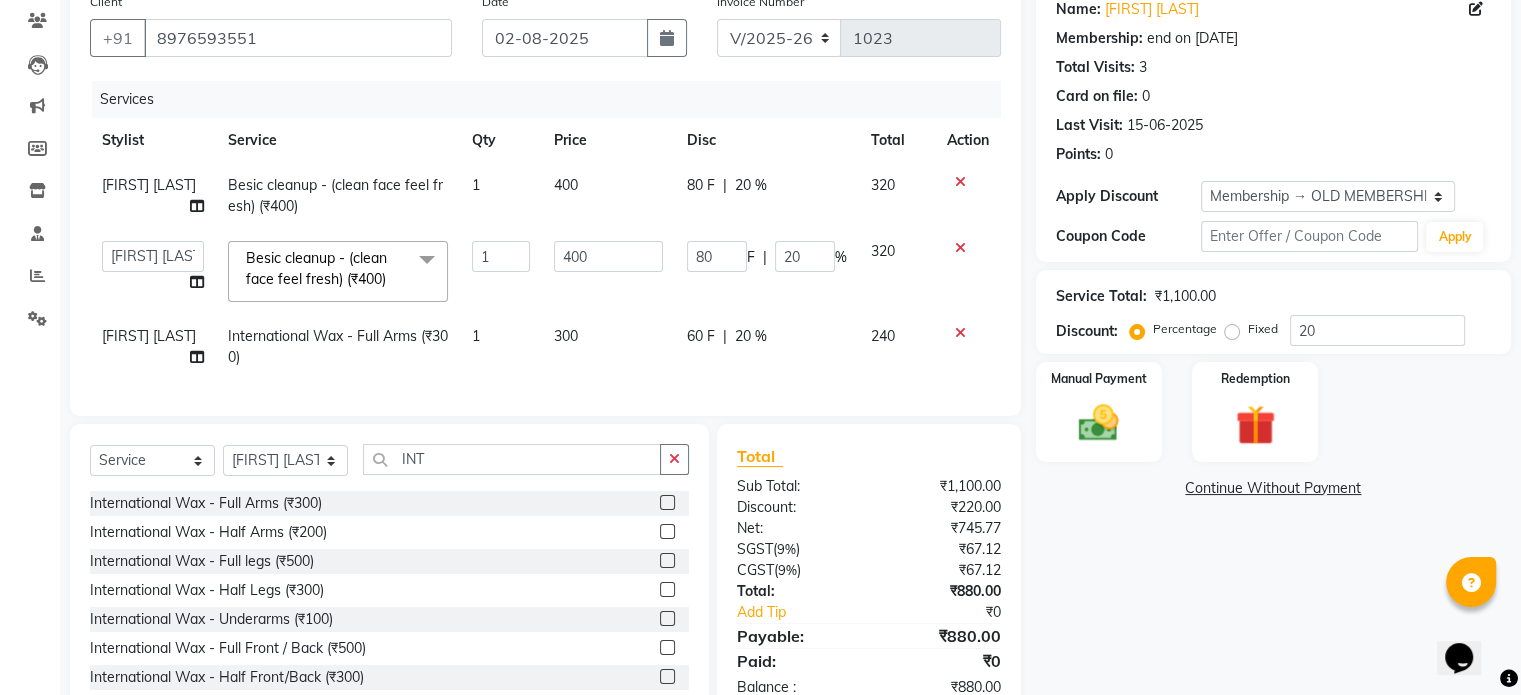 scroll, scrollTop: 168, scrollLeft: 0, axis: vertical 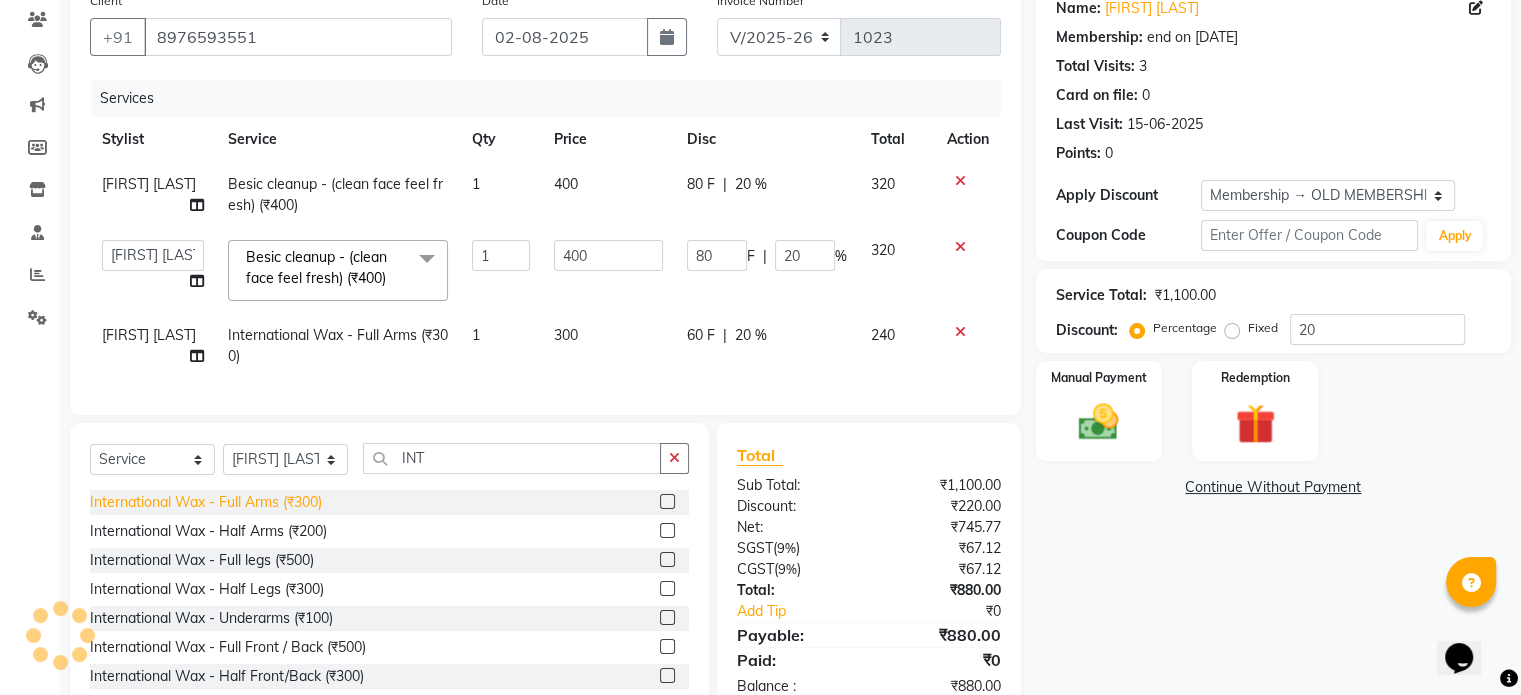 click on "International Wax - Full Arms (₹300)" 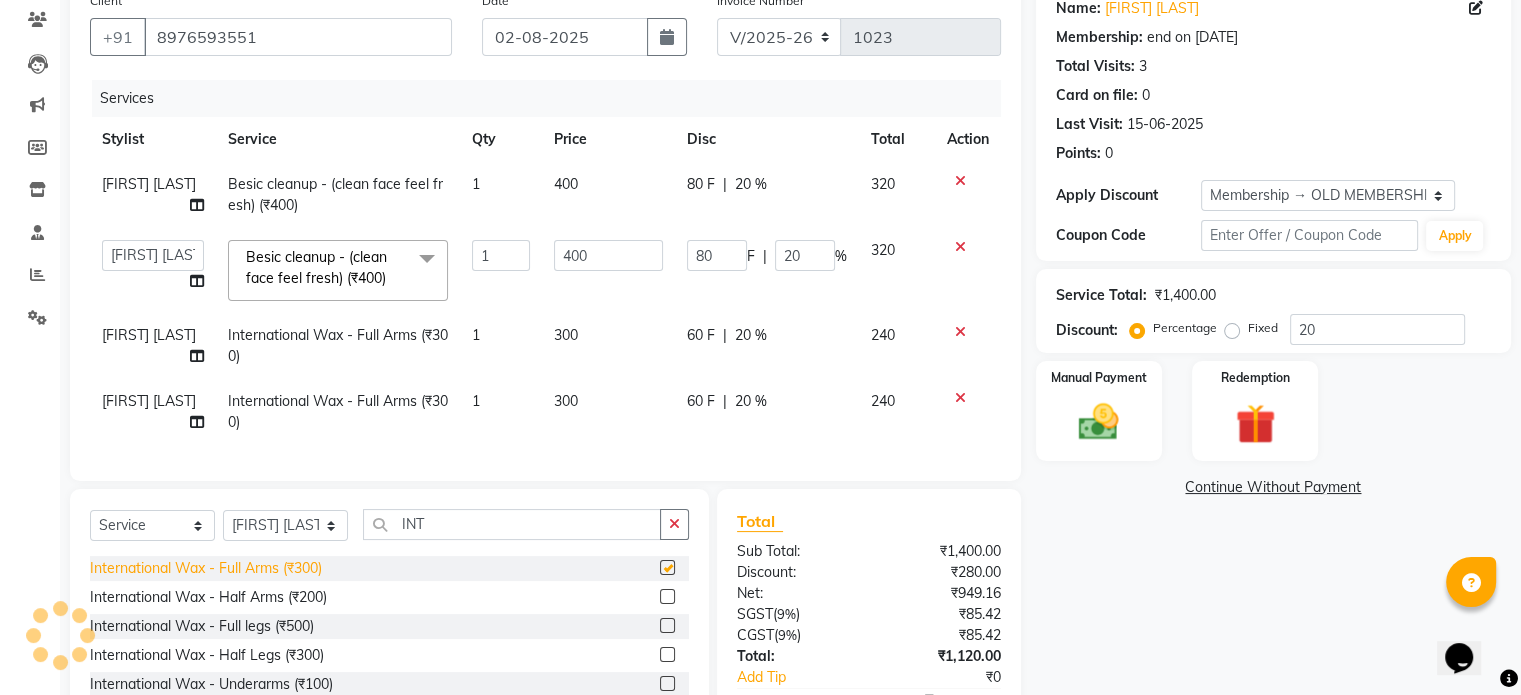 checkbox on "false" 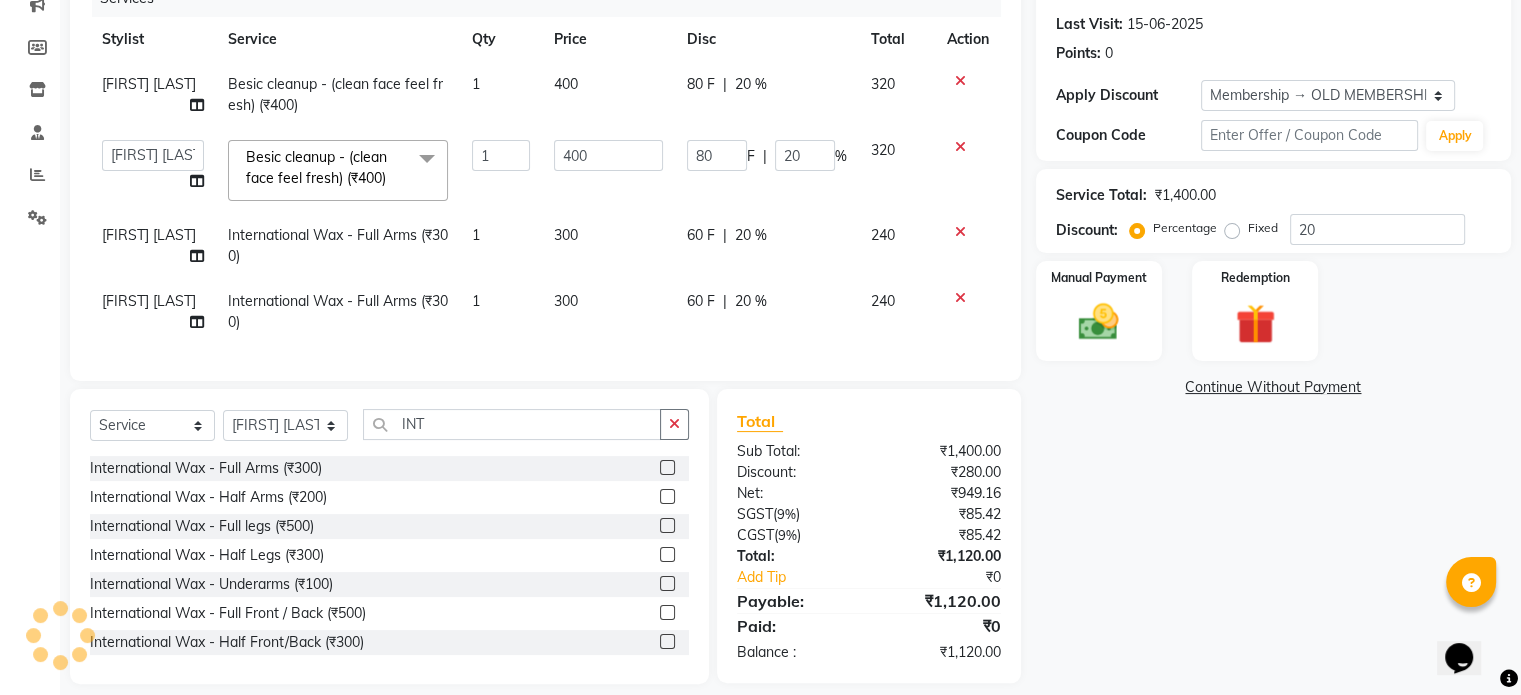 scroll, scrollTop: 270, scrollLeft: 0, axis: vertical 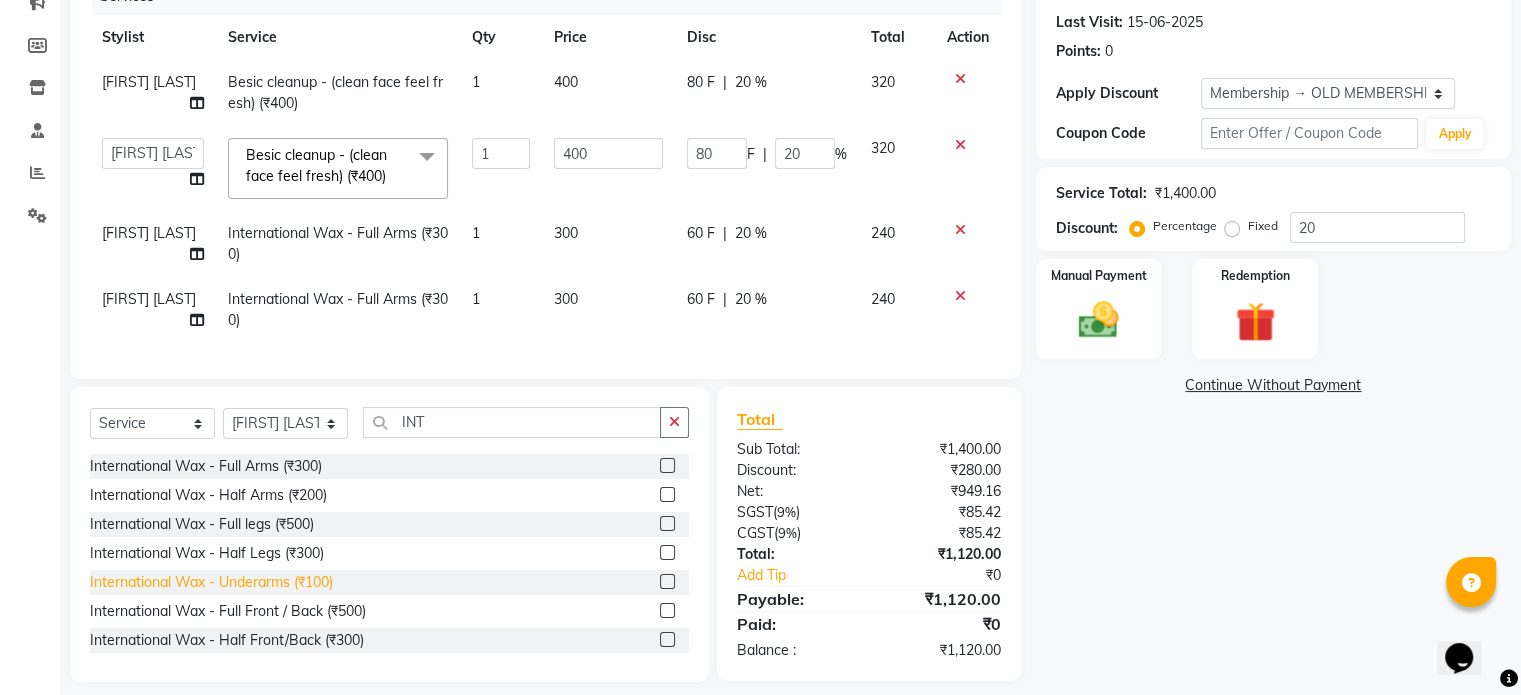click on "International Wax - Underarms (₹100)" 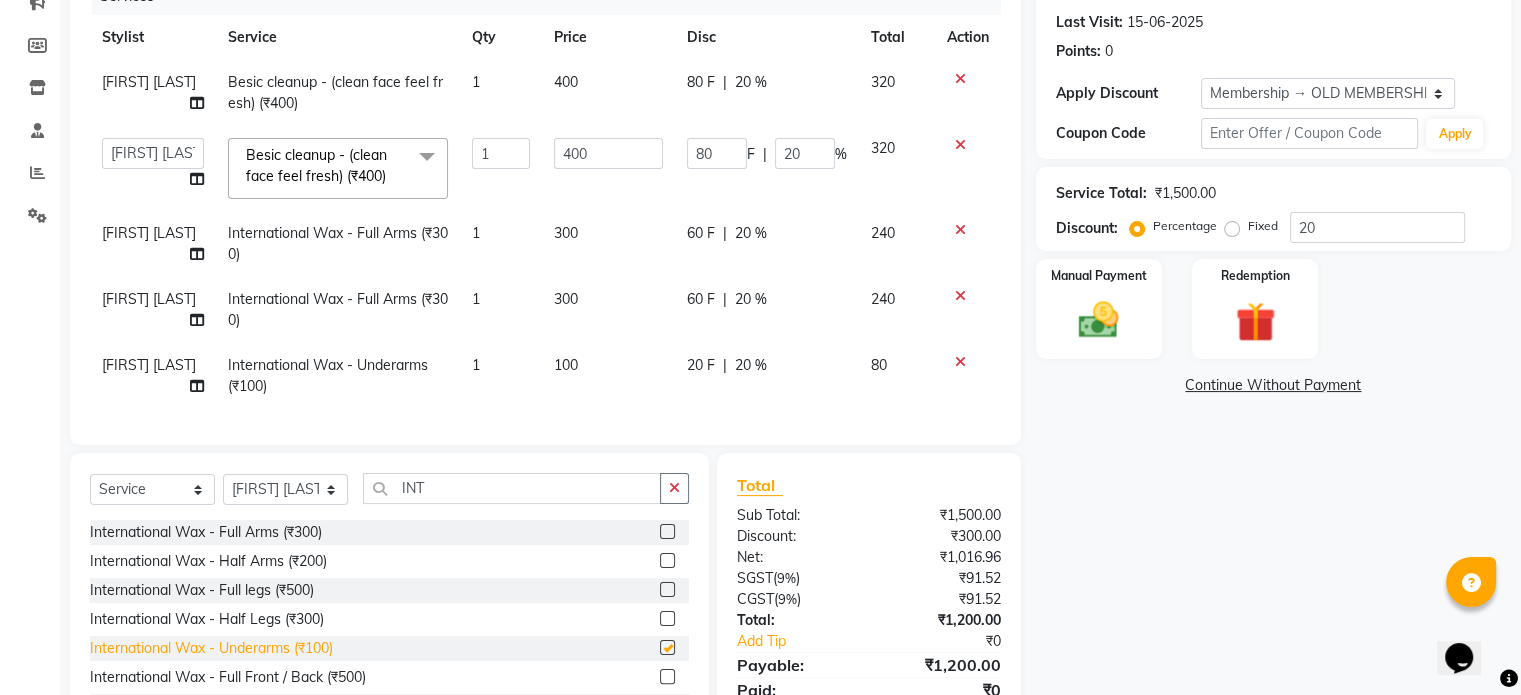 checkbox on "false" 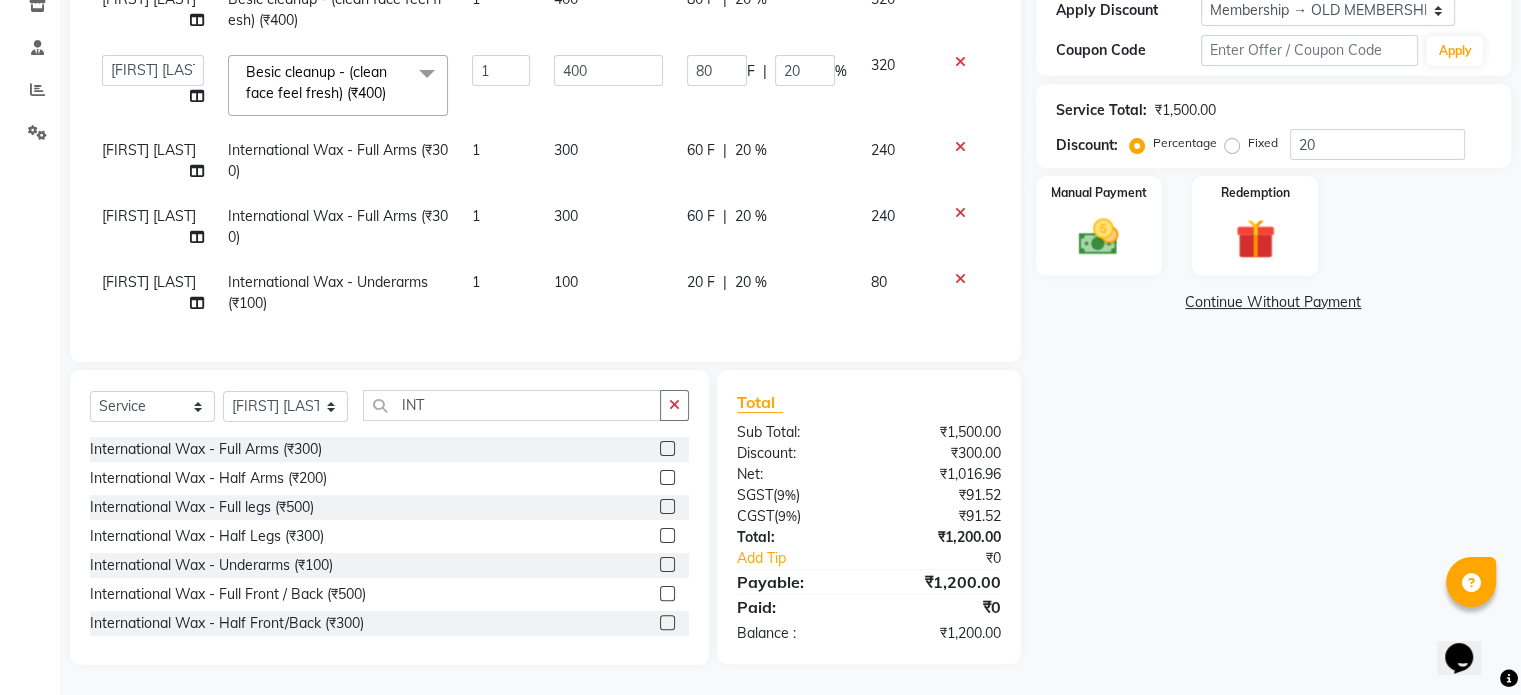 scroll, scrollTop: 358, scrollLeft: 0, axis: vertical 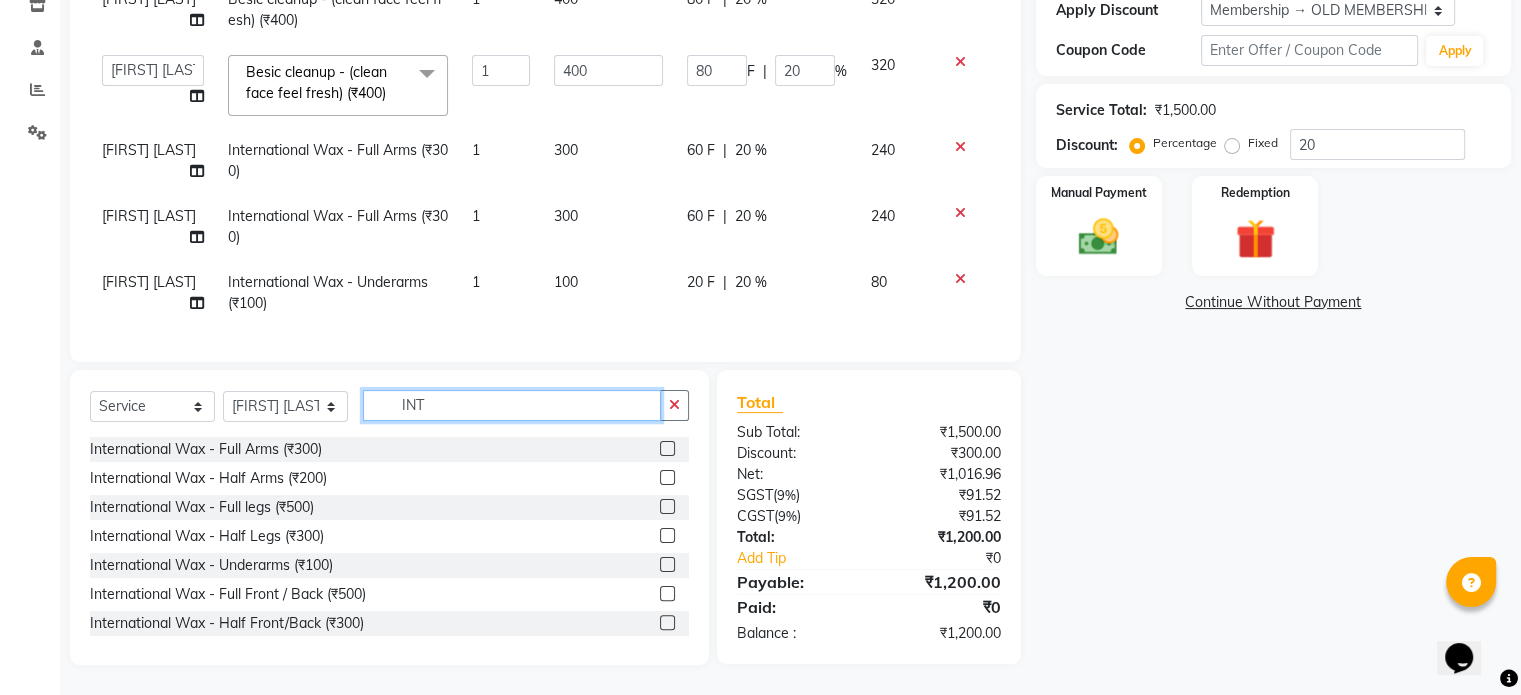click on "INT" 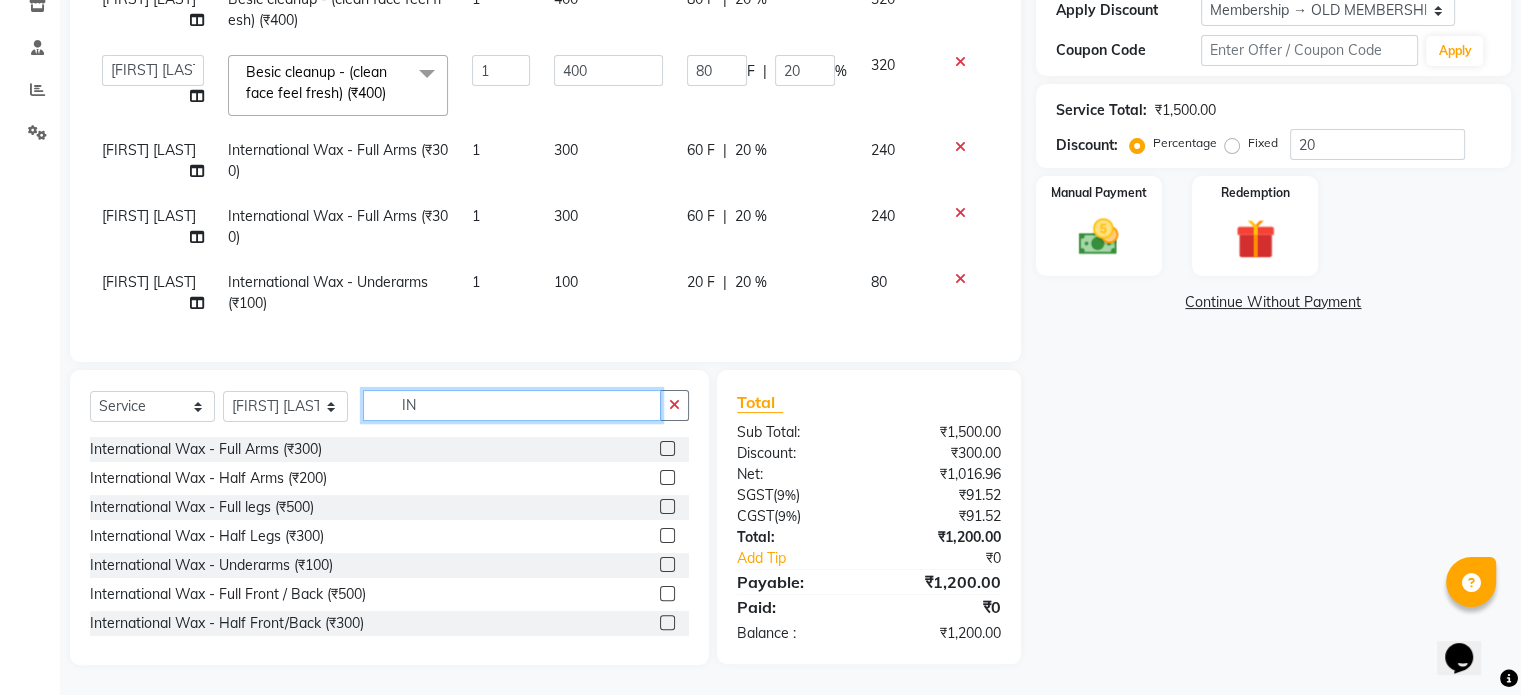 type on "I" 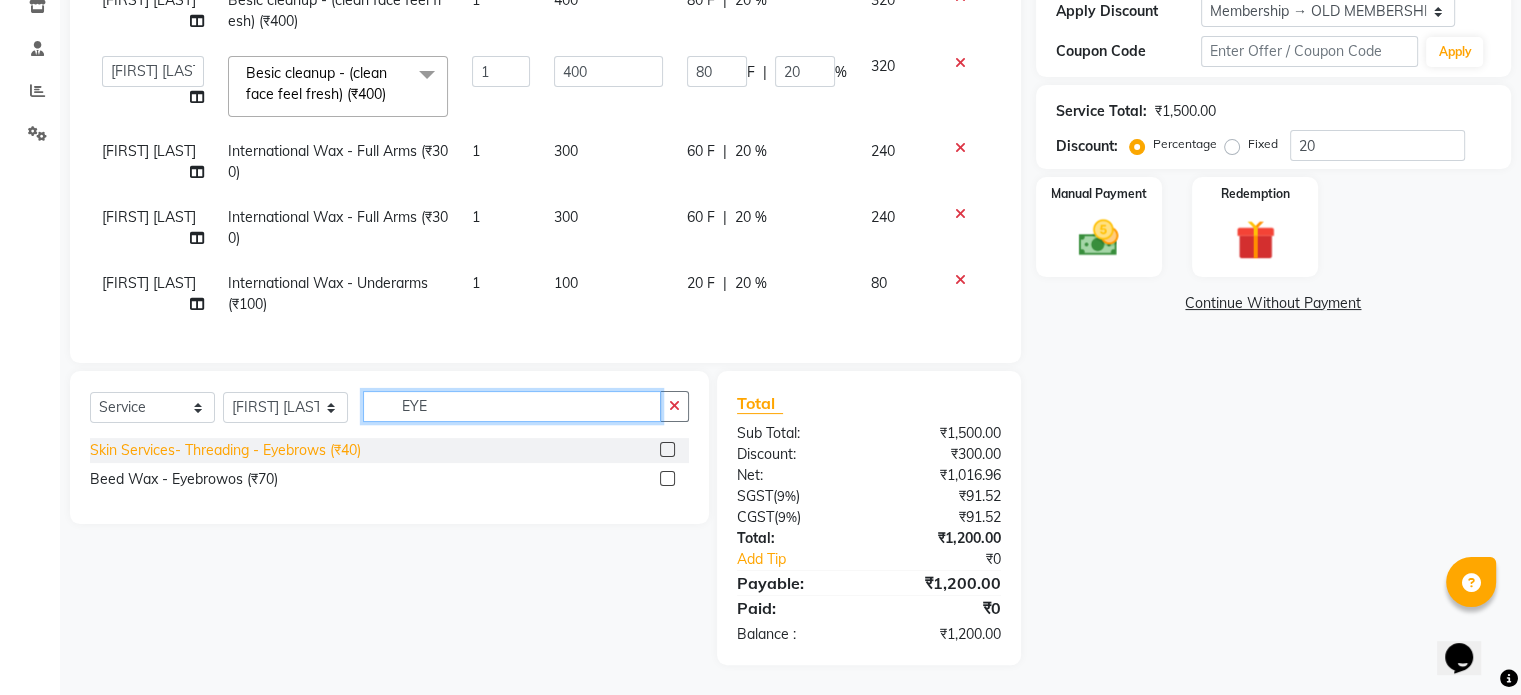 type on "EYE" 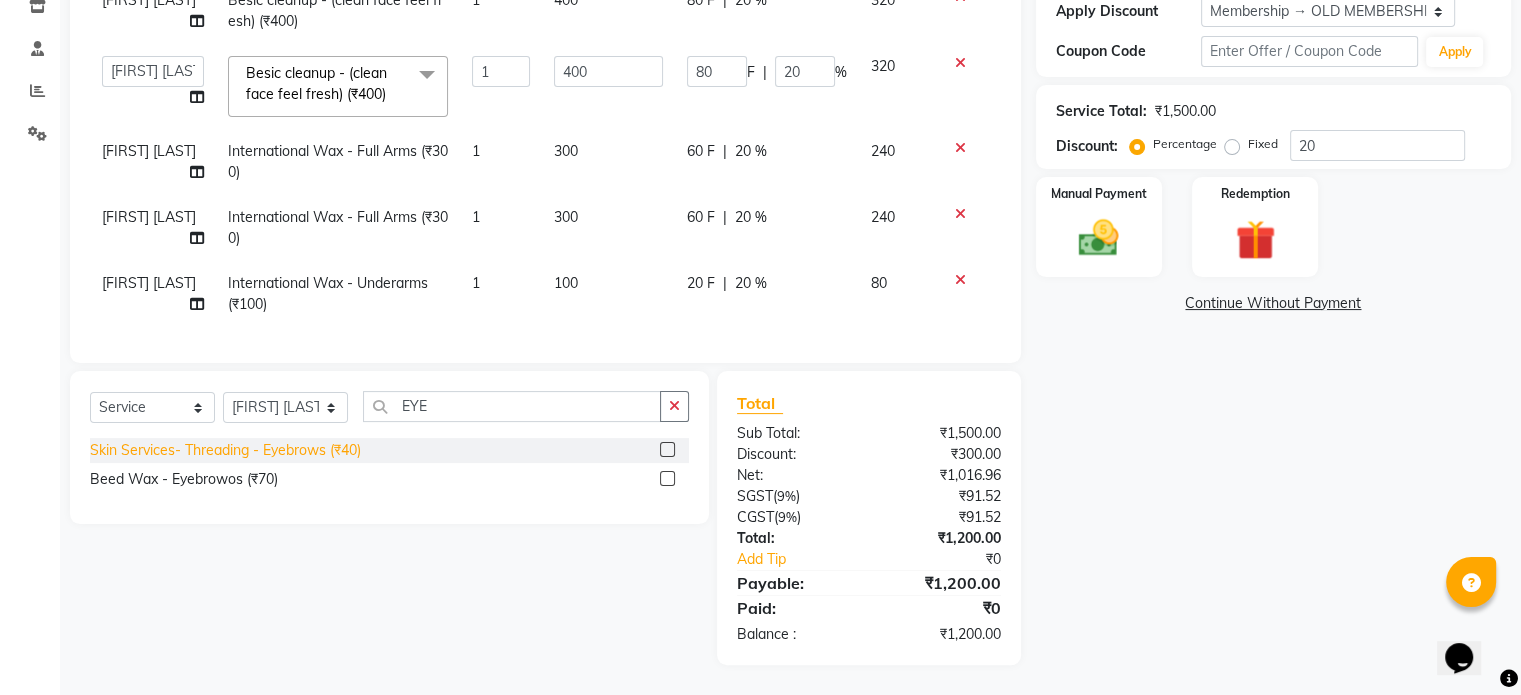click on "Skin Services- Threading - Eyebrows (₹40)" 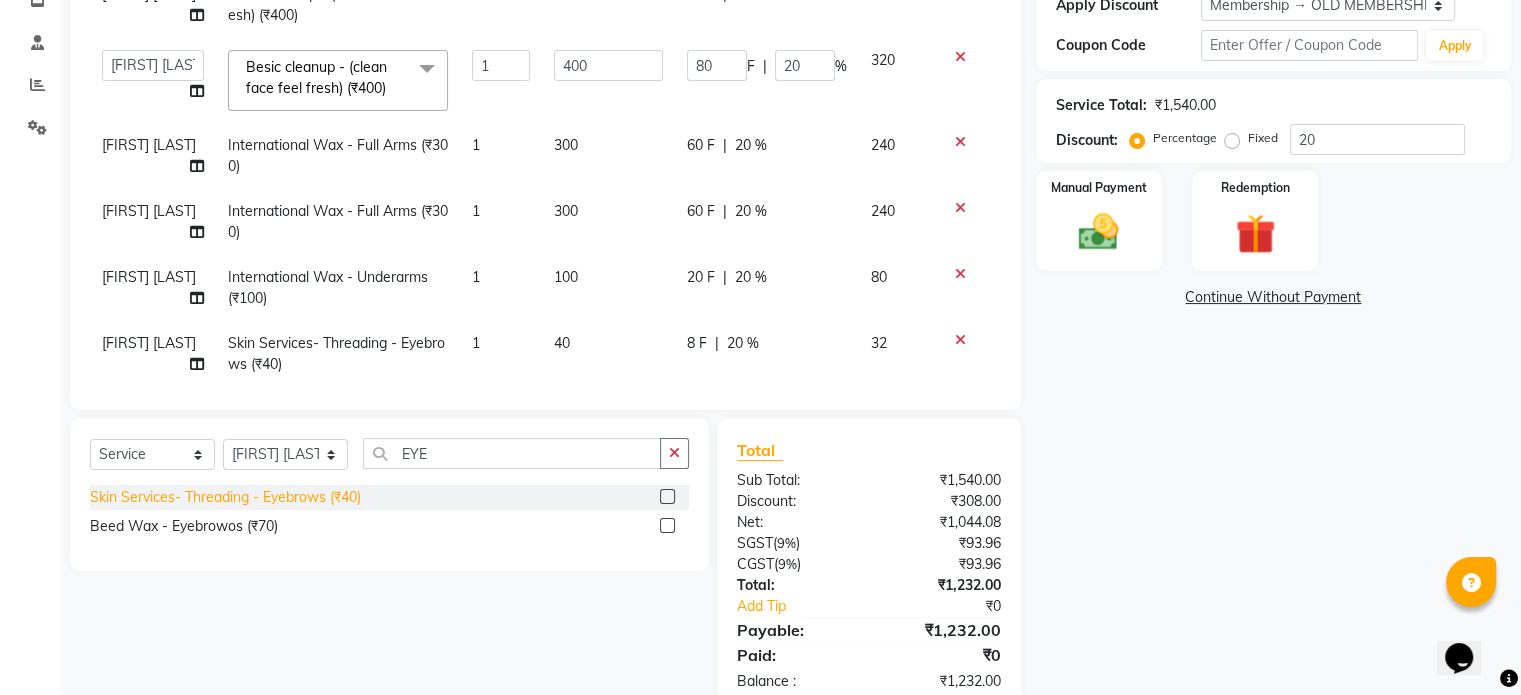click on "Skin Services- Threading - Eyebrows (₹40)" 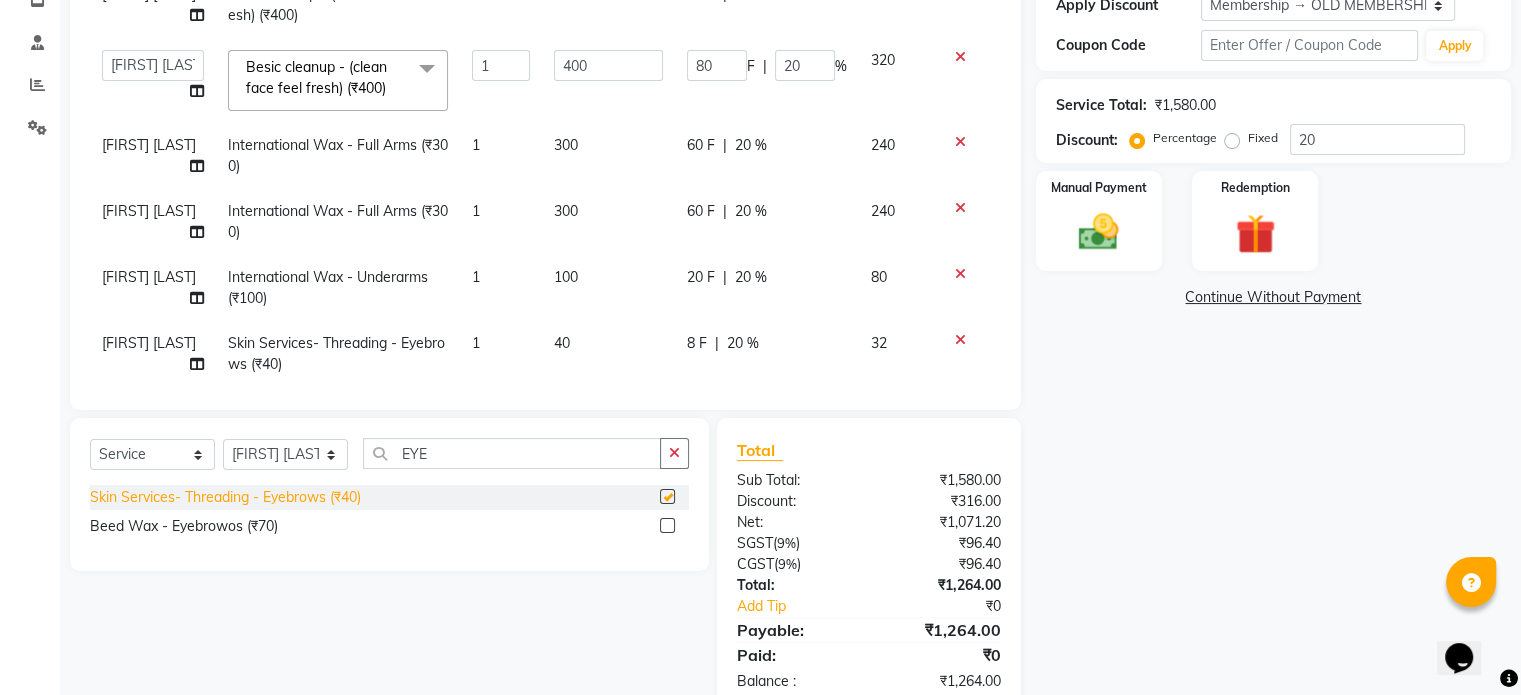 checkbox on "false" 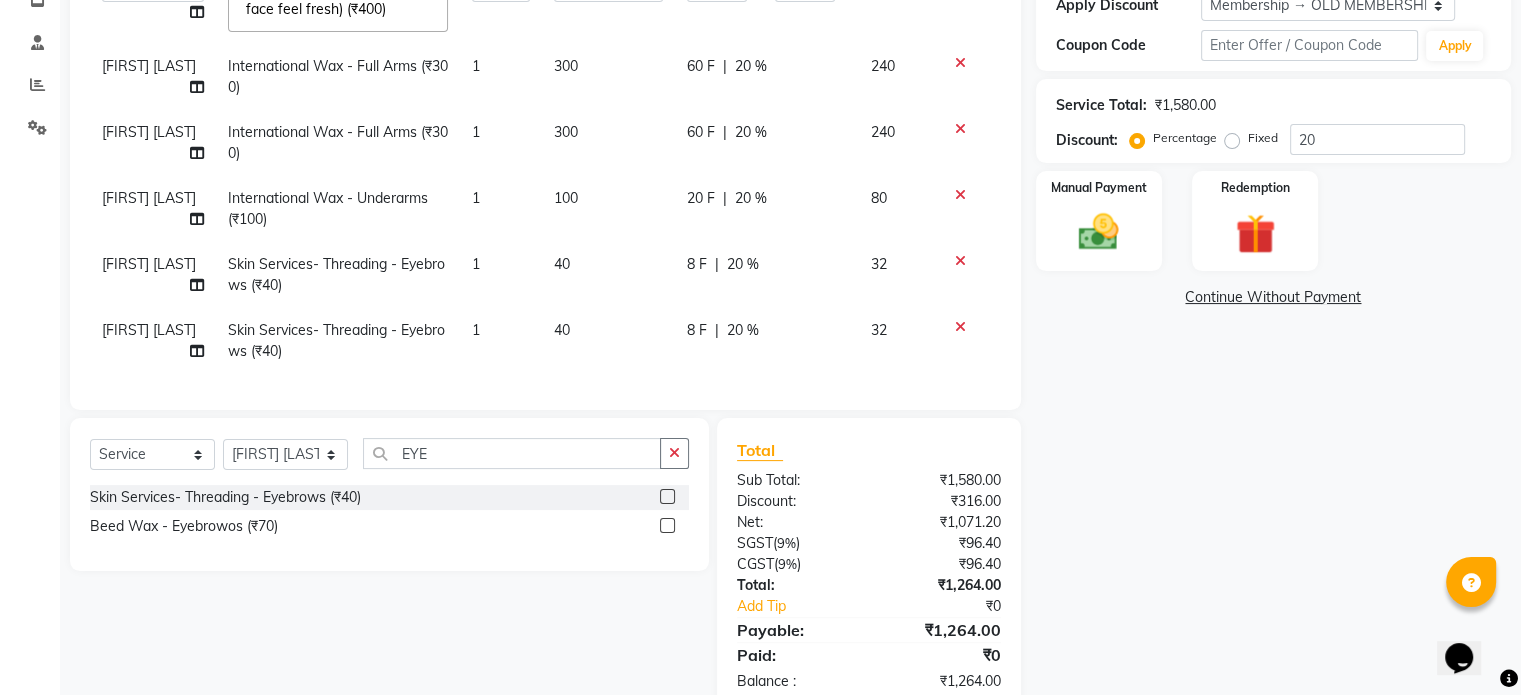 scroll, scrollTop: 87, scrollLeft: 0, axis: vertical 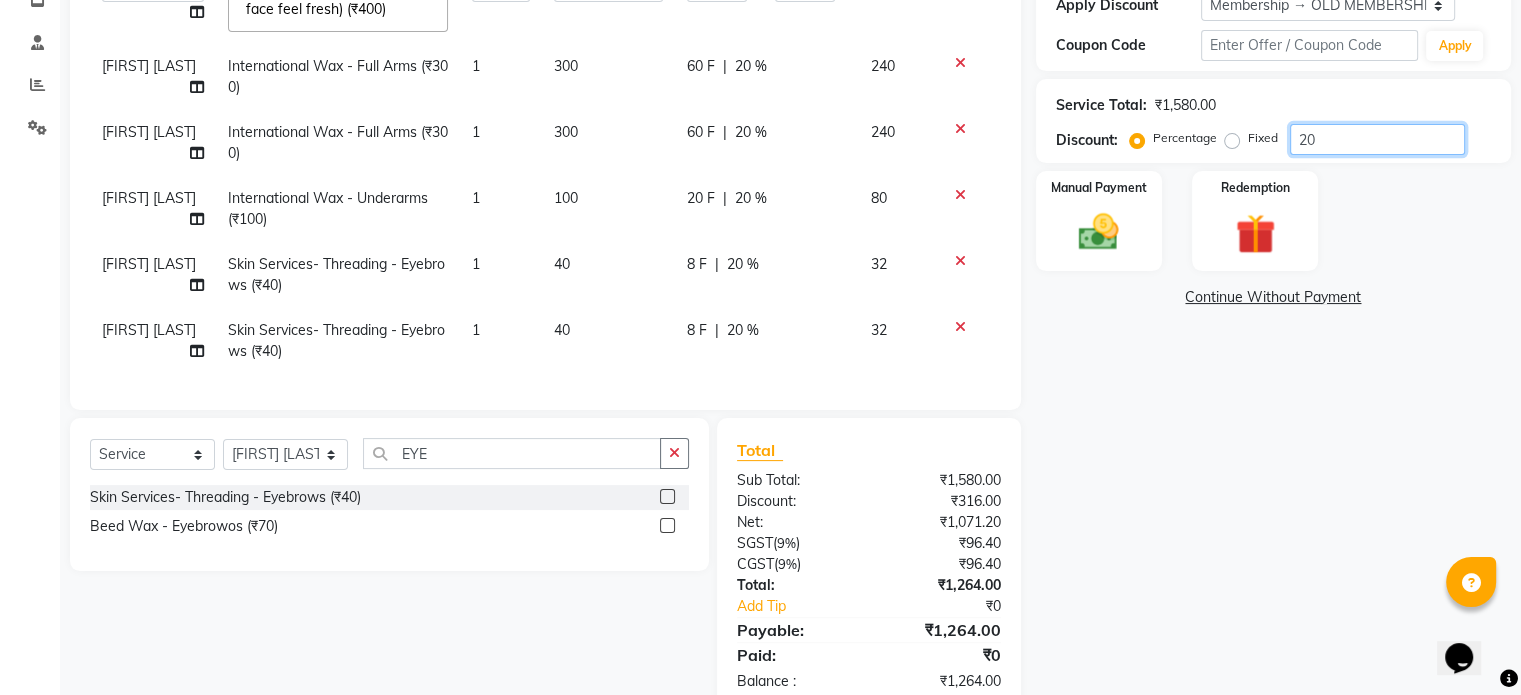 click on "20" 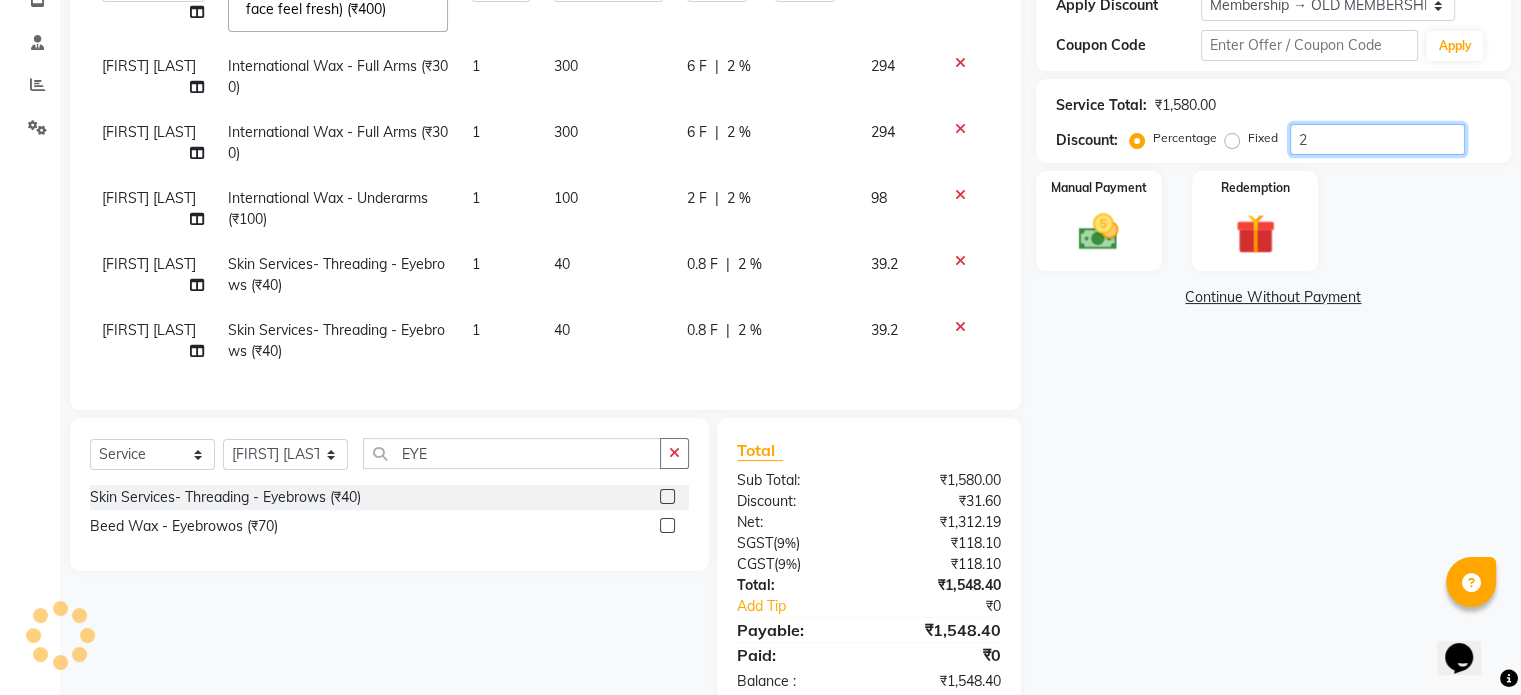 type 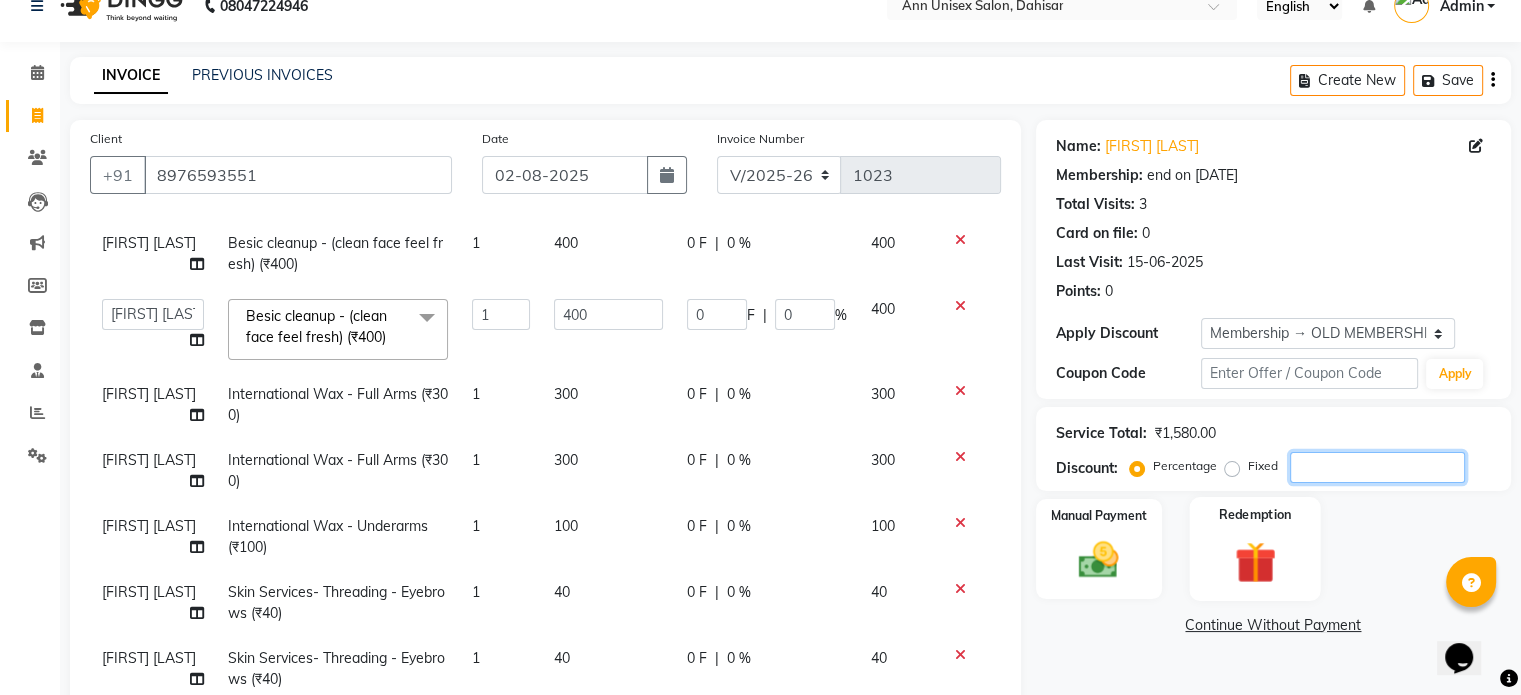 scroll, scrollTop: 28, scrollLeft: 0, axis: vertical 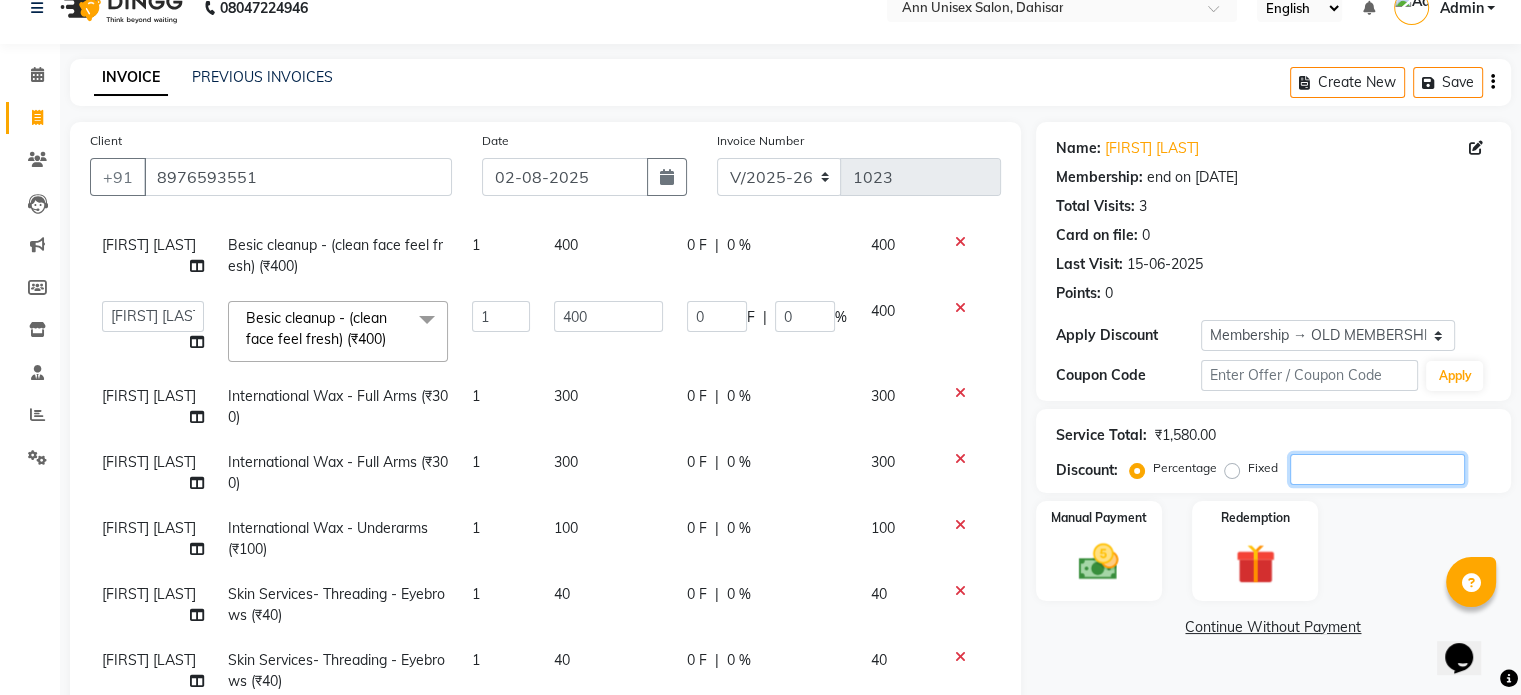type 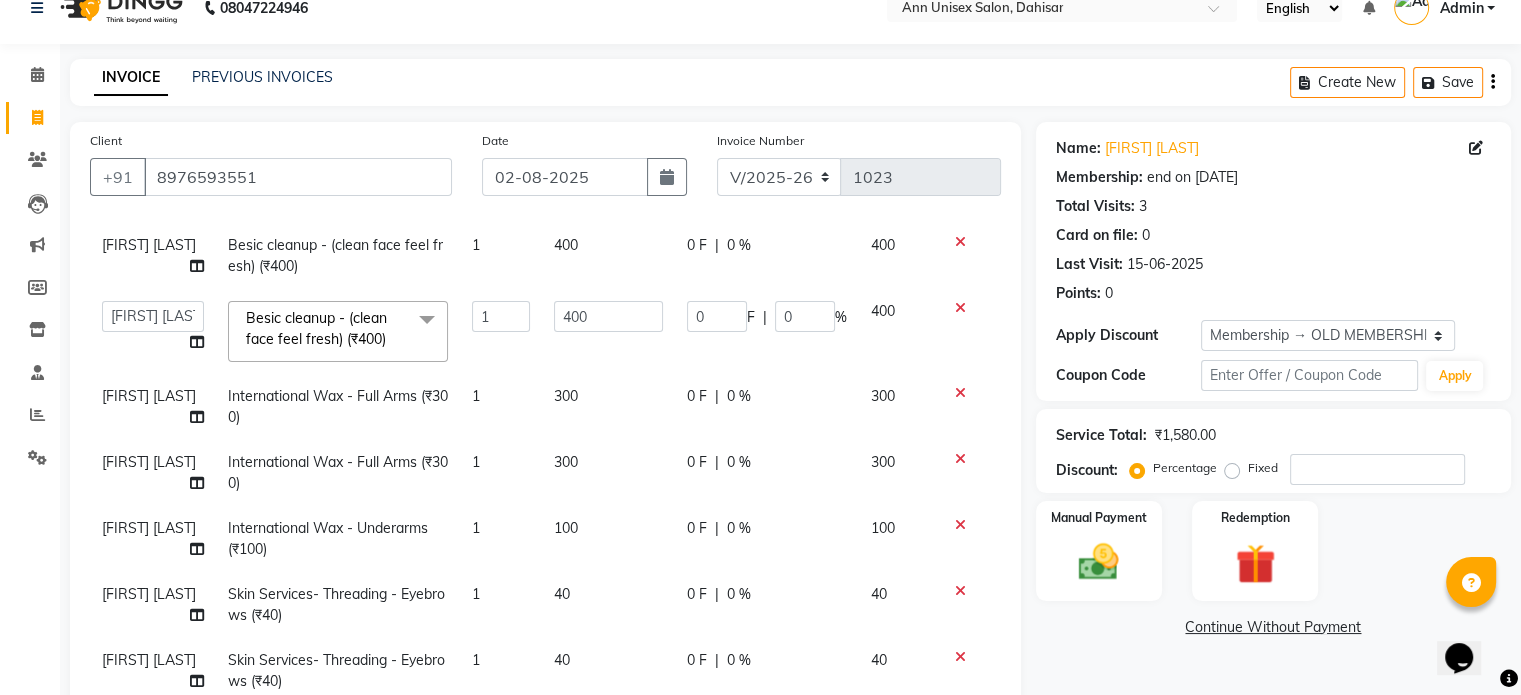 click on "1" 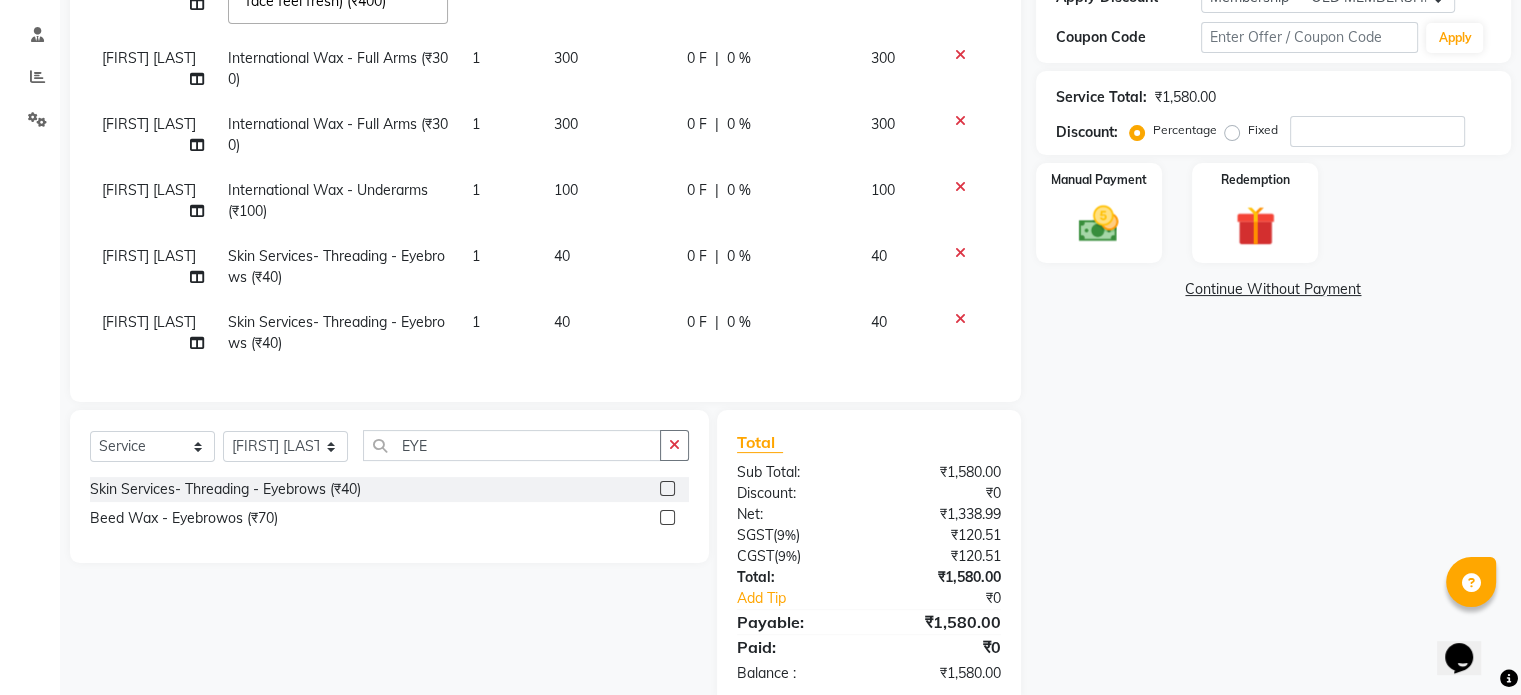 scroll, scrollTop: 368, scrollLeft: 0, axis: vertical 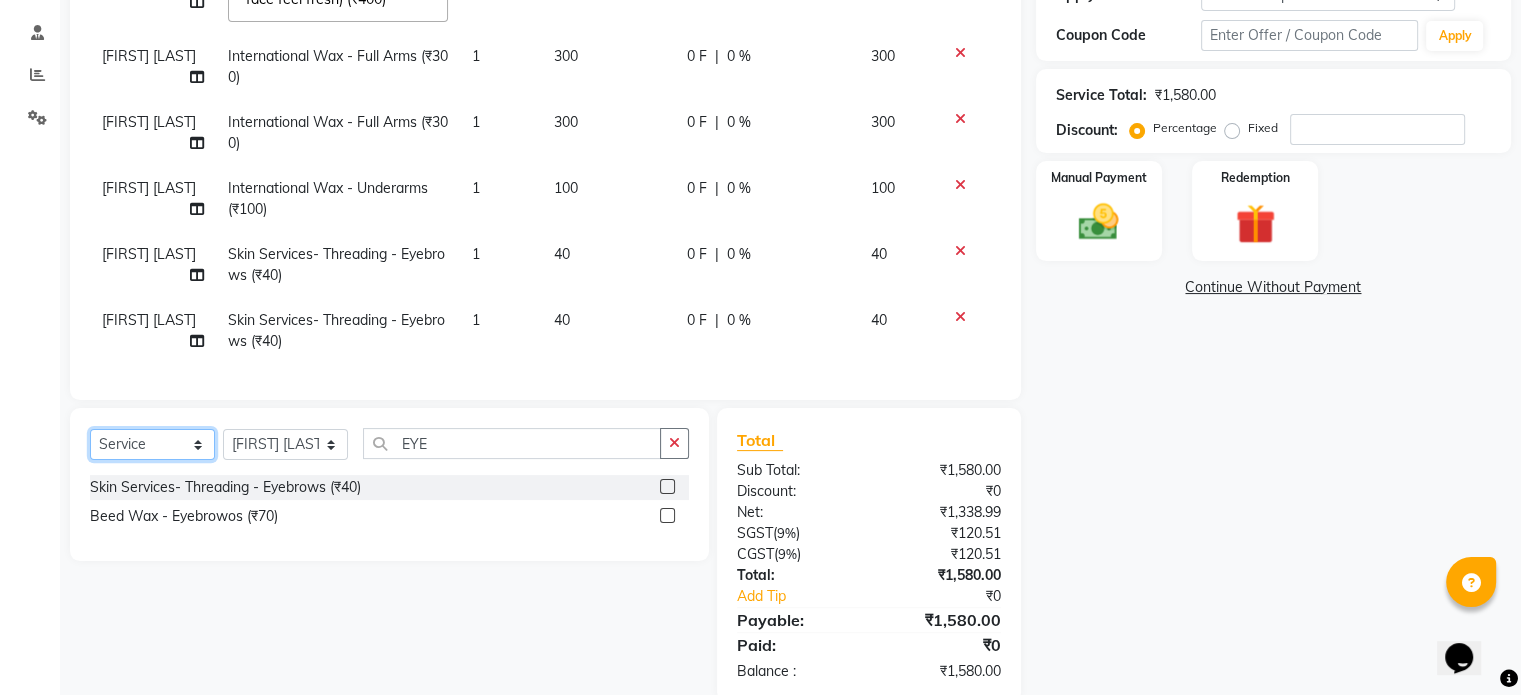 click on "Select  Service  Product  Membership  Package Voucher Prepaid Gift Card" 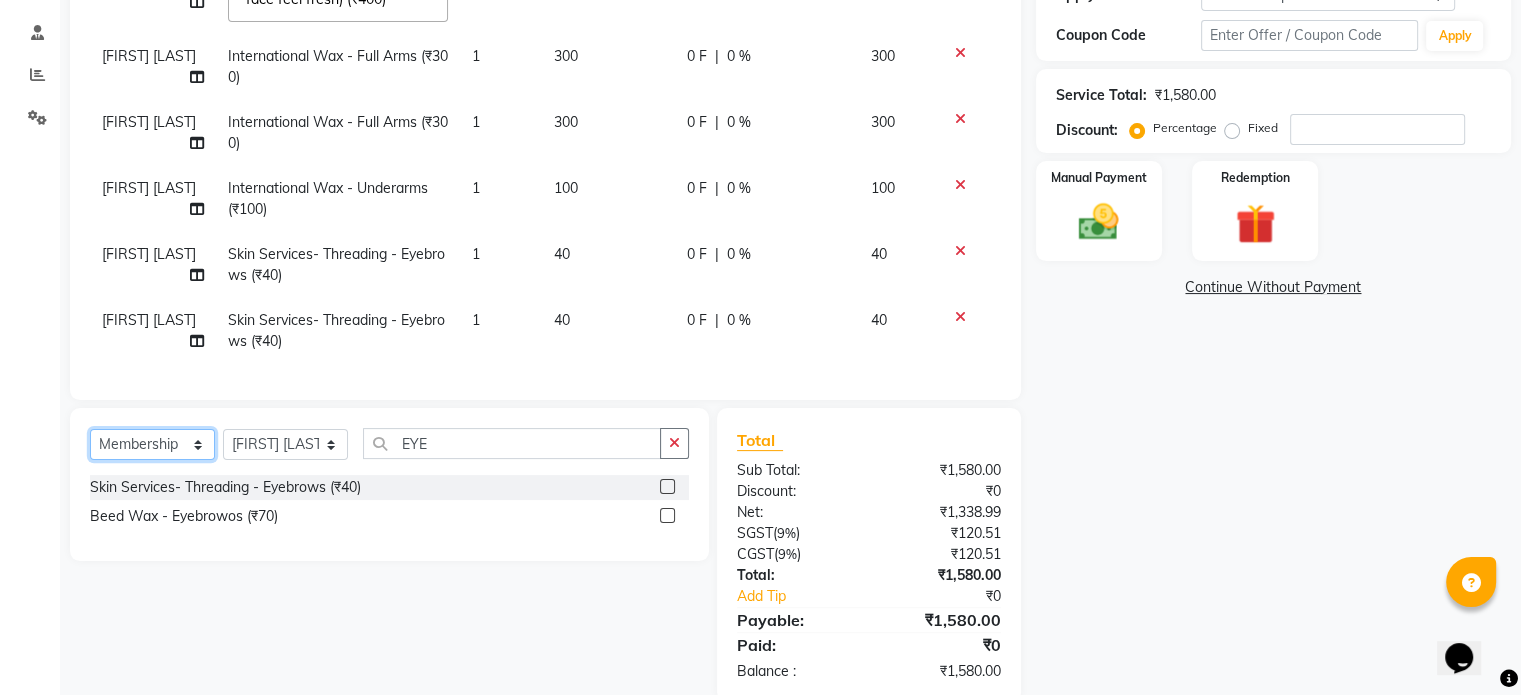 click on "Select  Service  Product  Membership  Package Voucher Prepaid Gift Card" 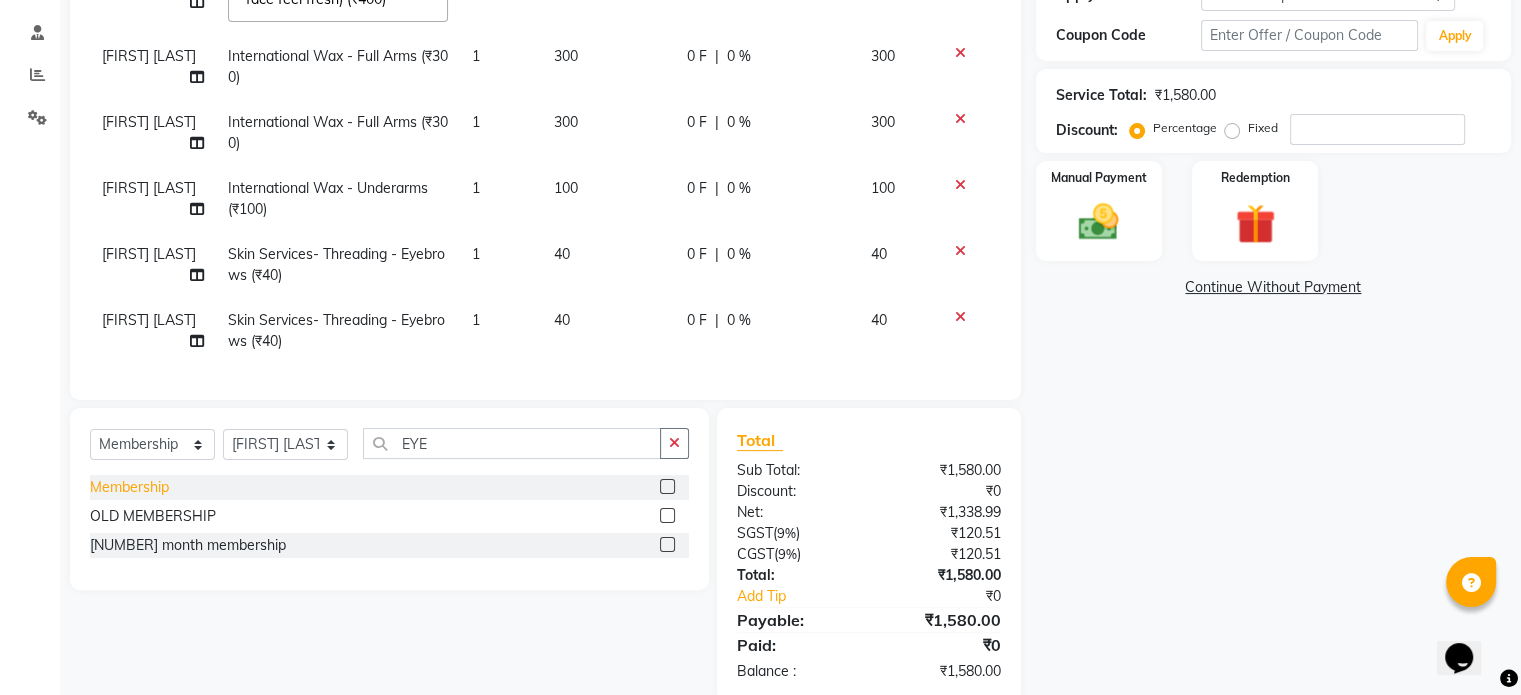 click on "Membership" 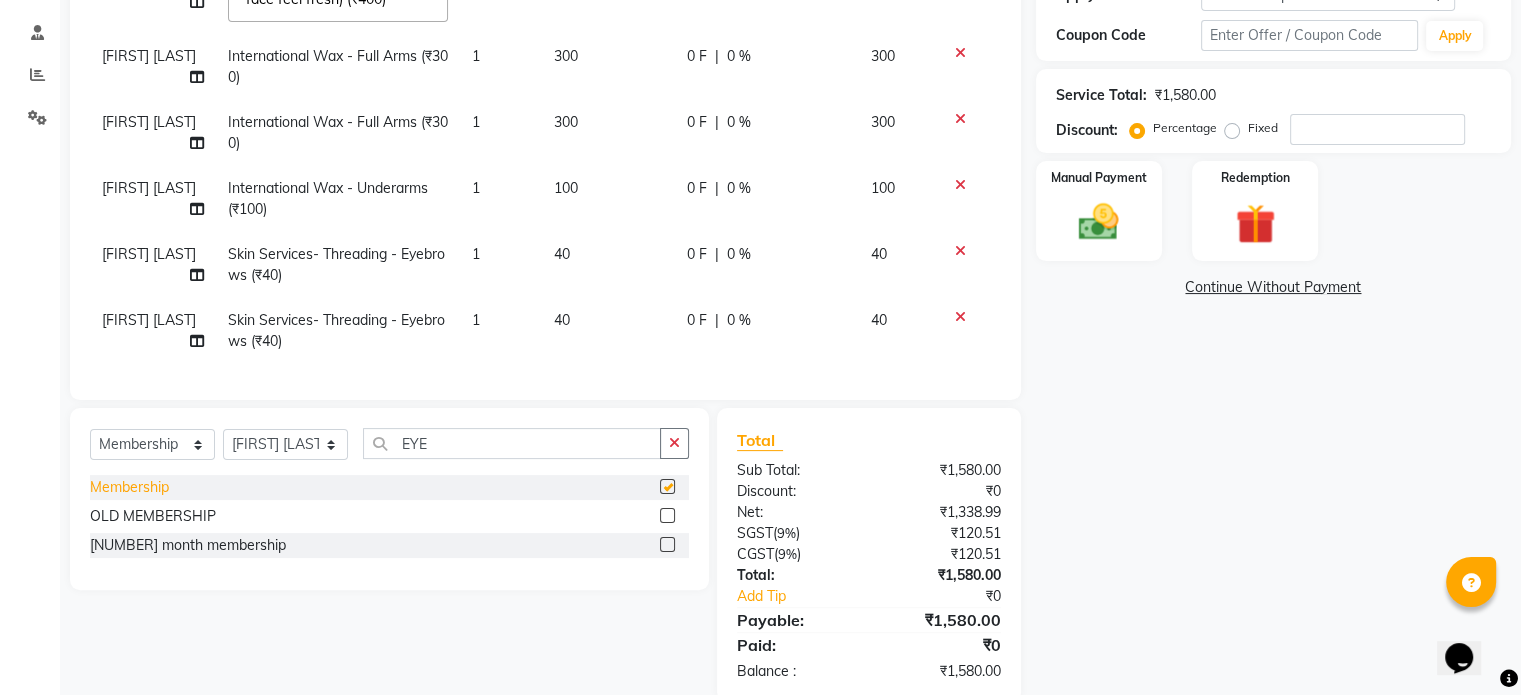 select on "select" 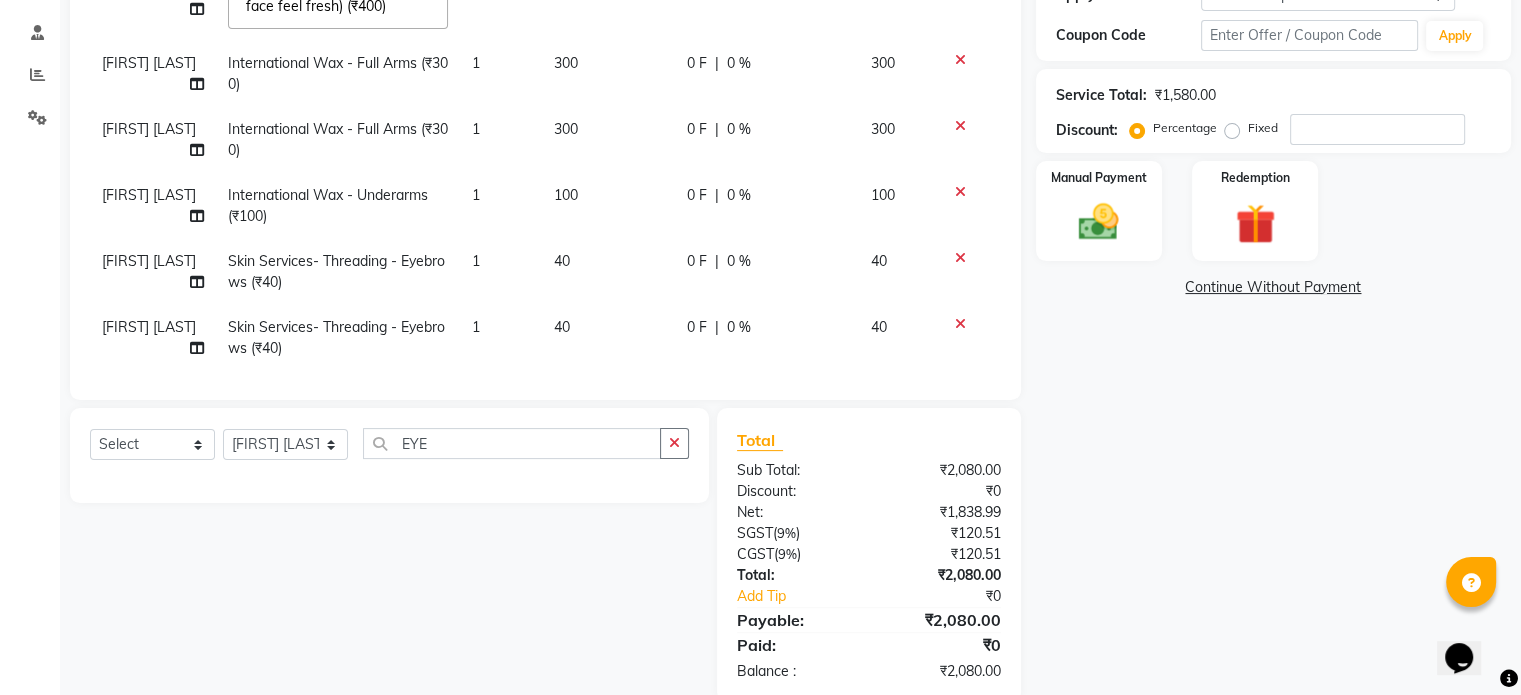 scroll, scrollTop: 0, scrollLeft: 0, axis: both 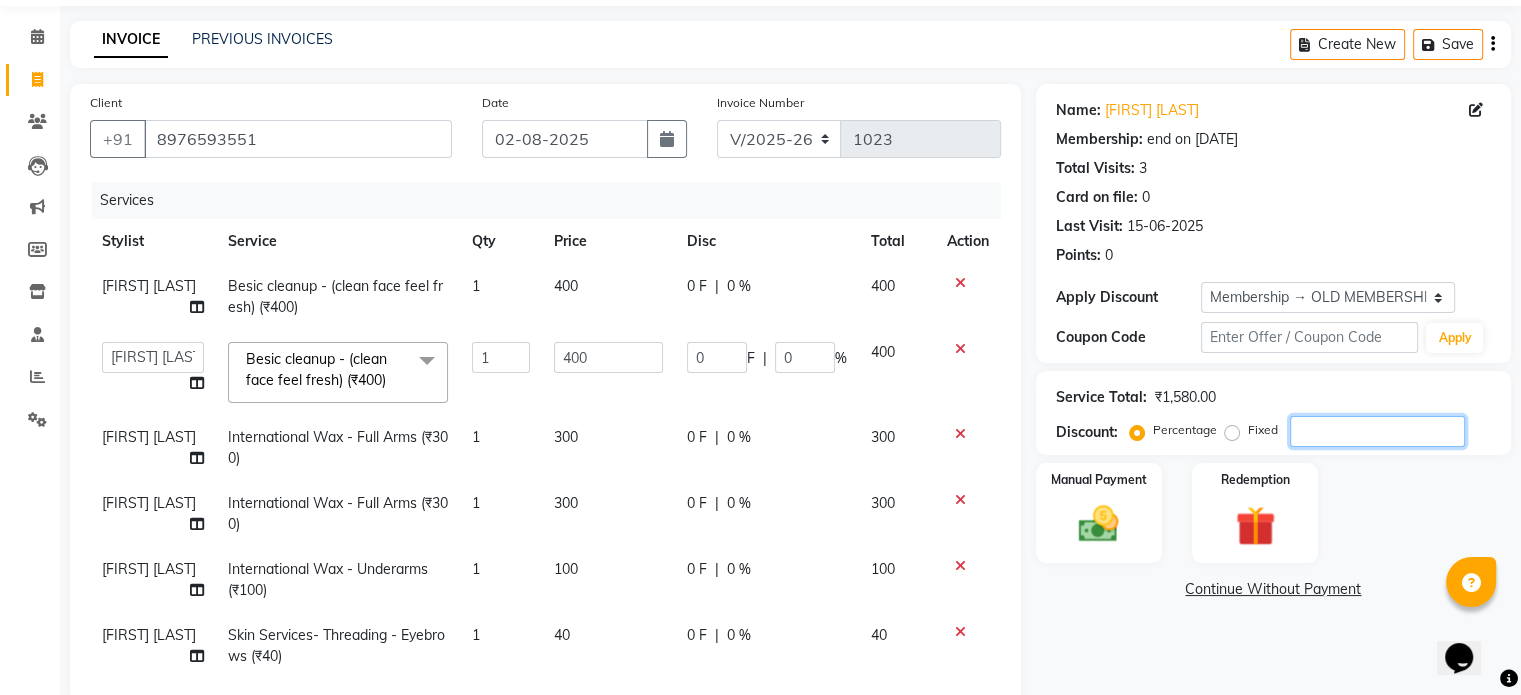 click 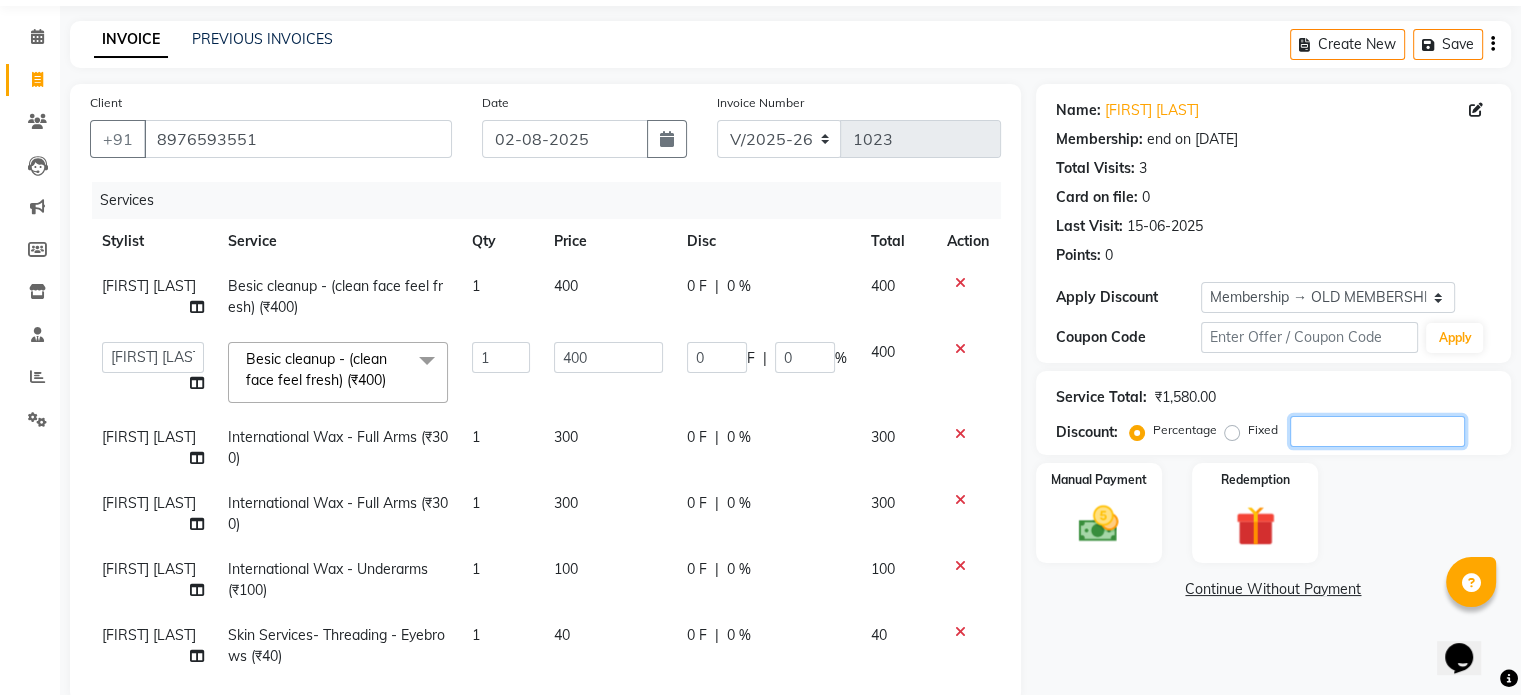 type on "2" 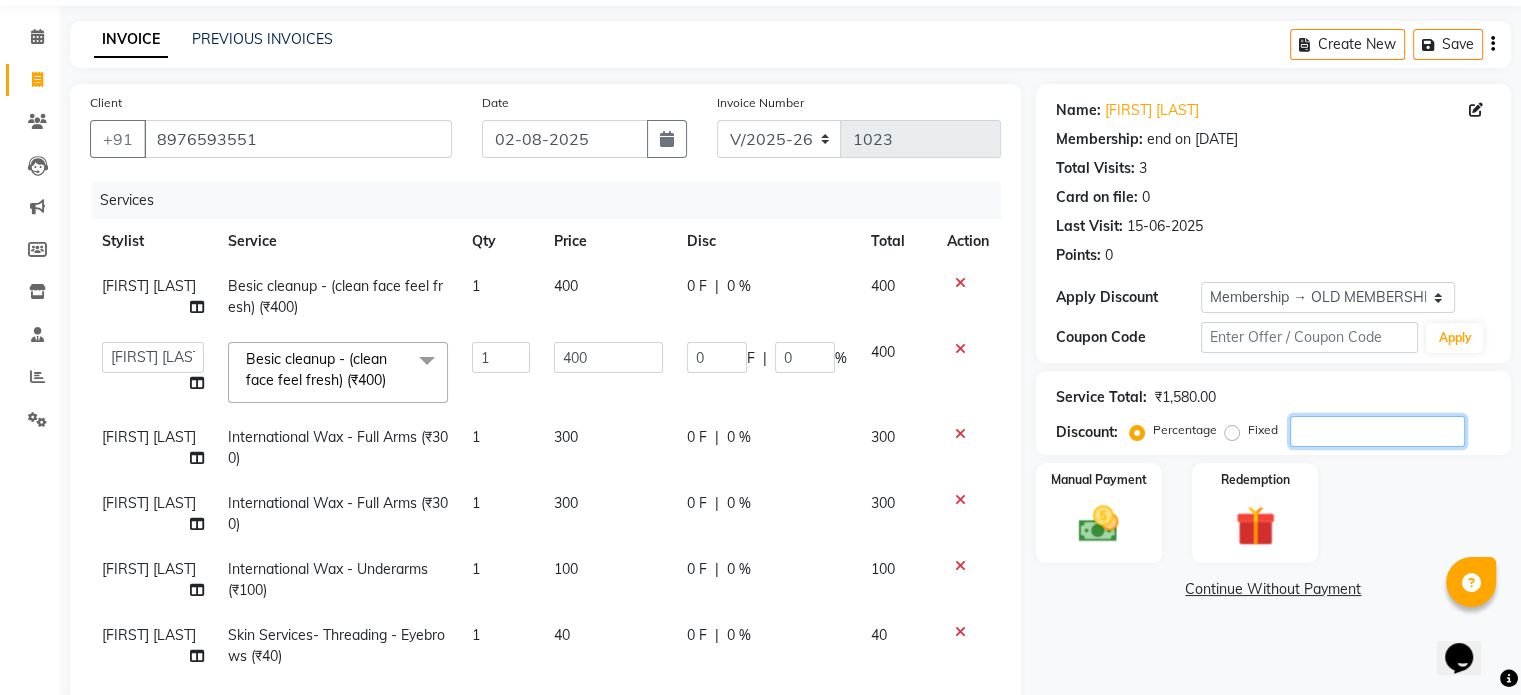 type on "8" 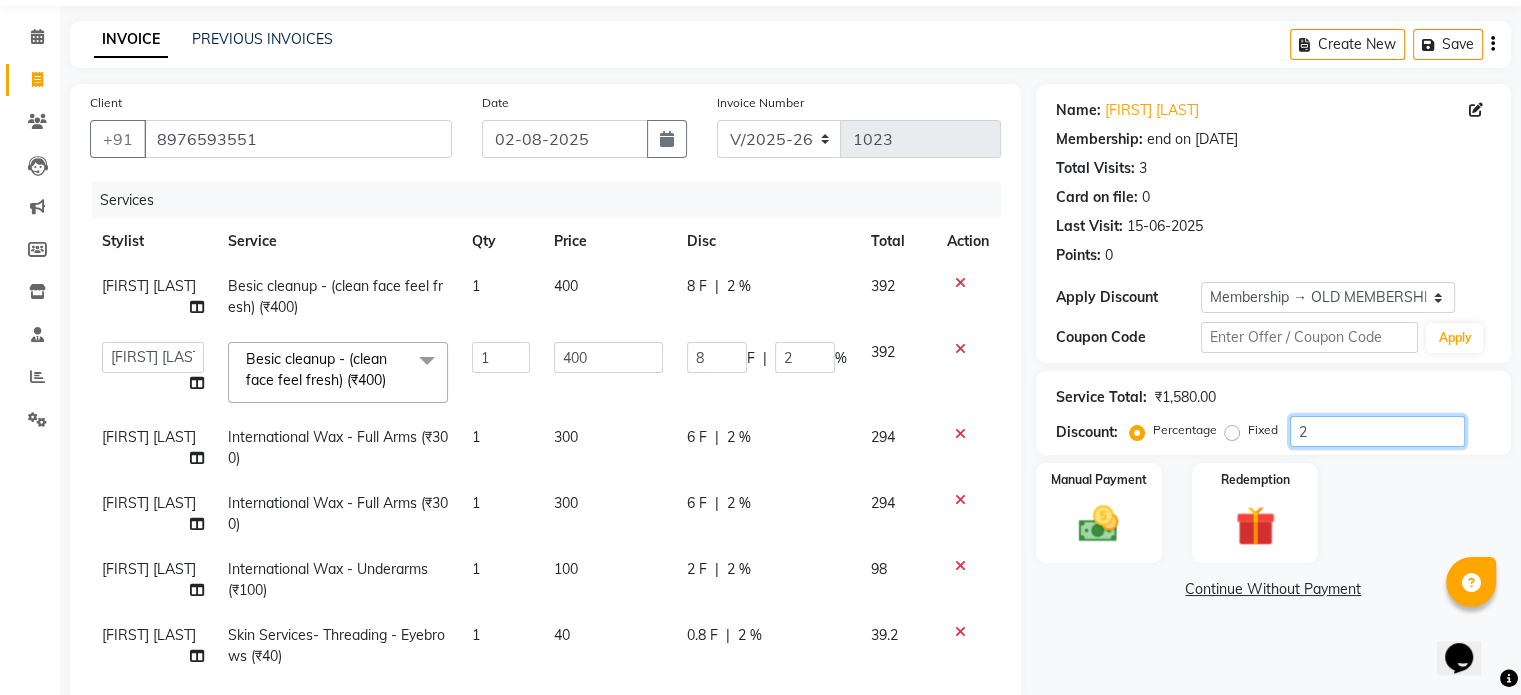 type on "20" 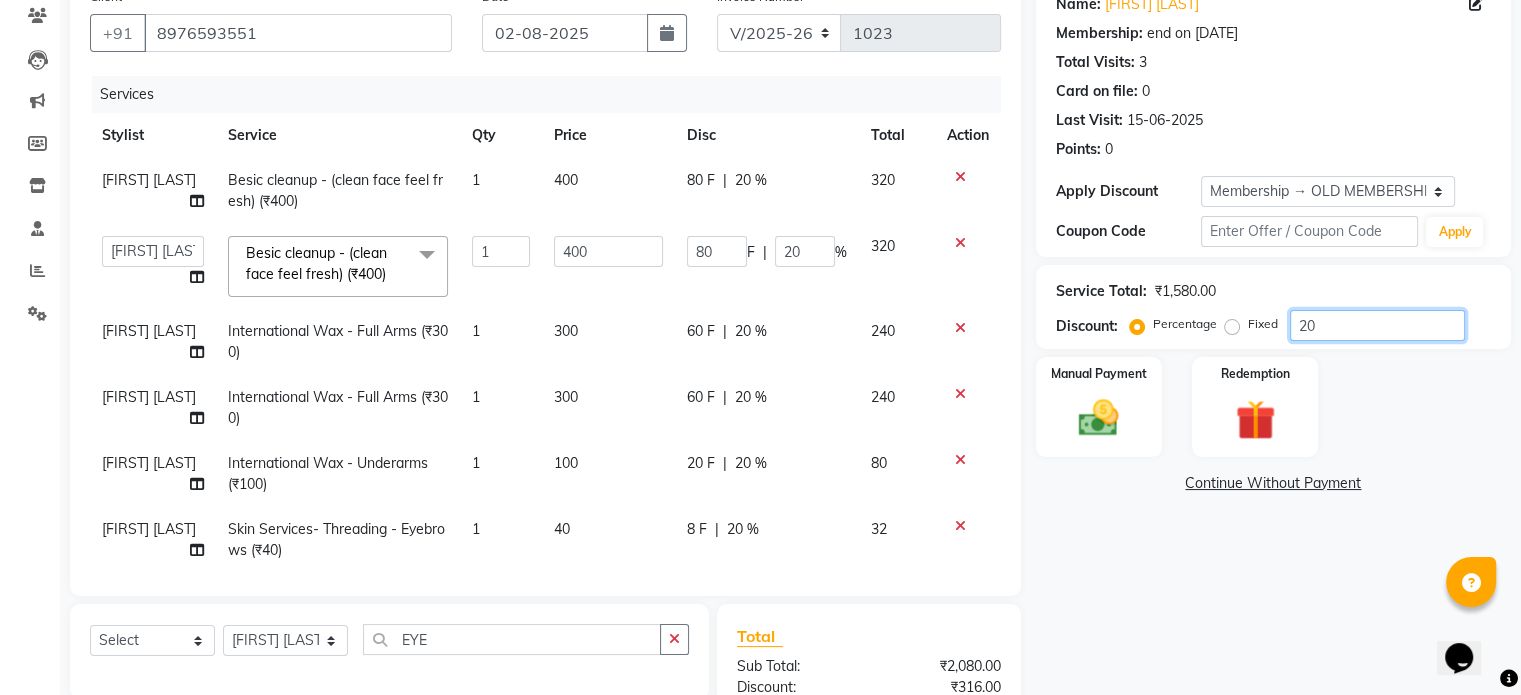 scroll, scrollTop: 184, scrollLeft: 0, axis: vertical 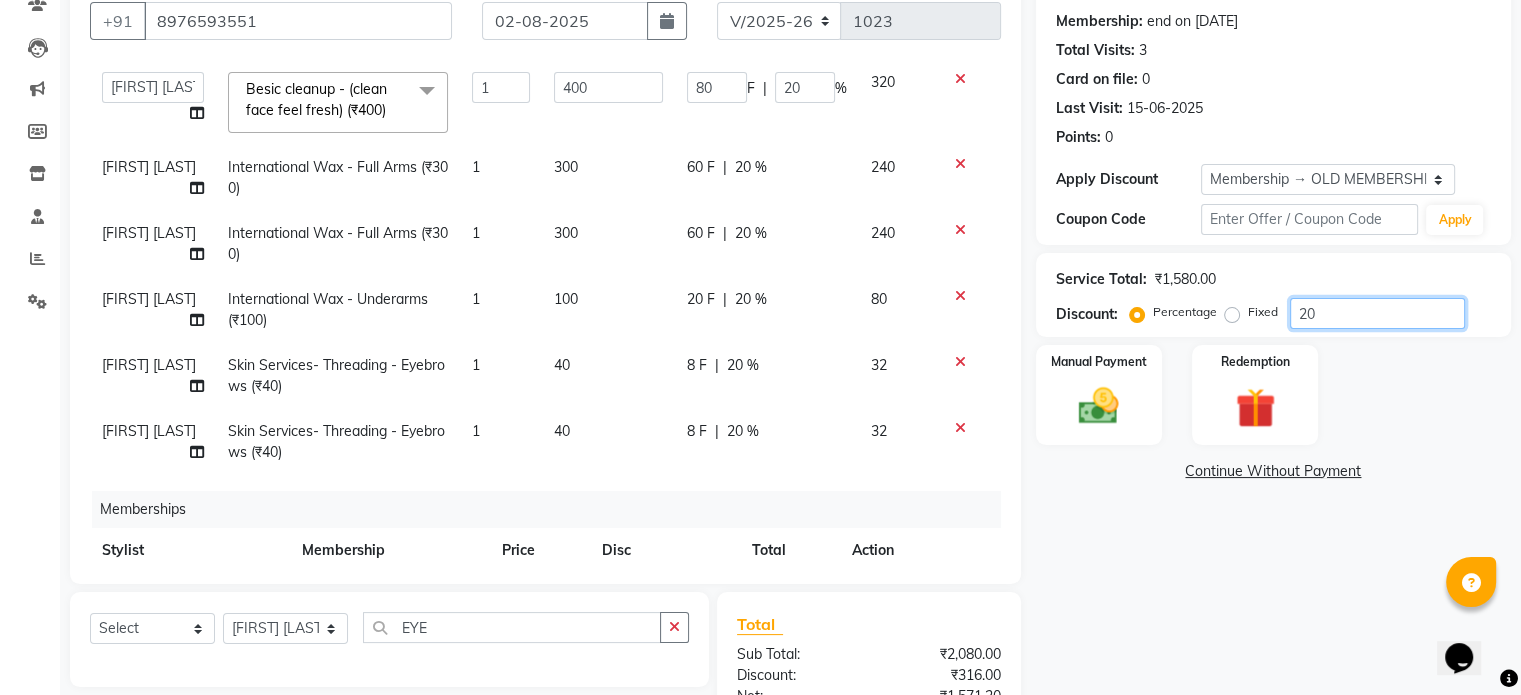 type on "20" 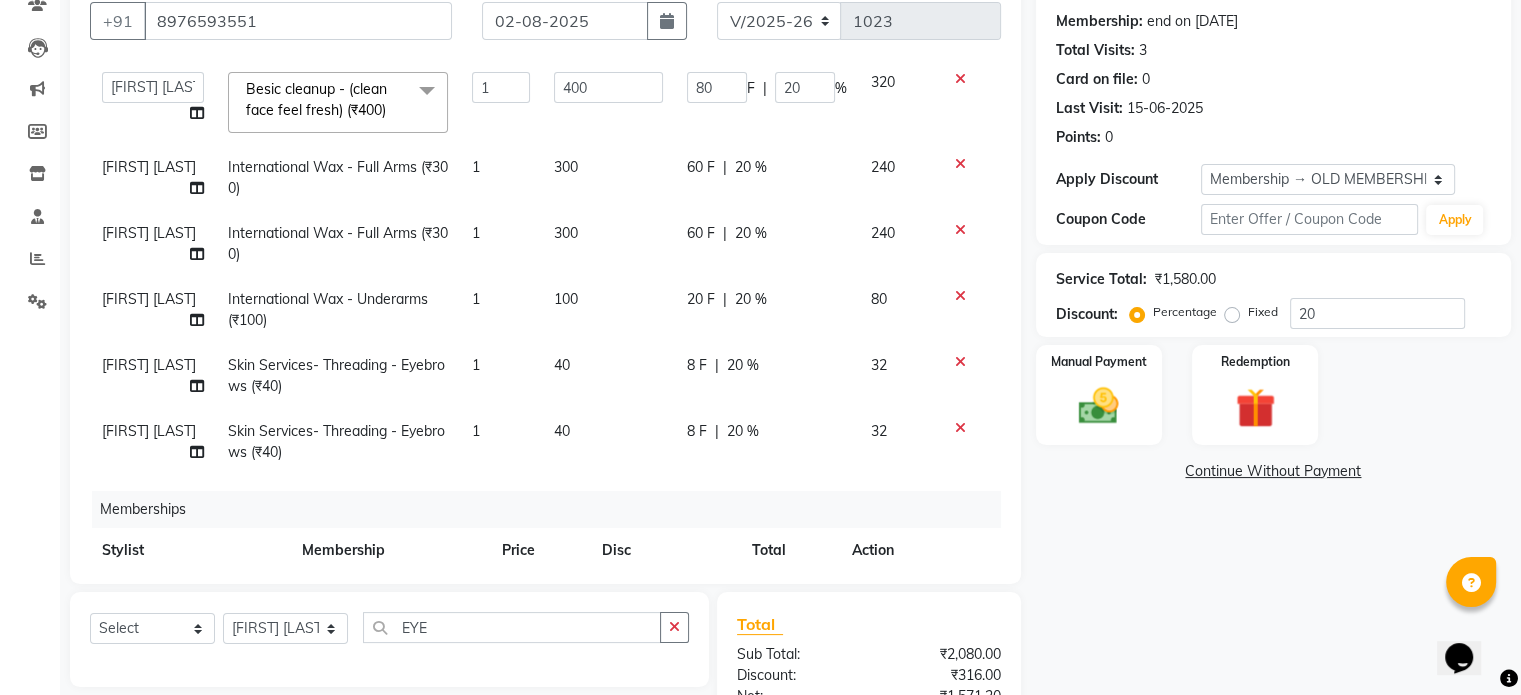 click on "20 %" 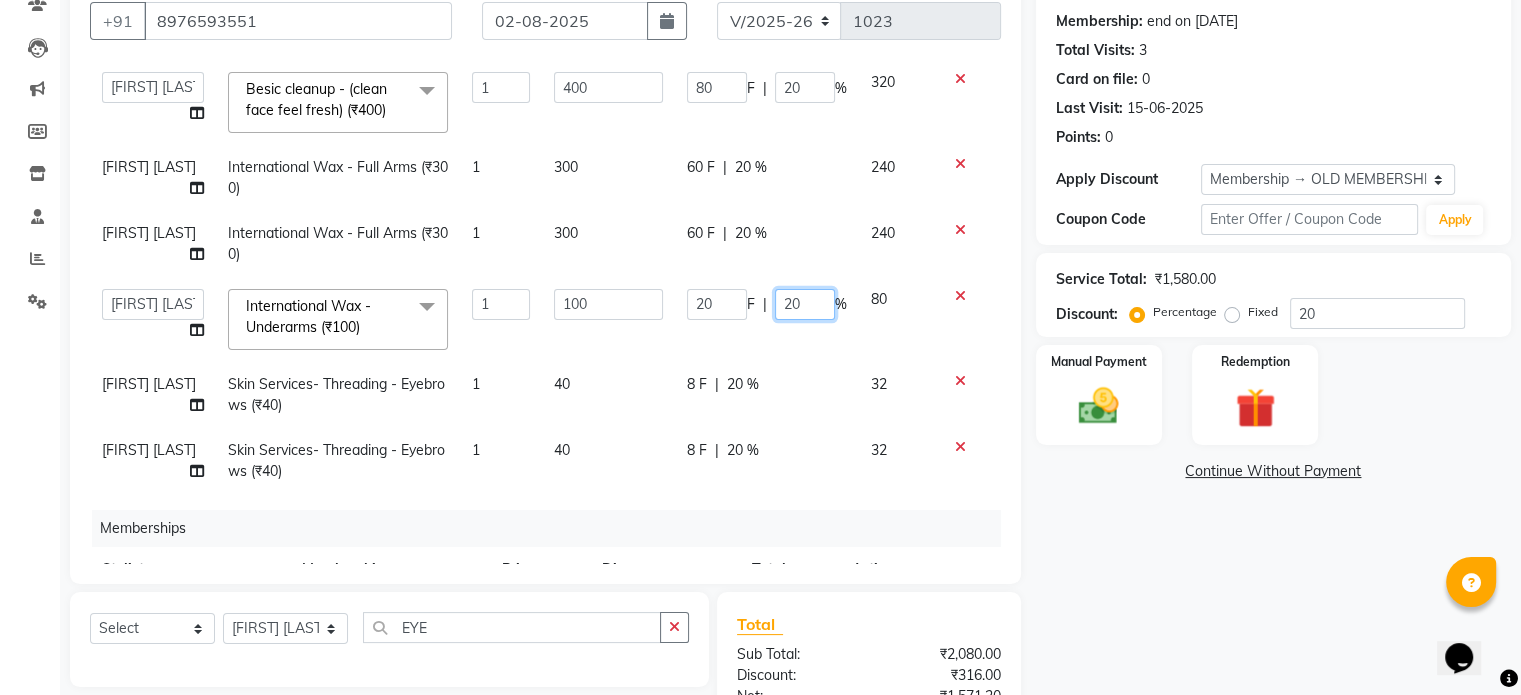 click on "20" 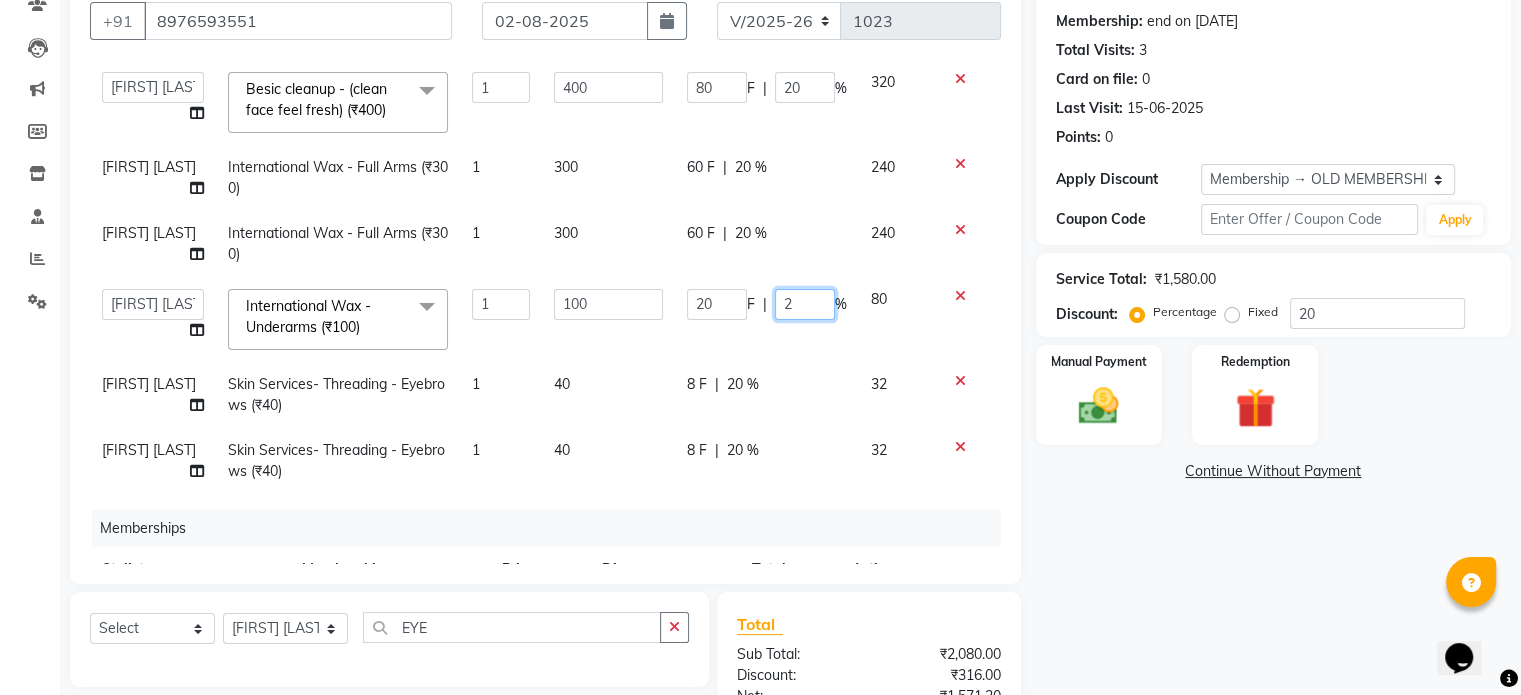 type 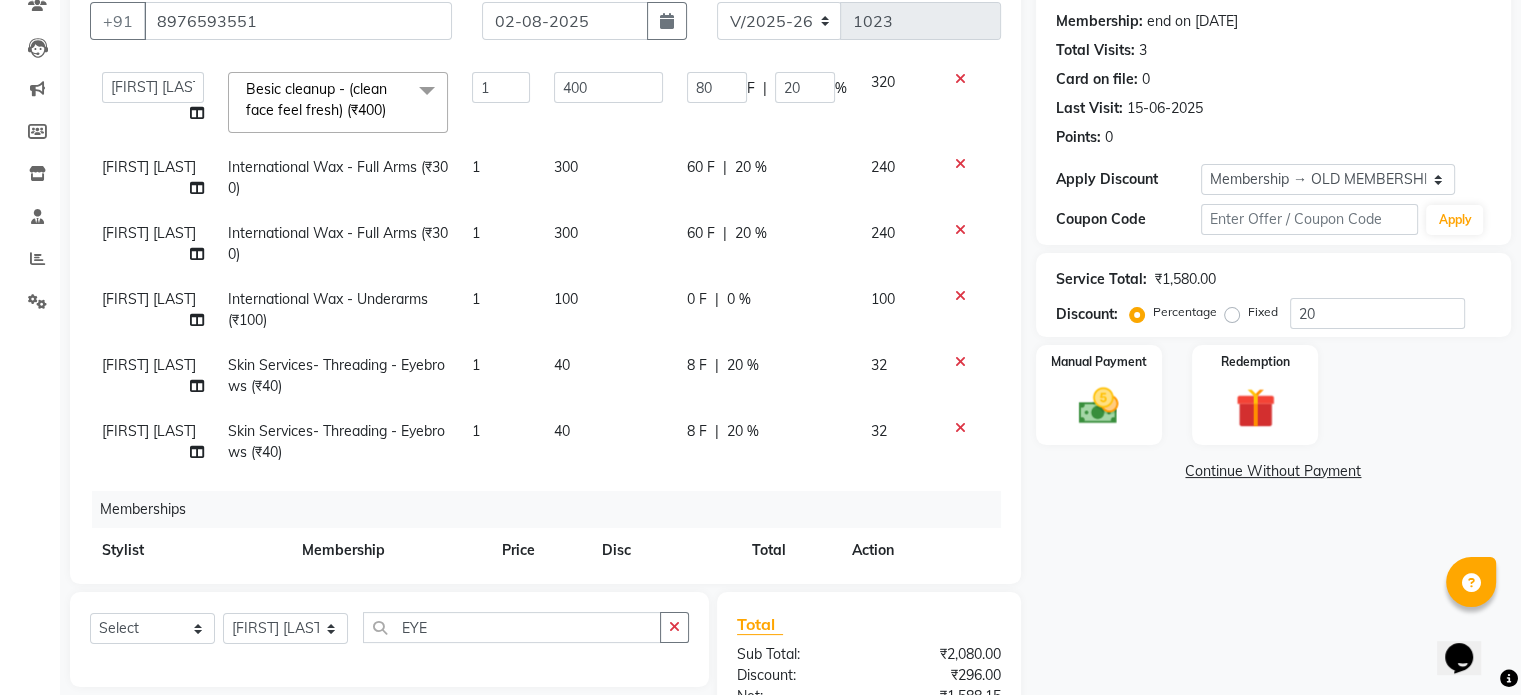 click on "8 F | 20 %" 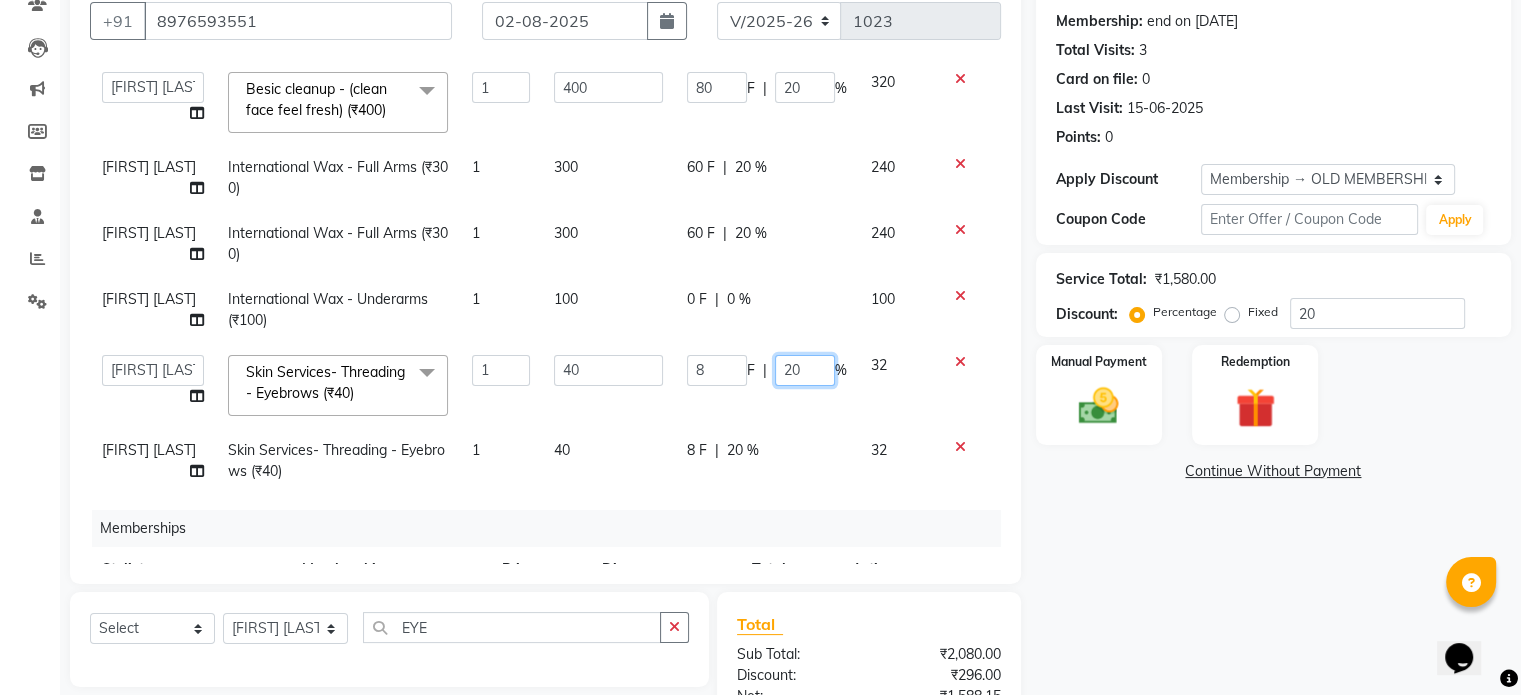 click on "20" 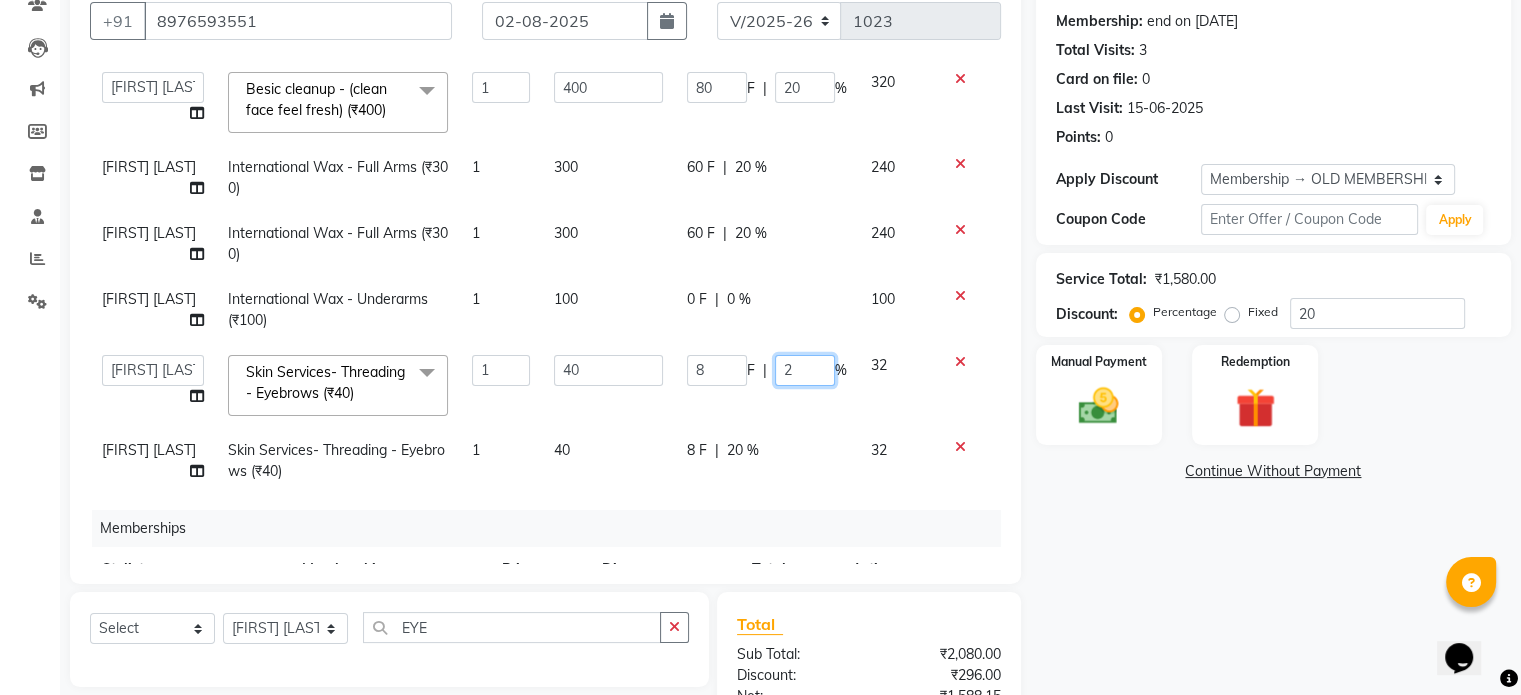 type 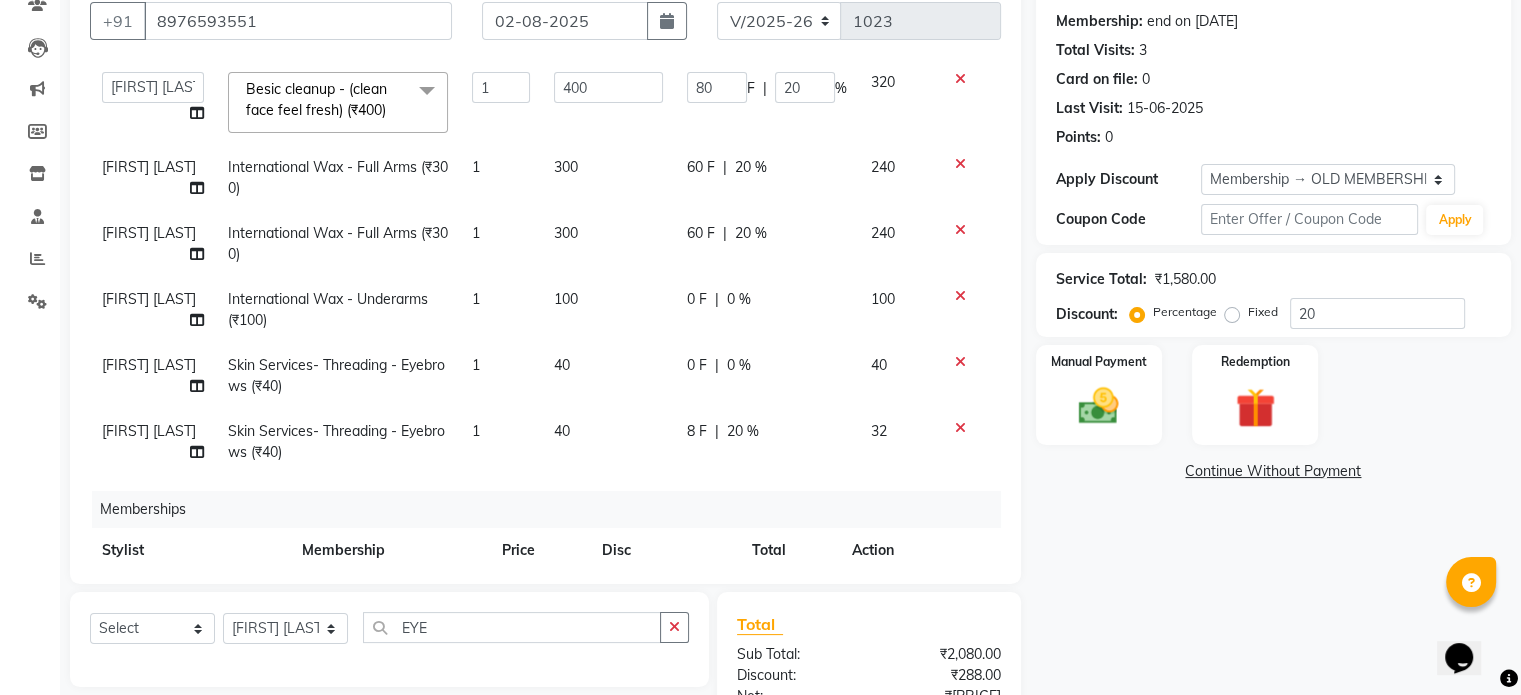click on "8 F | 20 %" 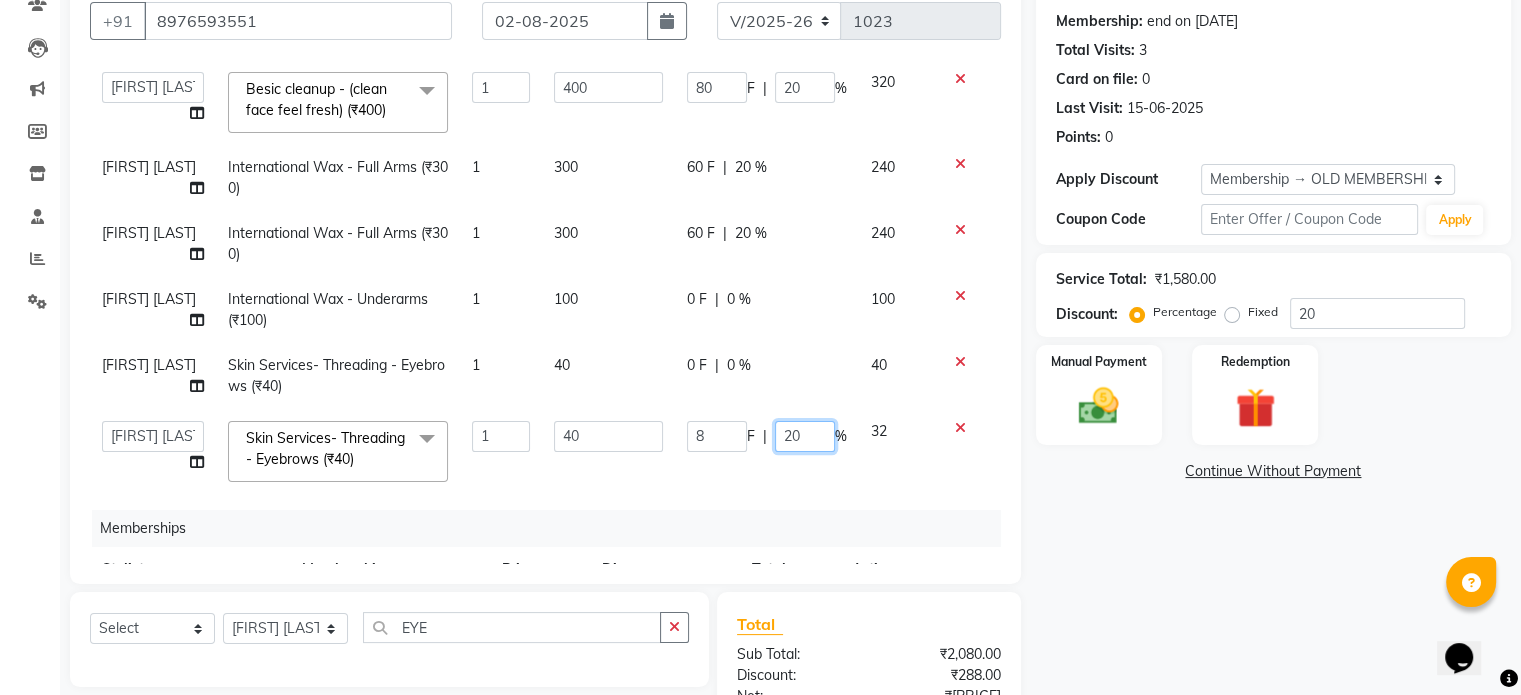click on "20" 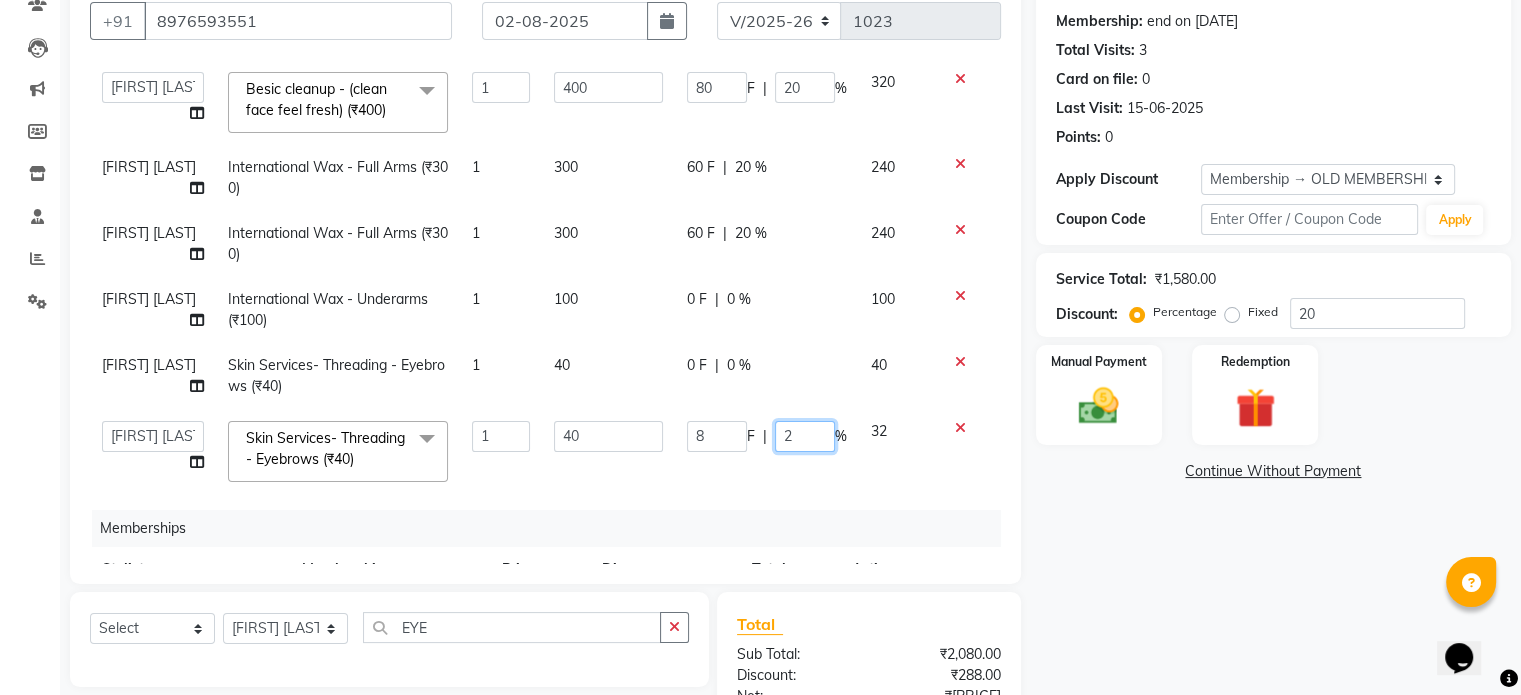 type 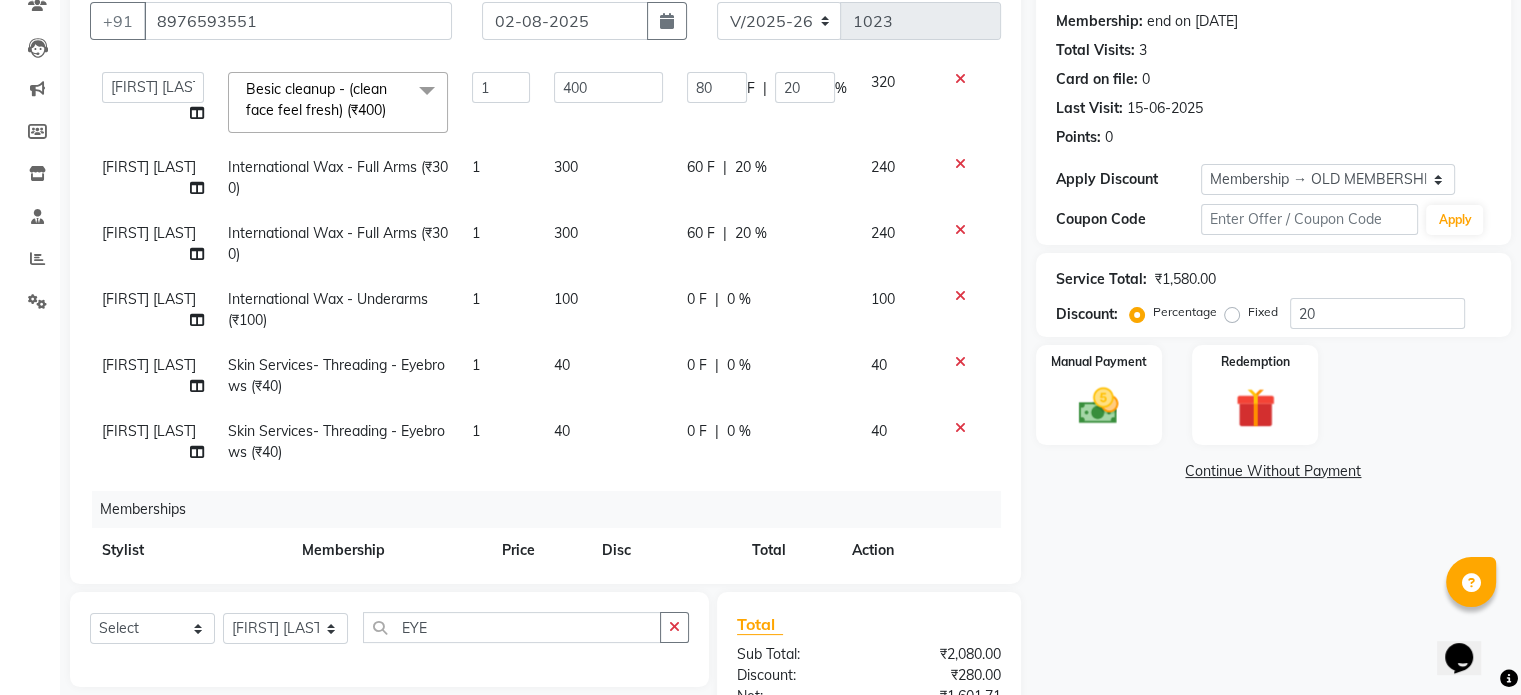 click on "Services Stylist Service Qty Price Disc Total Action Ankita Bagave Besic cleanup - (clean face feel fresh) (₹400) 1 400 80 F | 20 % 320  Ankita Bagave   Kasim salmani   Manisha Doshi   Pooja Jha   RAHUL AHANKARE   Rahul Thakur   Sanju Sharma   SHARUKH  Besic cleanup - (clean face feel fresh) (₹400)  x Female Services - Haircut Female Services - Girl haircut prelightening OIL HEAD MASSAGE OIL HEAD MASSAGE WITH WASH Acrylic removel Stickons Removel Gel Polish Removel Offer Gel Polish Gel Polish Offer Stickons With Gel Polish Stickons French Gel Polish Offer French Polish Nail art per finger Basic Per Finger Nail art Acrylic Extension Offer Acrylic Extension  Below Waist Global Colour TONG UPTO SOULDER Tong Below Shoulder Tong Uptowaist Tong Blow waist TOUT - ULTIMAT HYDRATION TOUT ULTIMATE REVIVAL  ADD ON MASK WHITENING REGROWTH INOA TOUCHUP REGROWTH MAJIREL TOUCHUP Hairwash - Upto Shoulder Hairwash - Below Shoulder Hairwash - Upto Waist Hairwash - Below Waist Blowdry  - Upto Shoulder Blowdry  - Upto Waist" 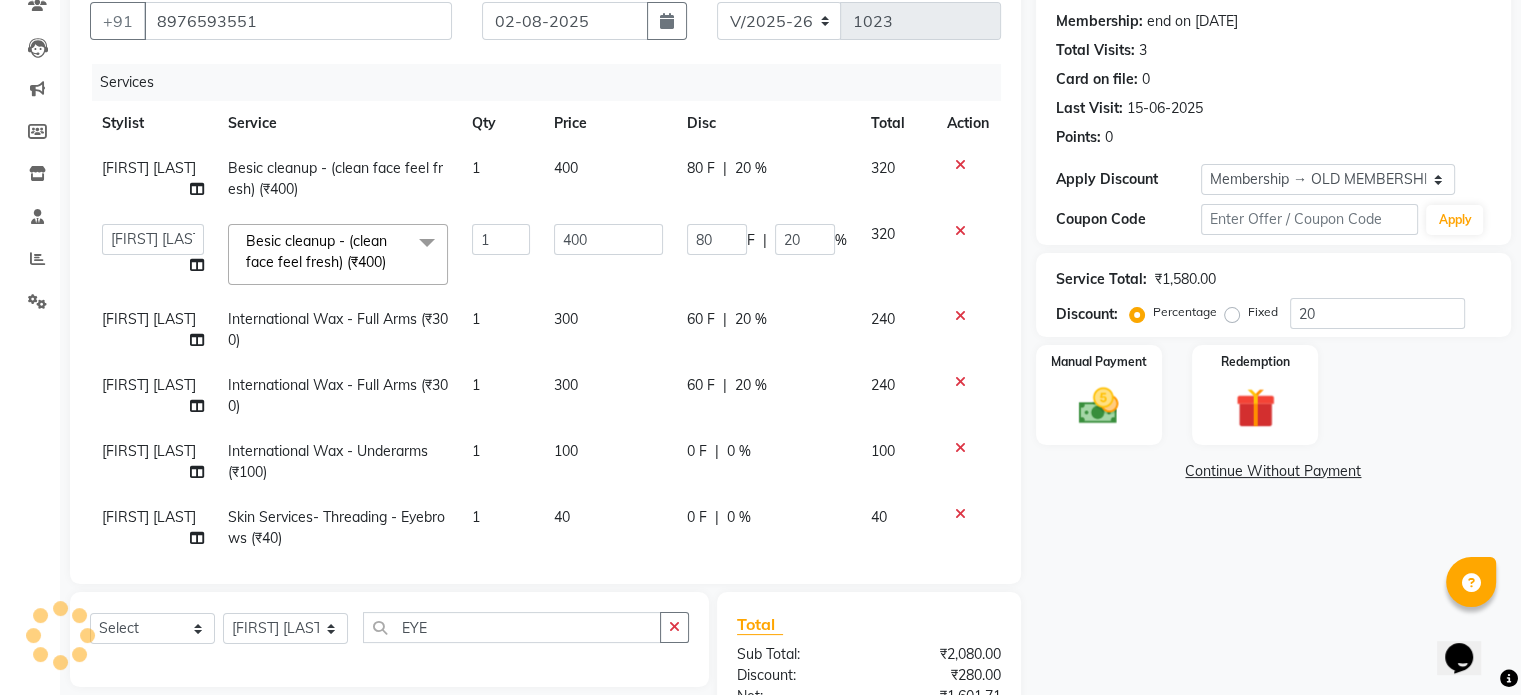 scroll, scrollTop: 236, scrollLeft: 0, axis: vertical 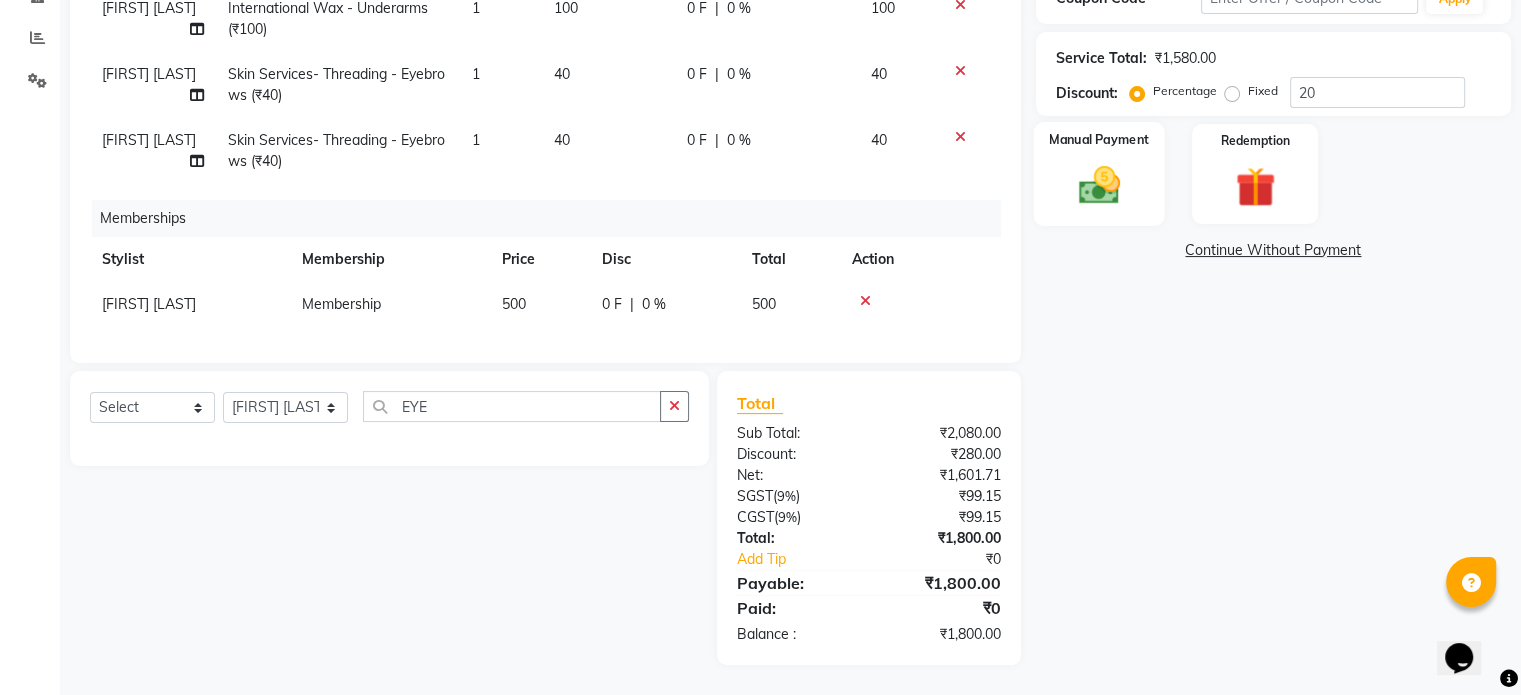 click 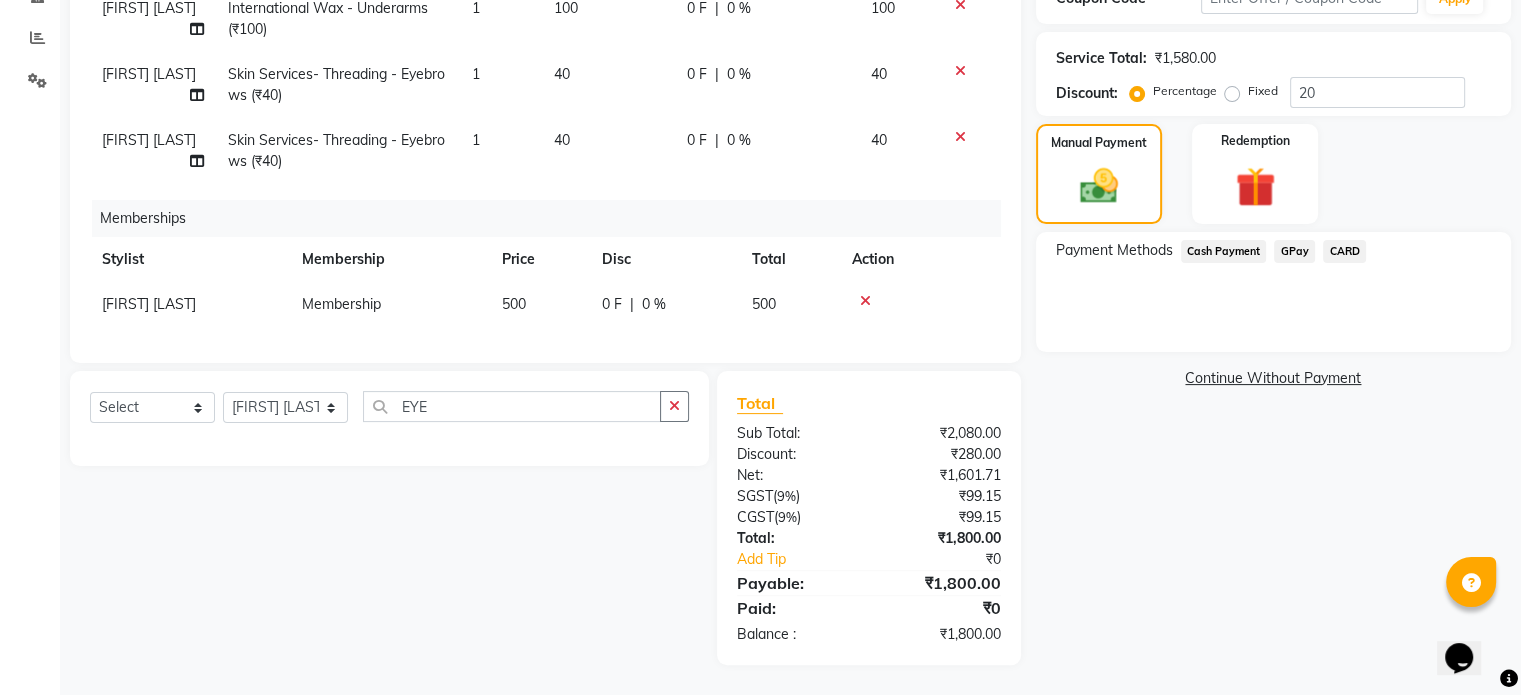 click on "GPay" 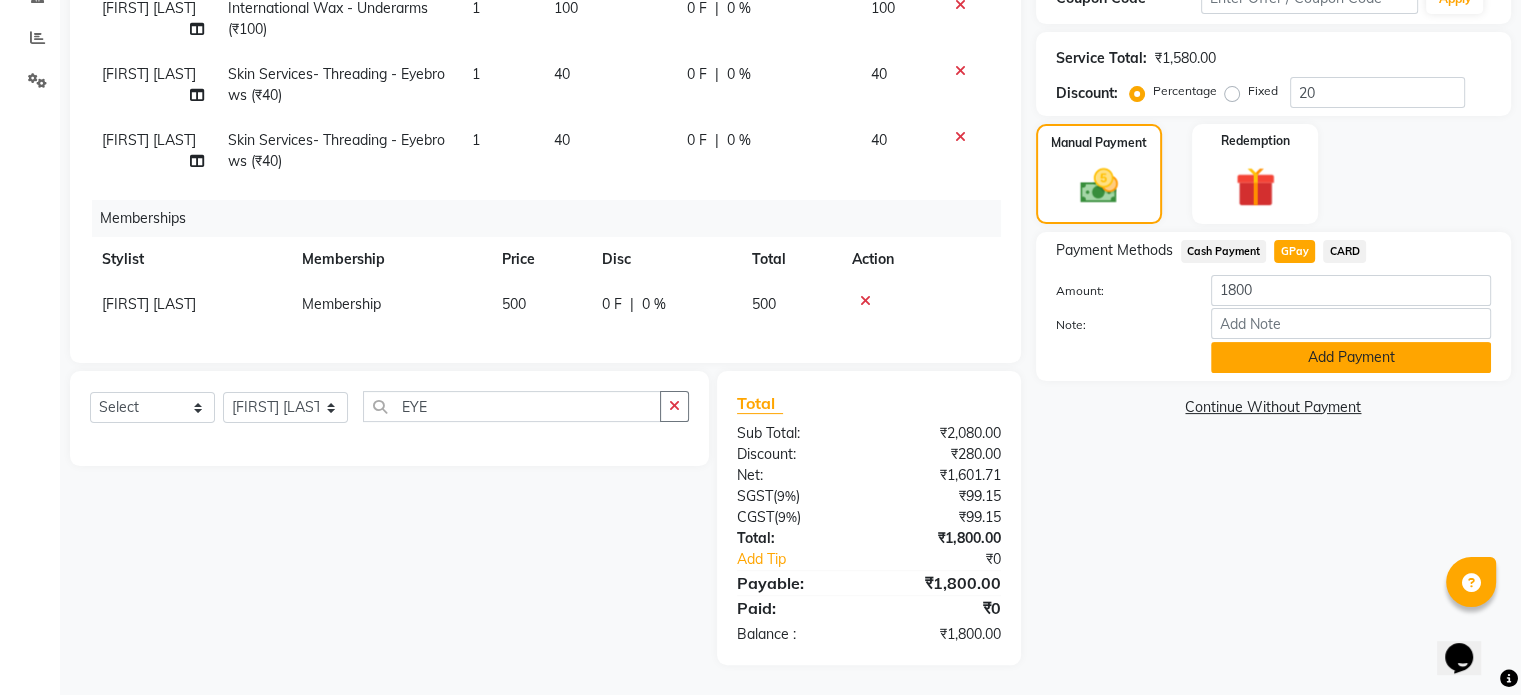 click on "Add Payment" 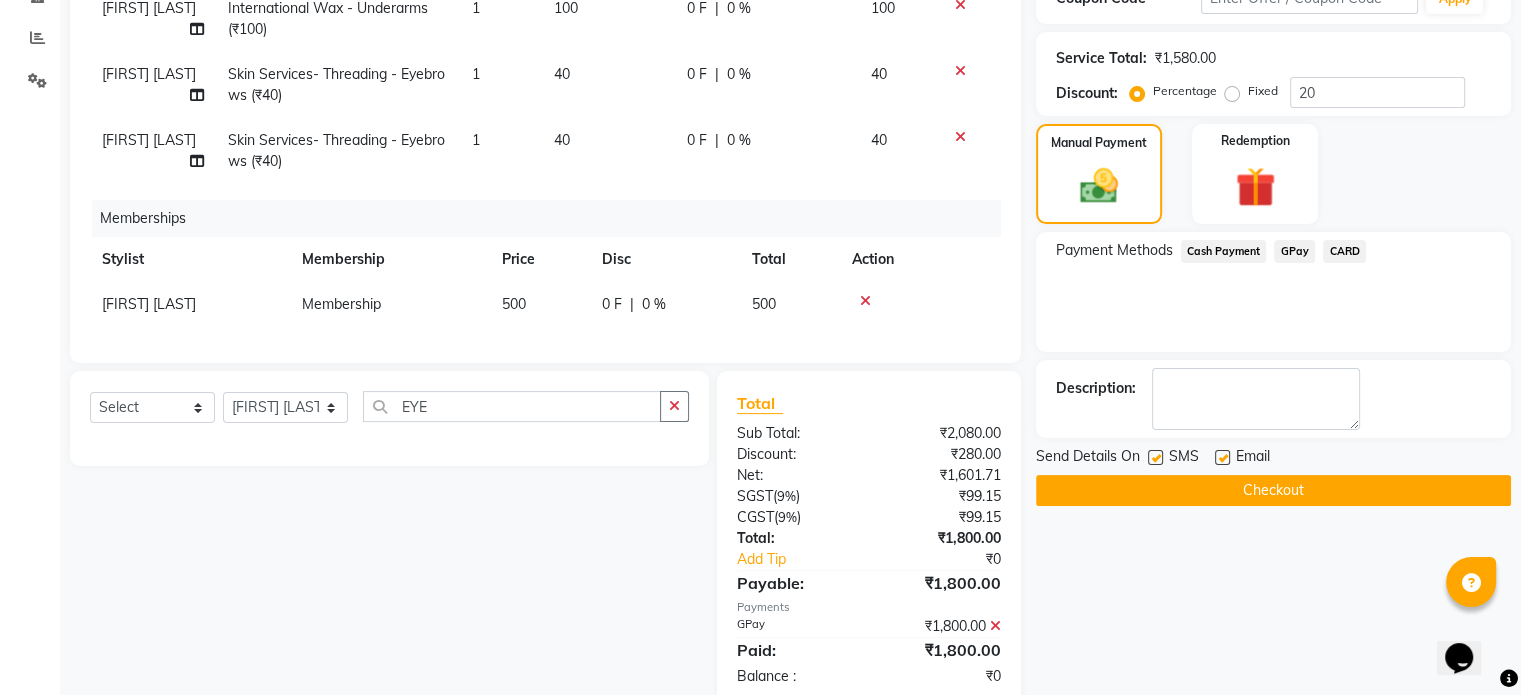 click on "Checkout" 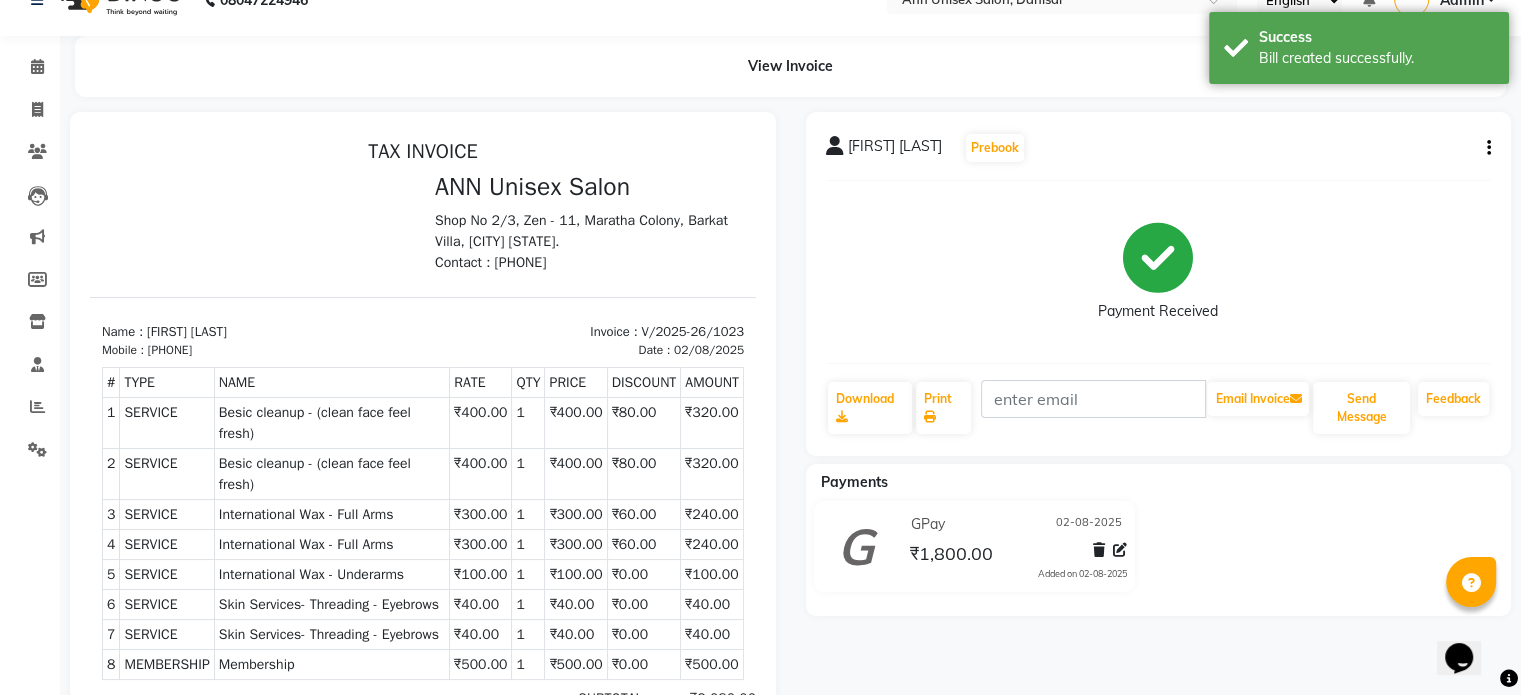 scroll, scrollTop: 30, scrollLeft: 0, axis: vertical 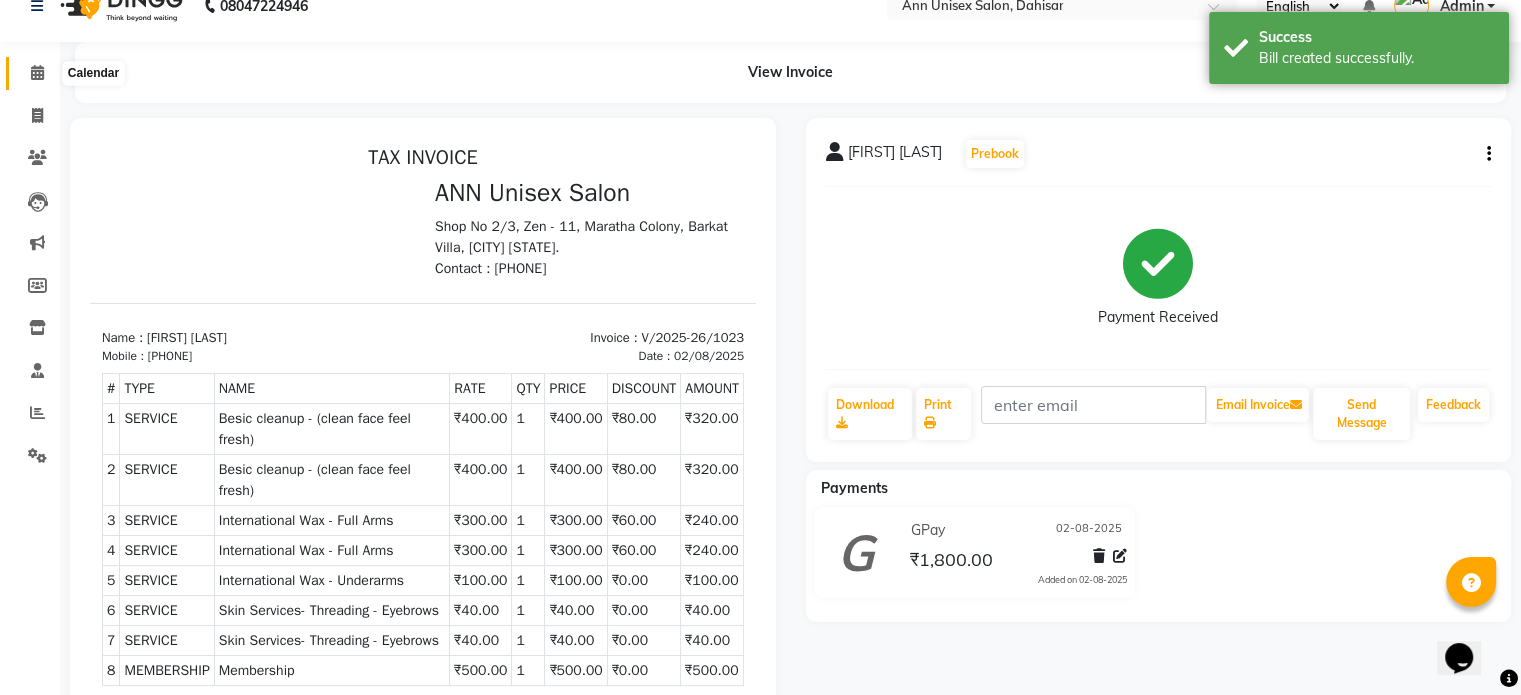 click 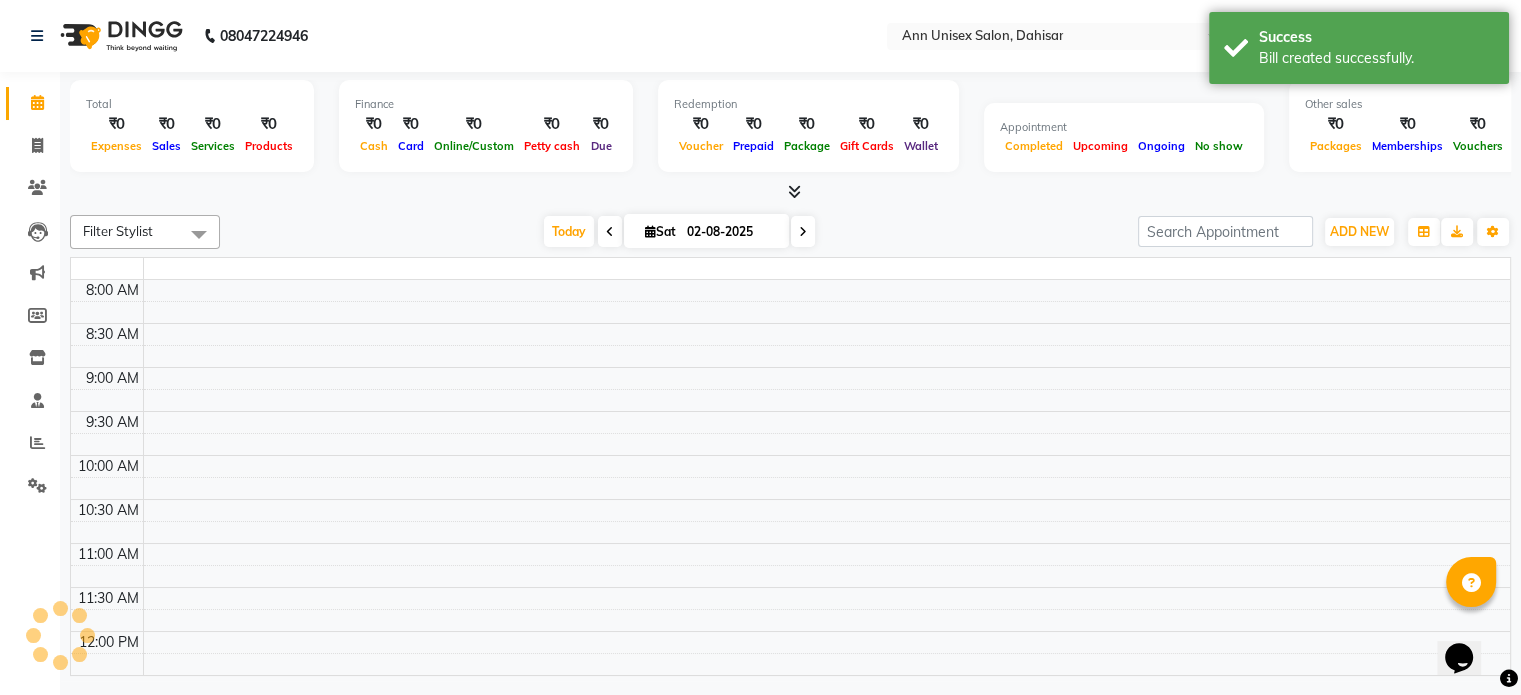 scroll, scrollTop: 0, scrollLeft: 0, axis: both 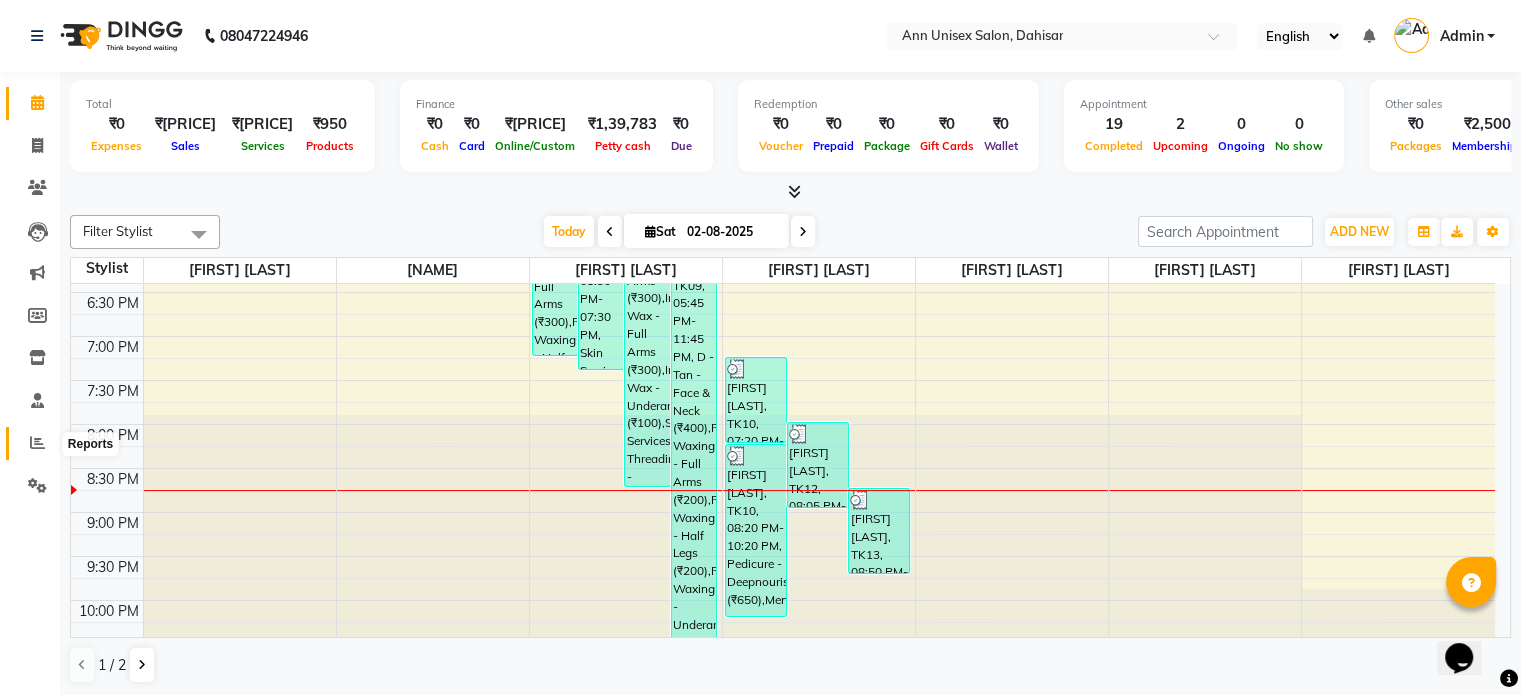 click 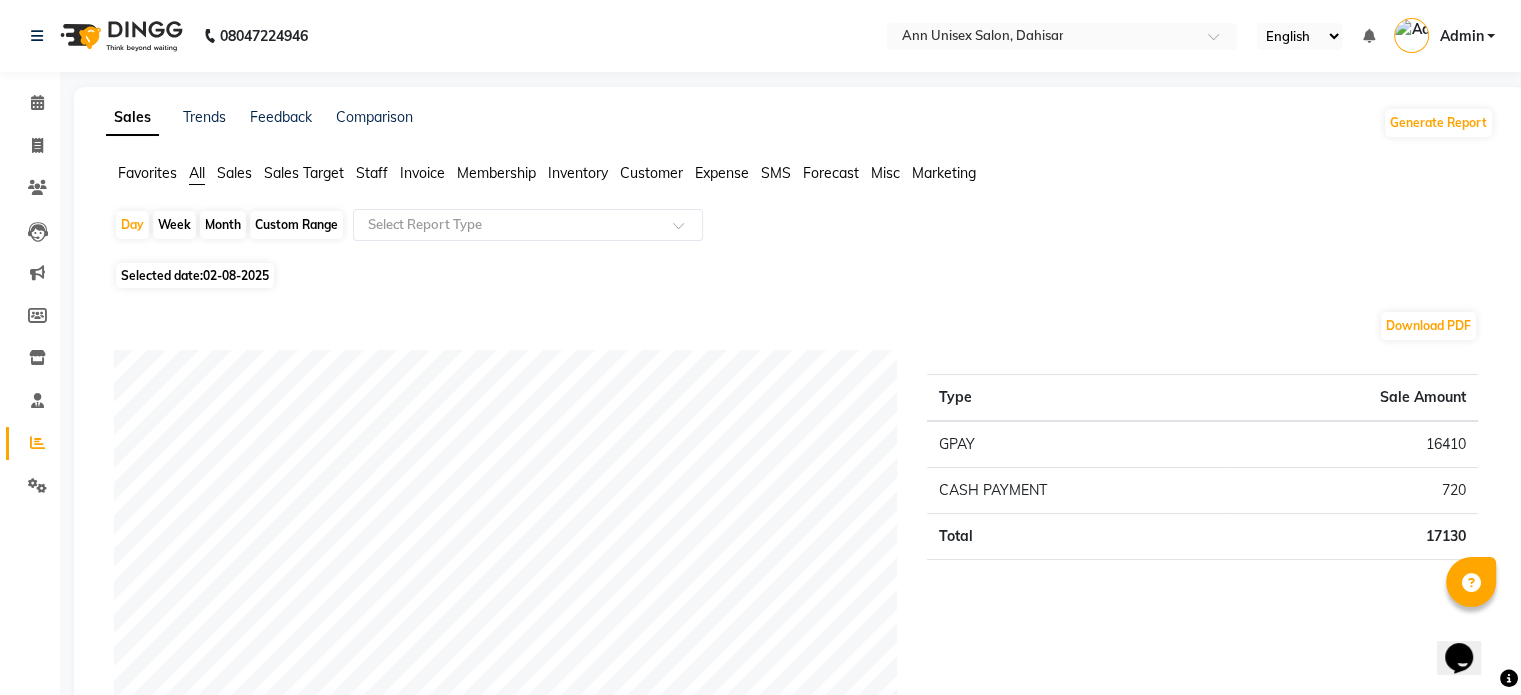 click on "Month" 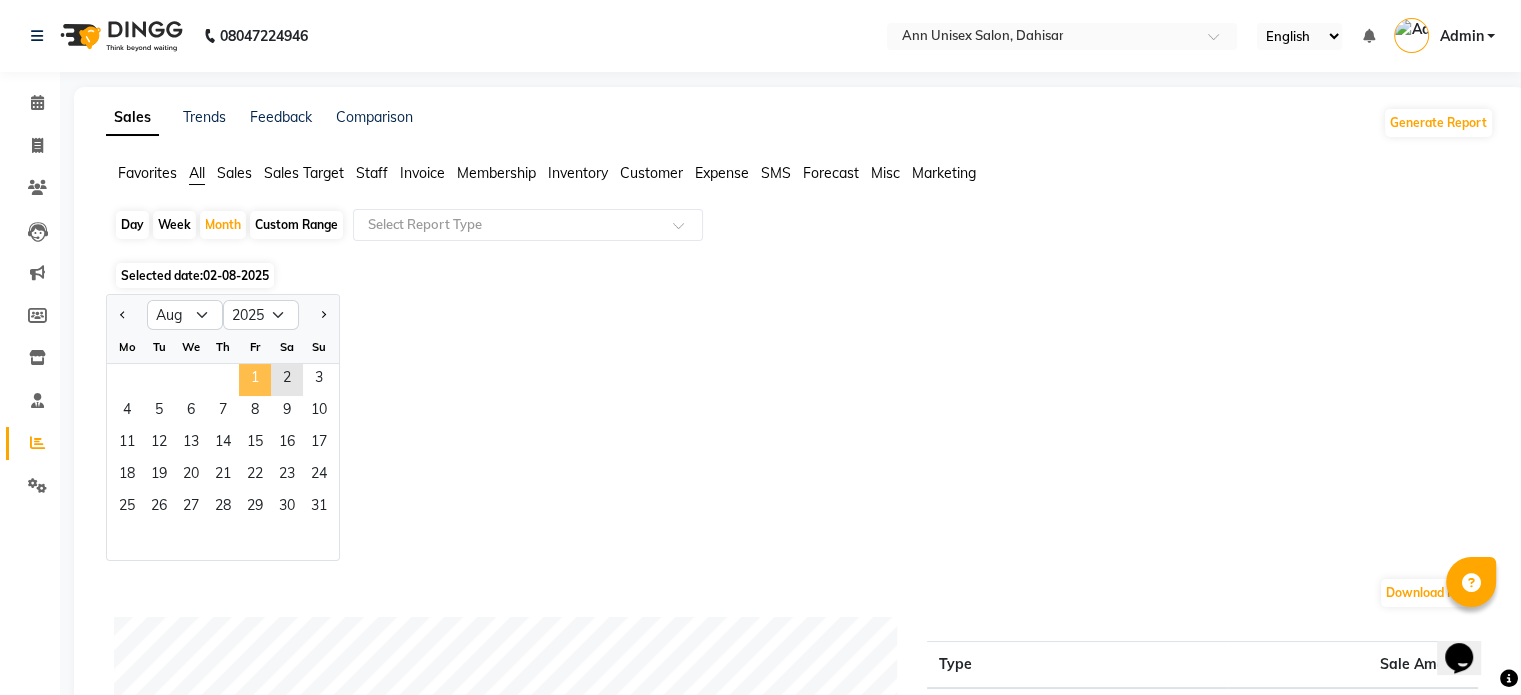 click on "1" 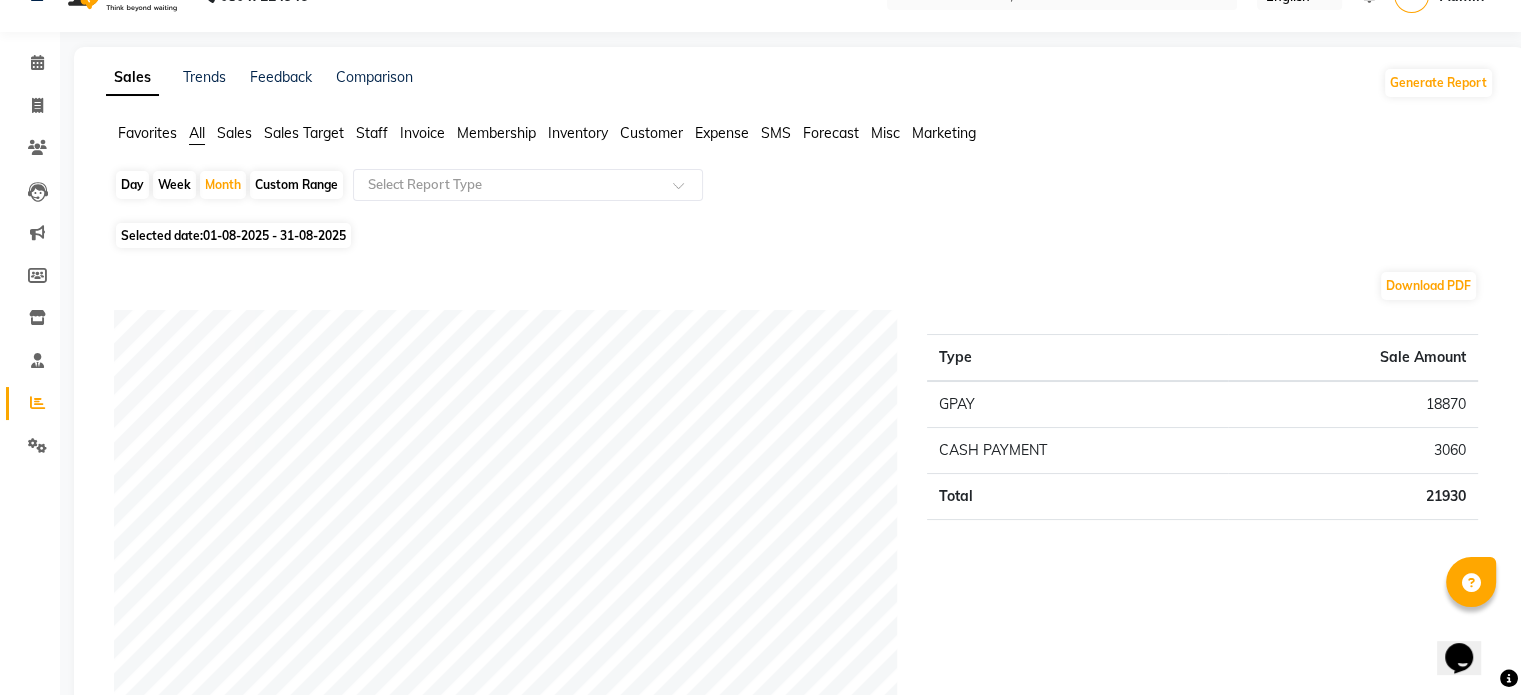 scroll, scrollTop: 0, scrollLeft: 0, axis: both 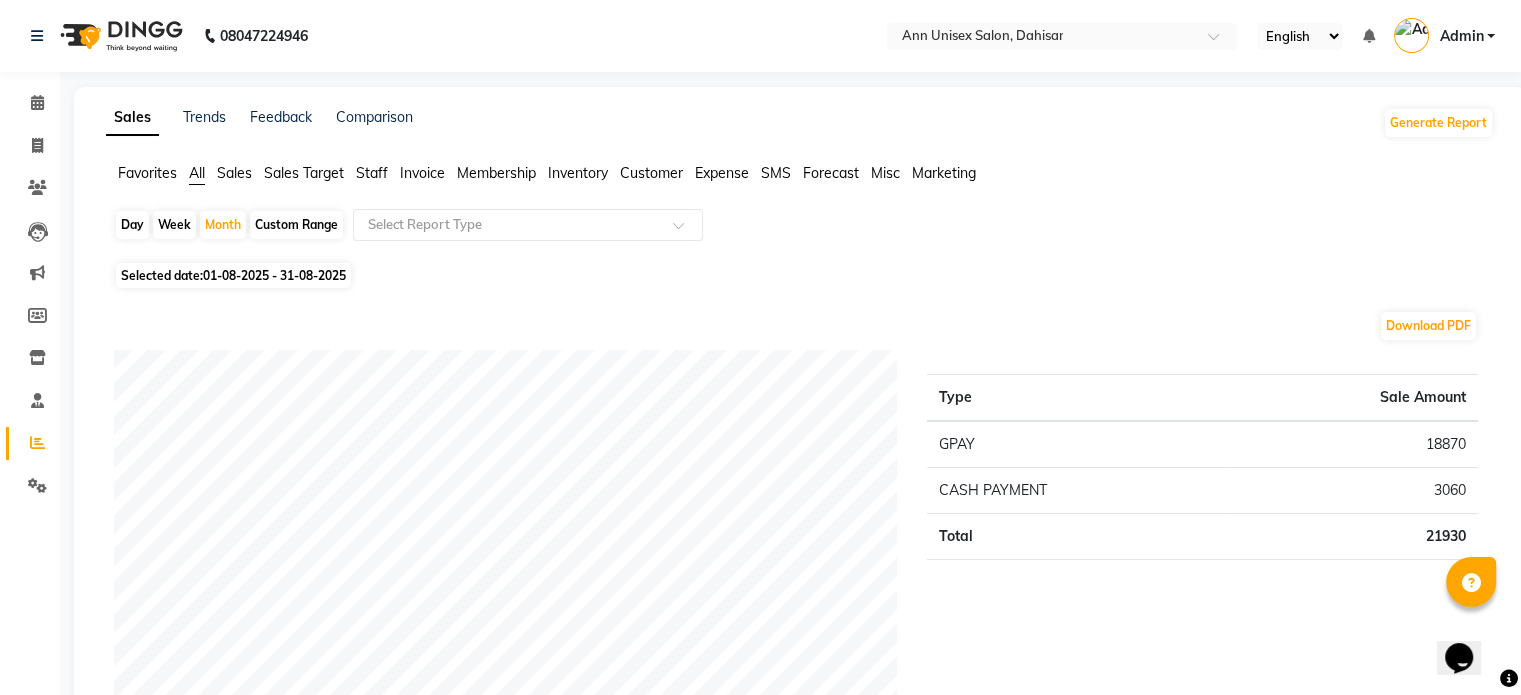 click on "Day" 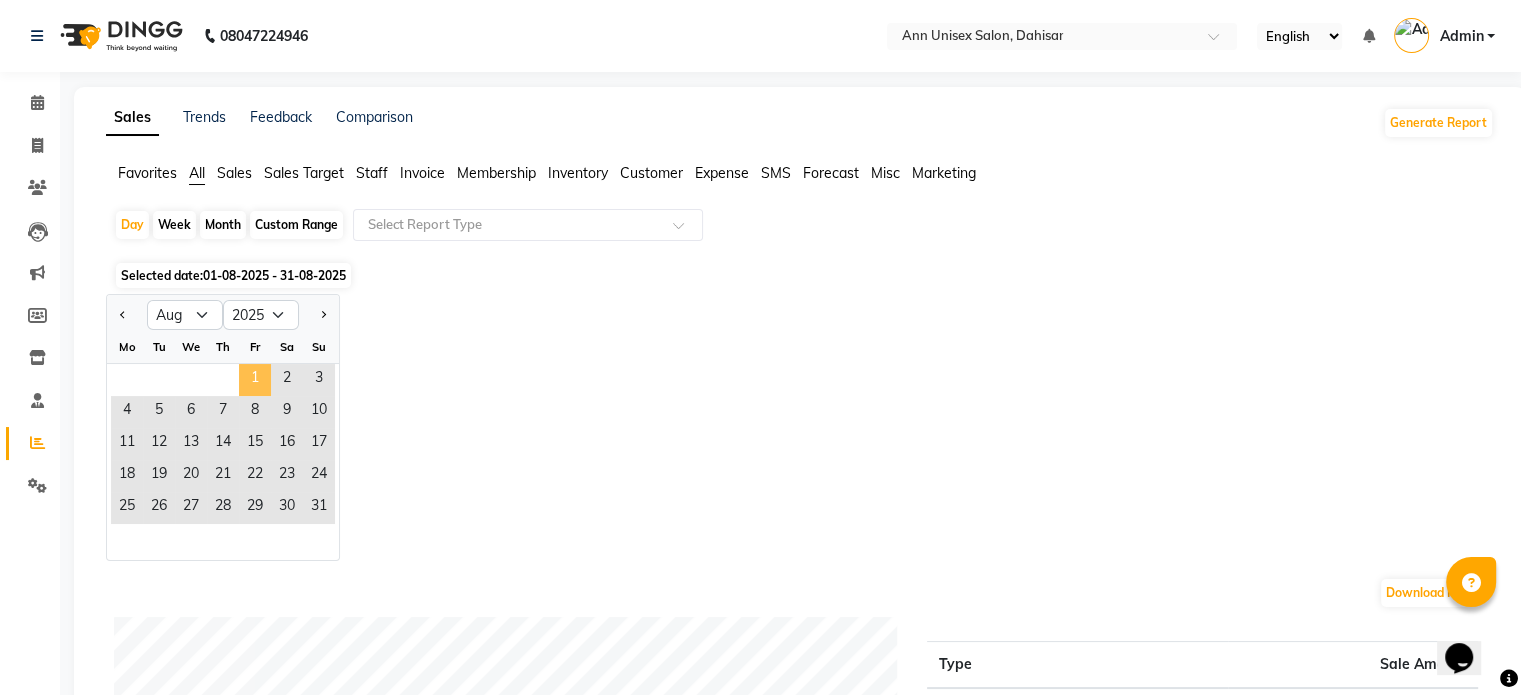 click on "1" 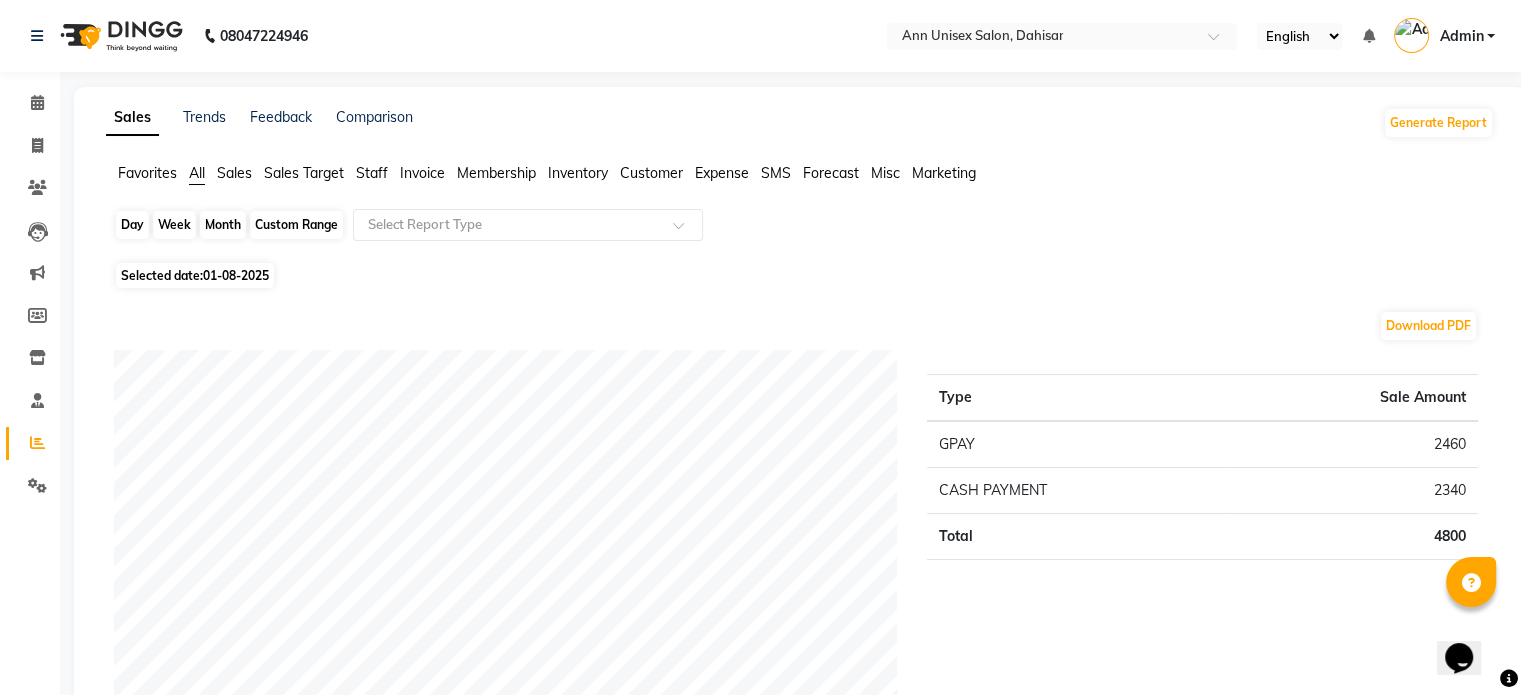 click on "Day" 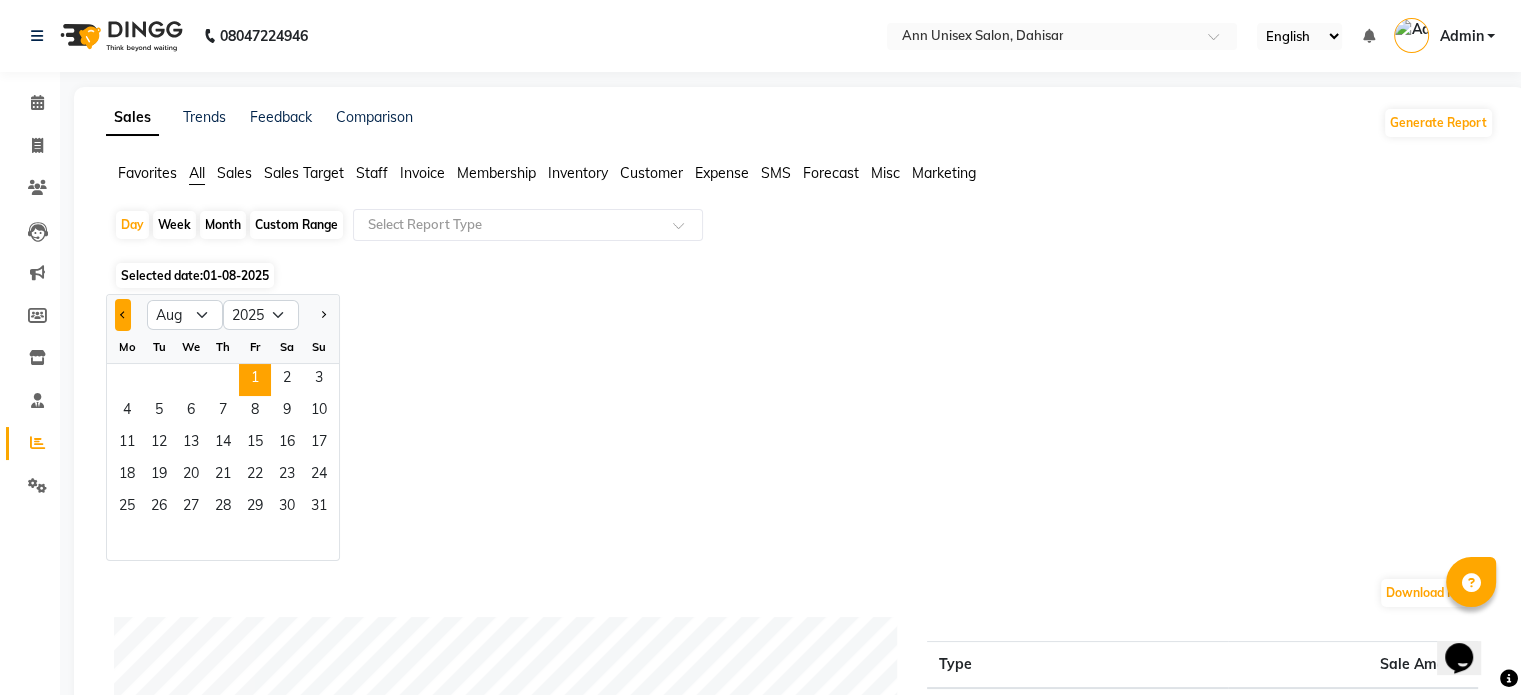 click 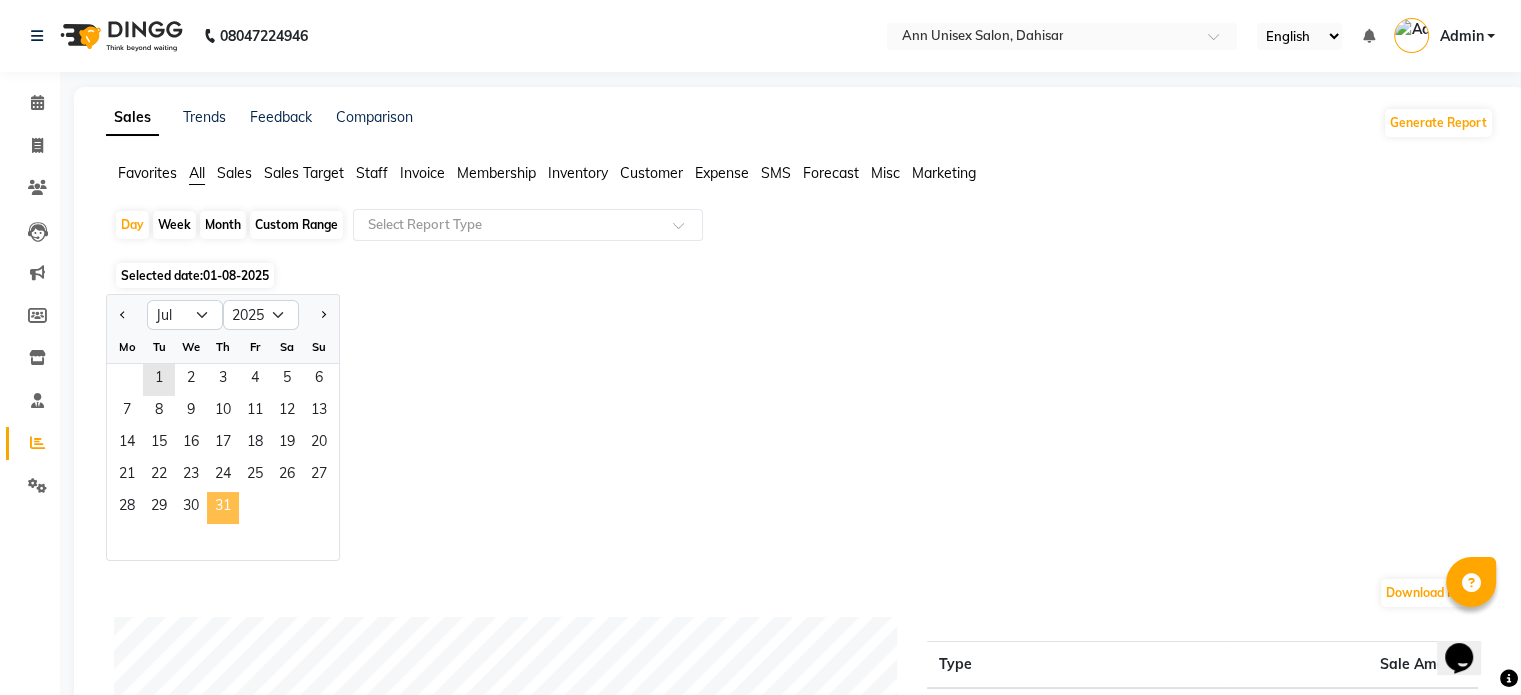 click on "31" 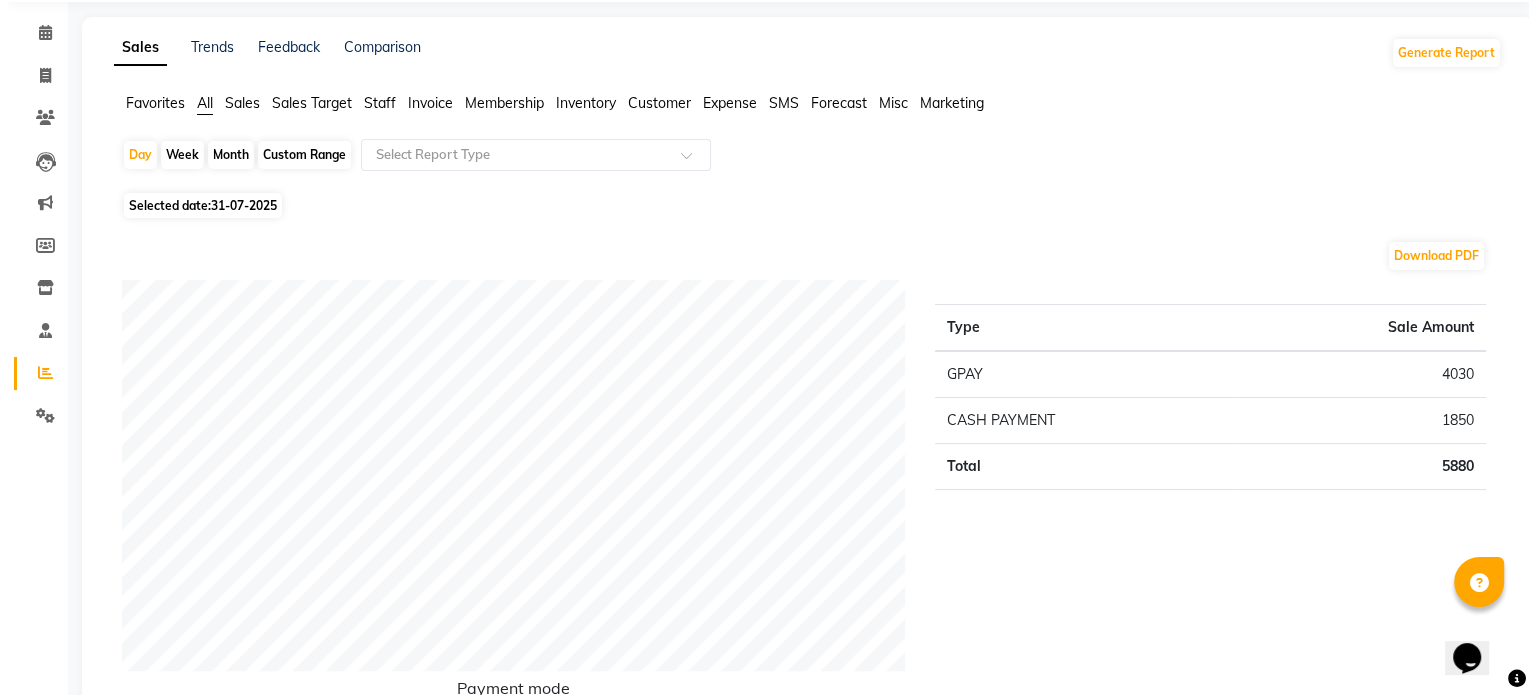 scroll, scrollTop: 0, scrollLeft: 0, axis: both 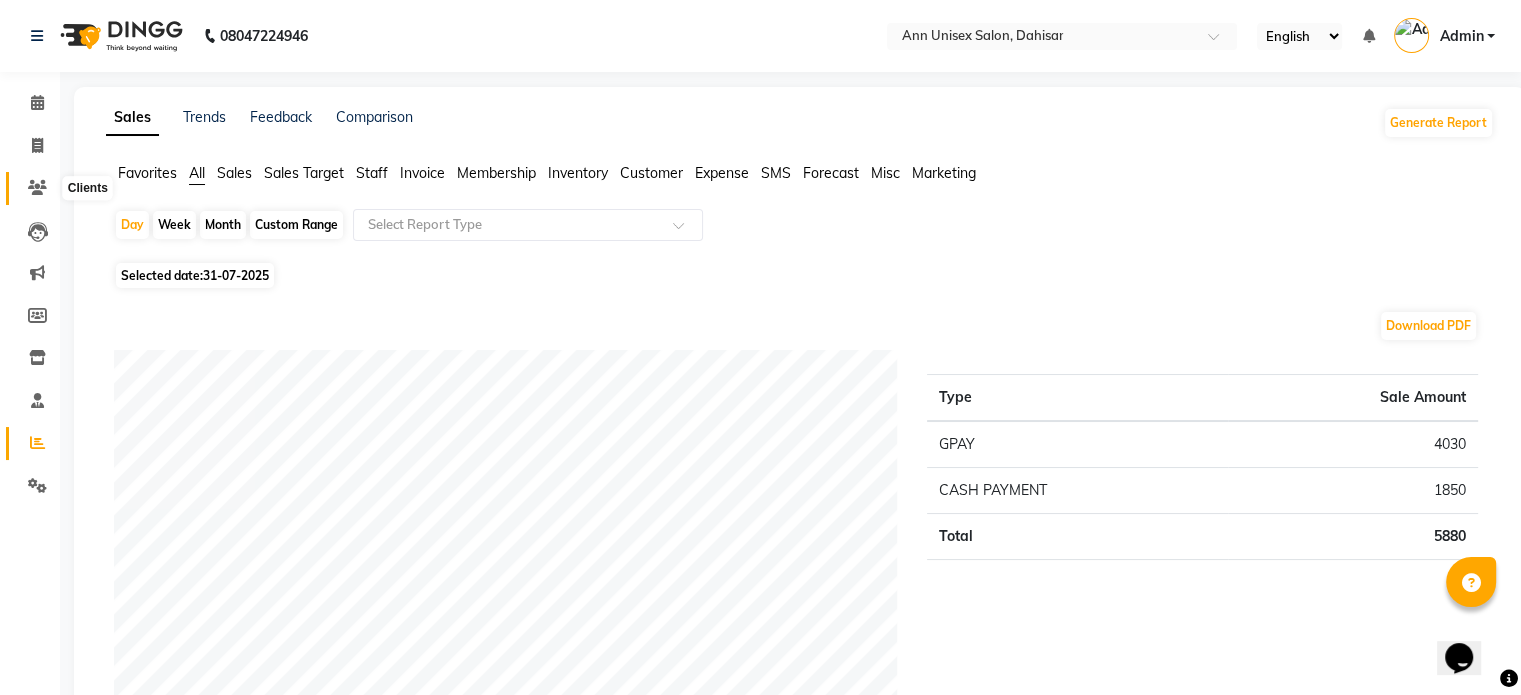 click 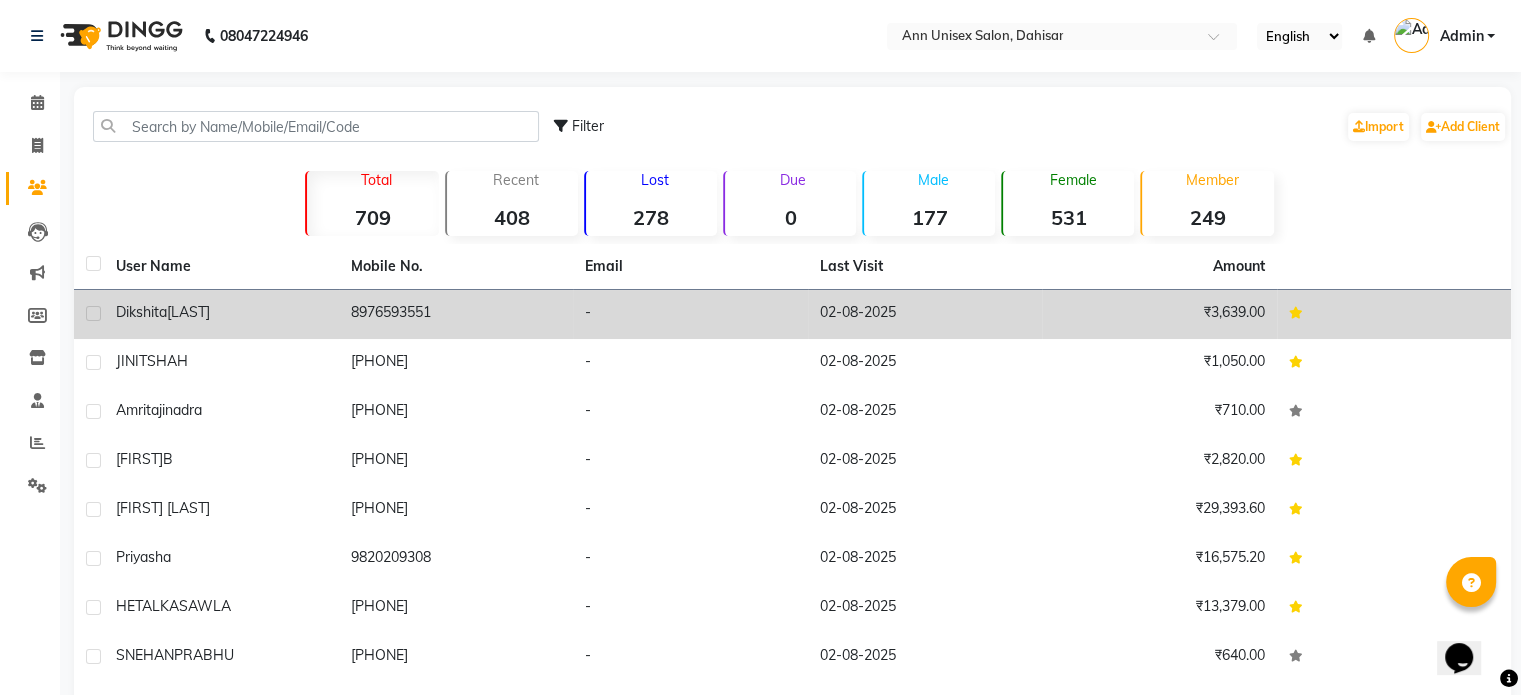 click on "thadeshwar" 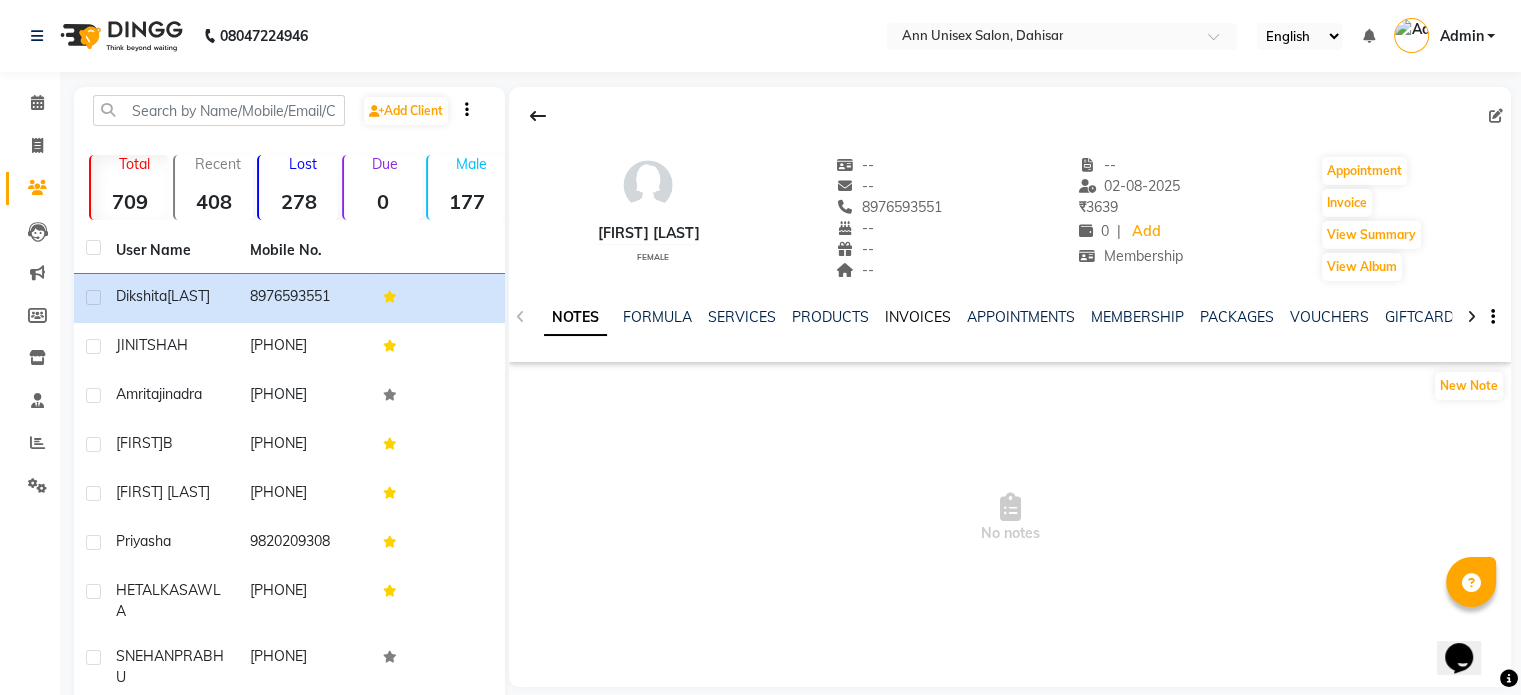 click on "INVOICES" 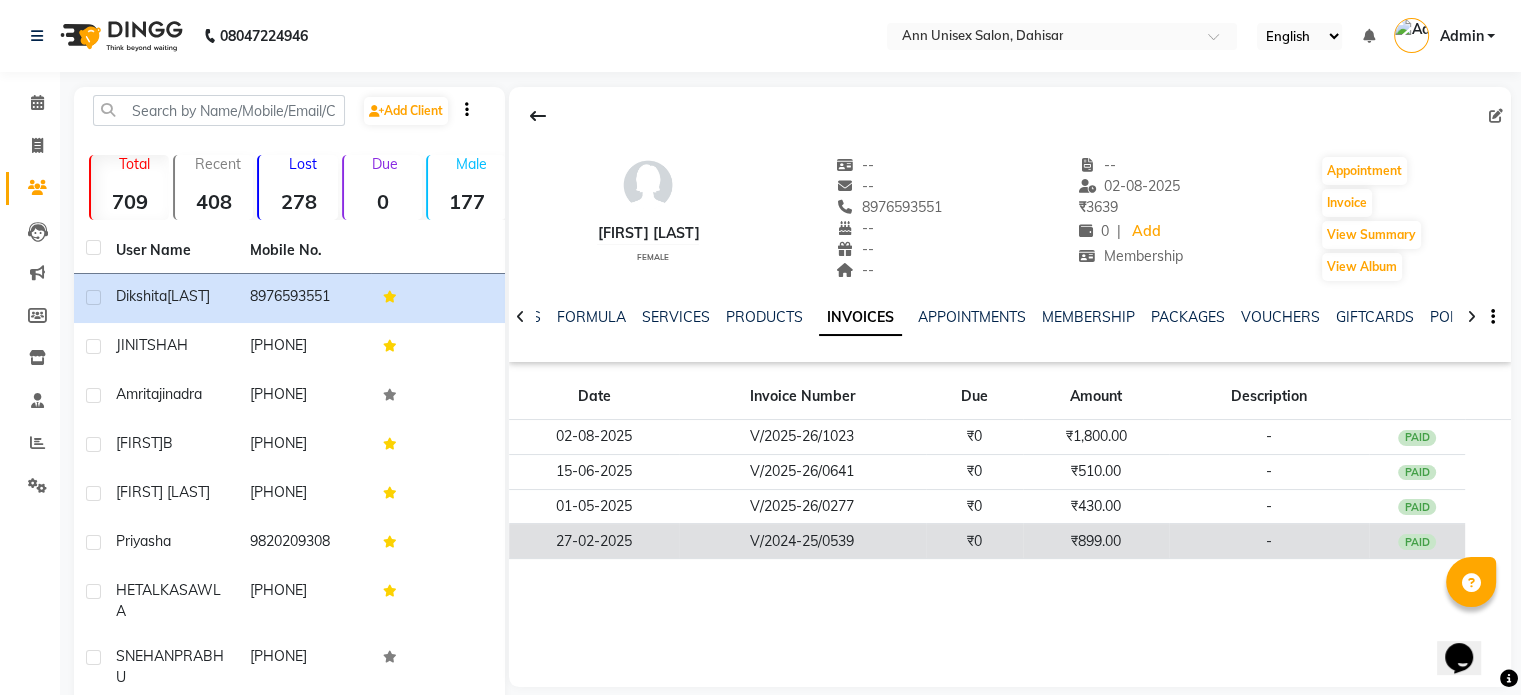 click on "V/2024-25/0539" 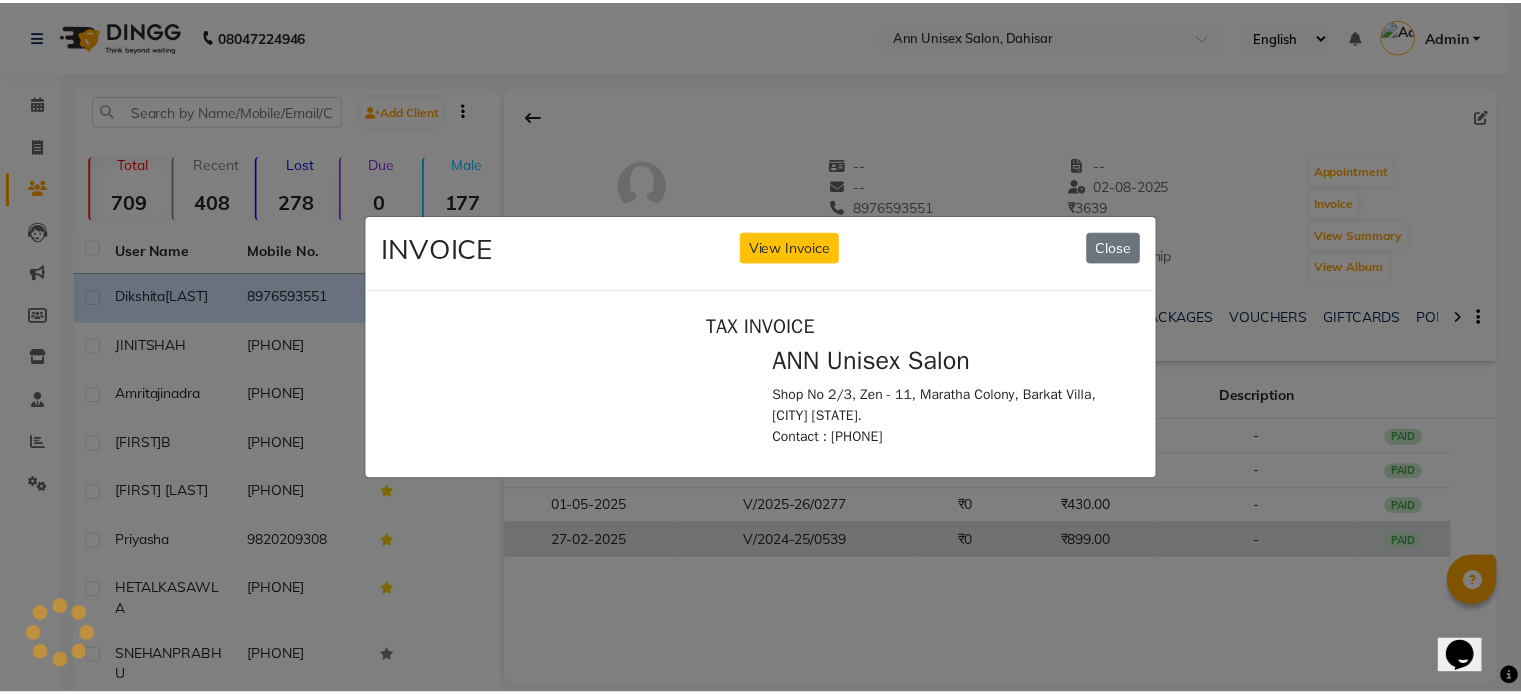 scroll, scrollTop: 0, scrollLeft: 0, axis: both 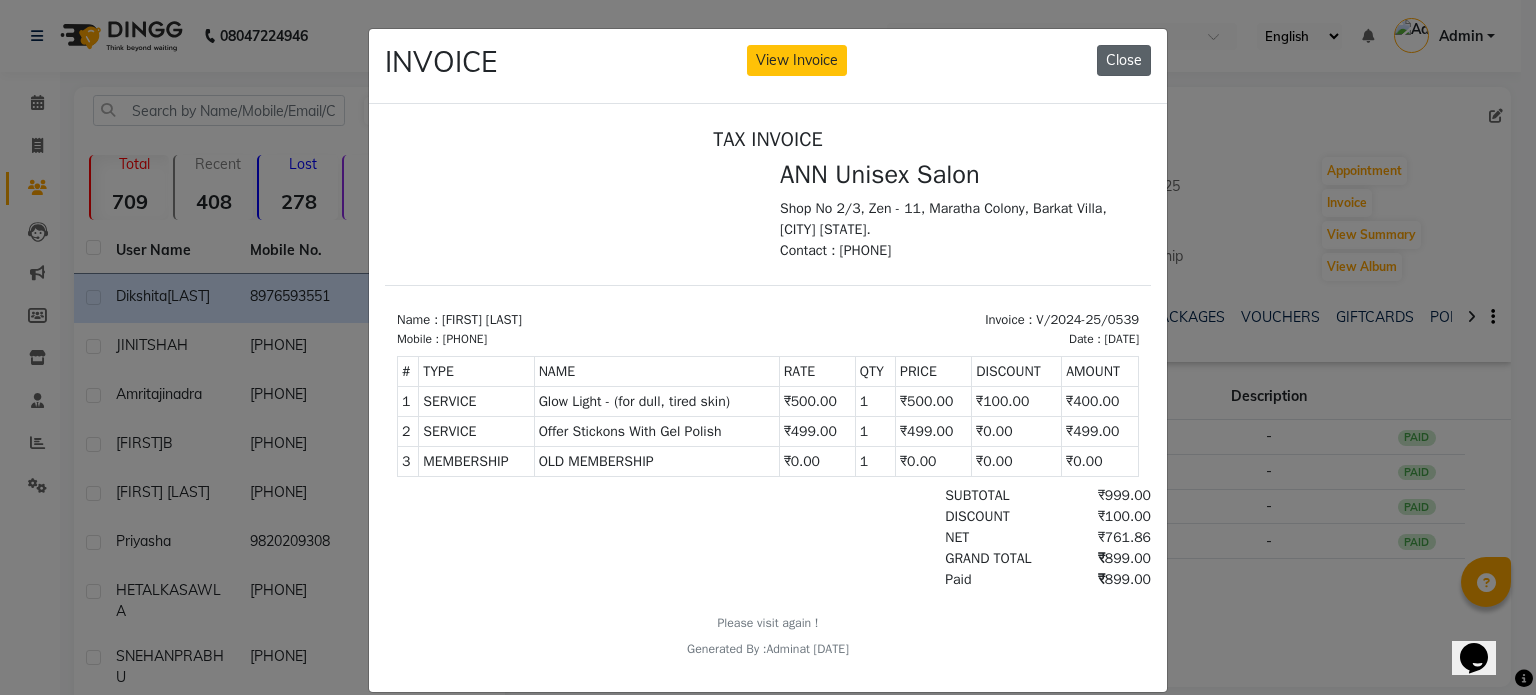 click on "Close" 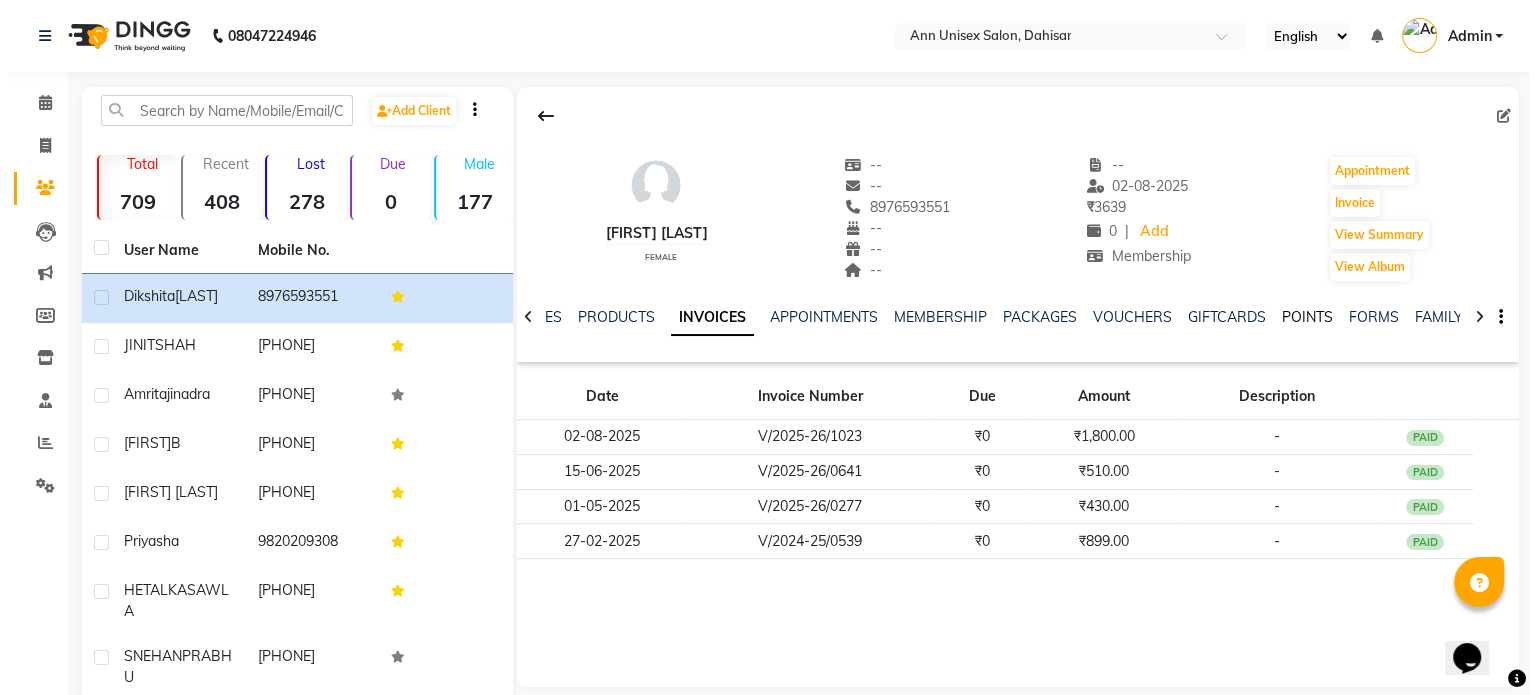 scroll, scrollTop: 0, scrollLeft: 156, axis: horizontal 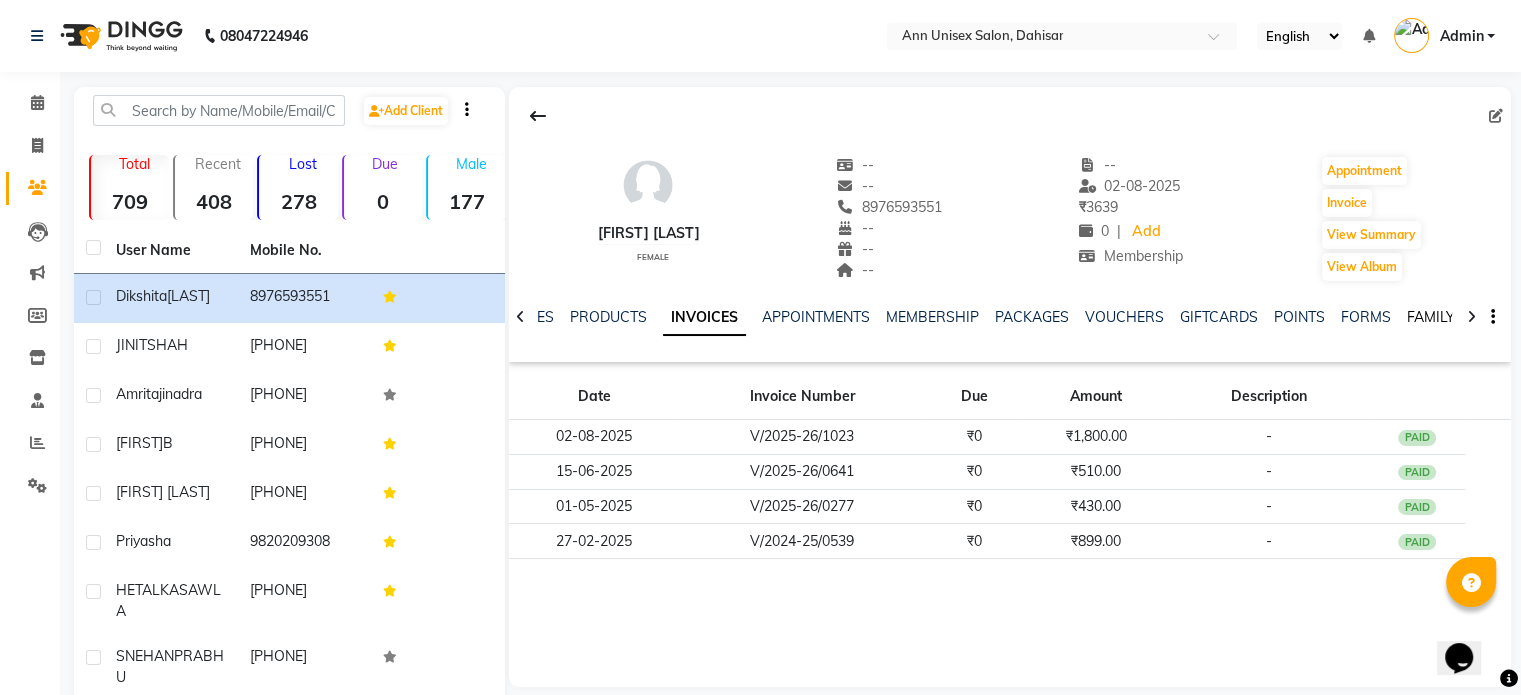 click on "FAMILY" 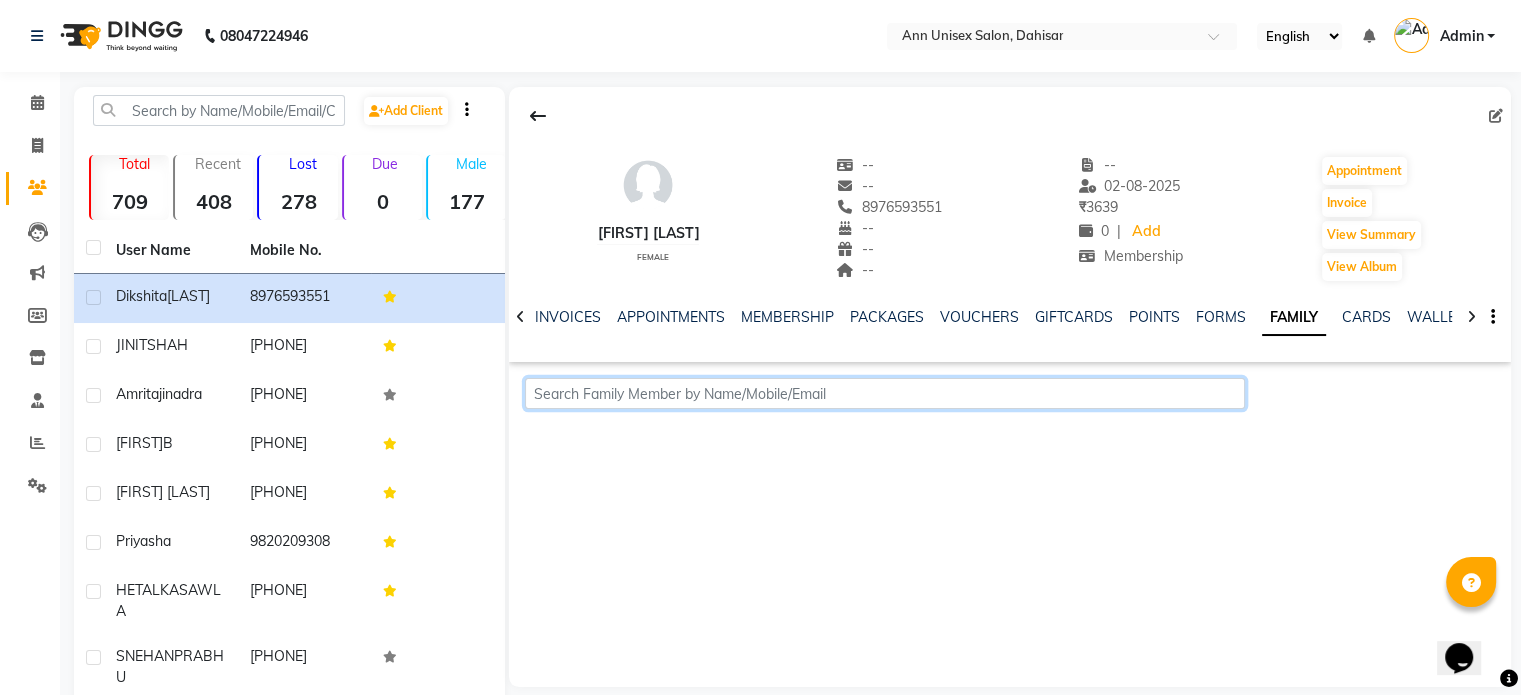 click at bounding box center [885, 393] 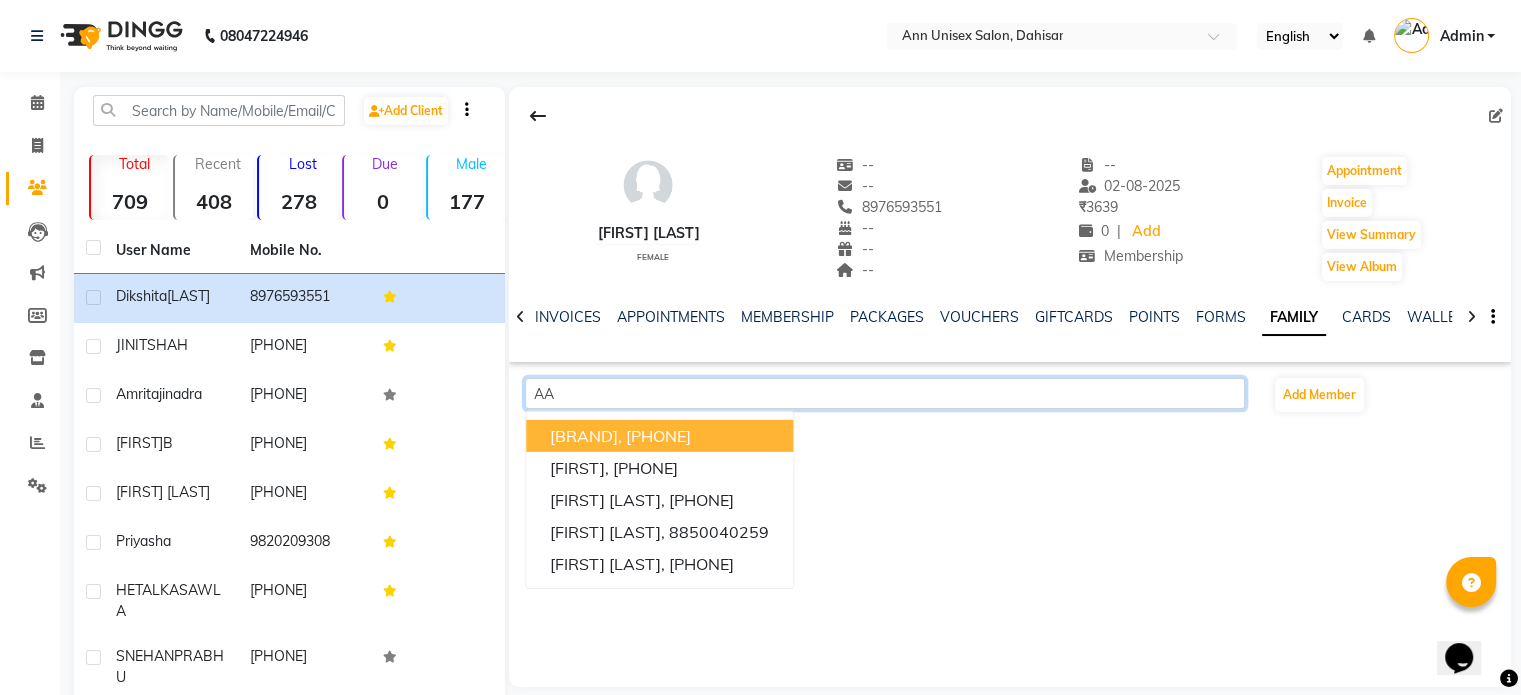type on "A" 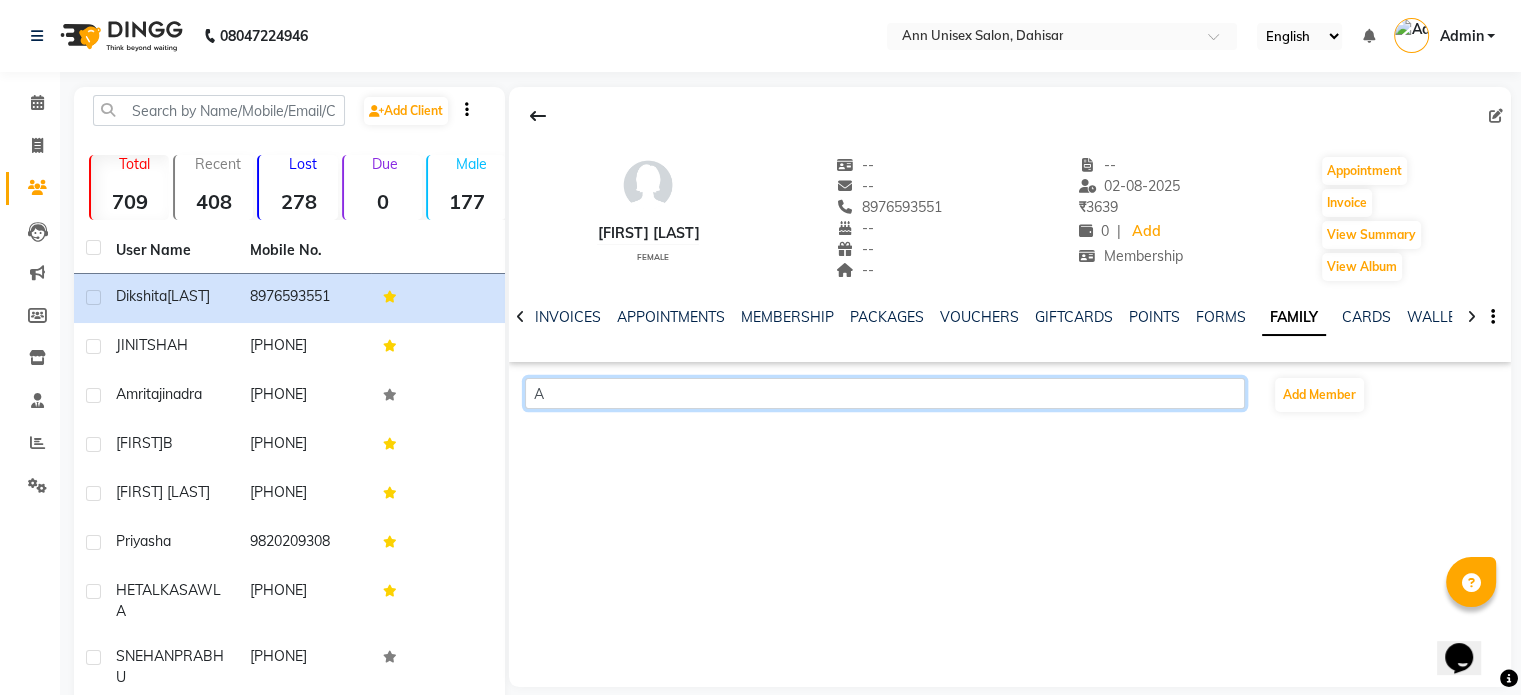 type 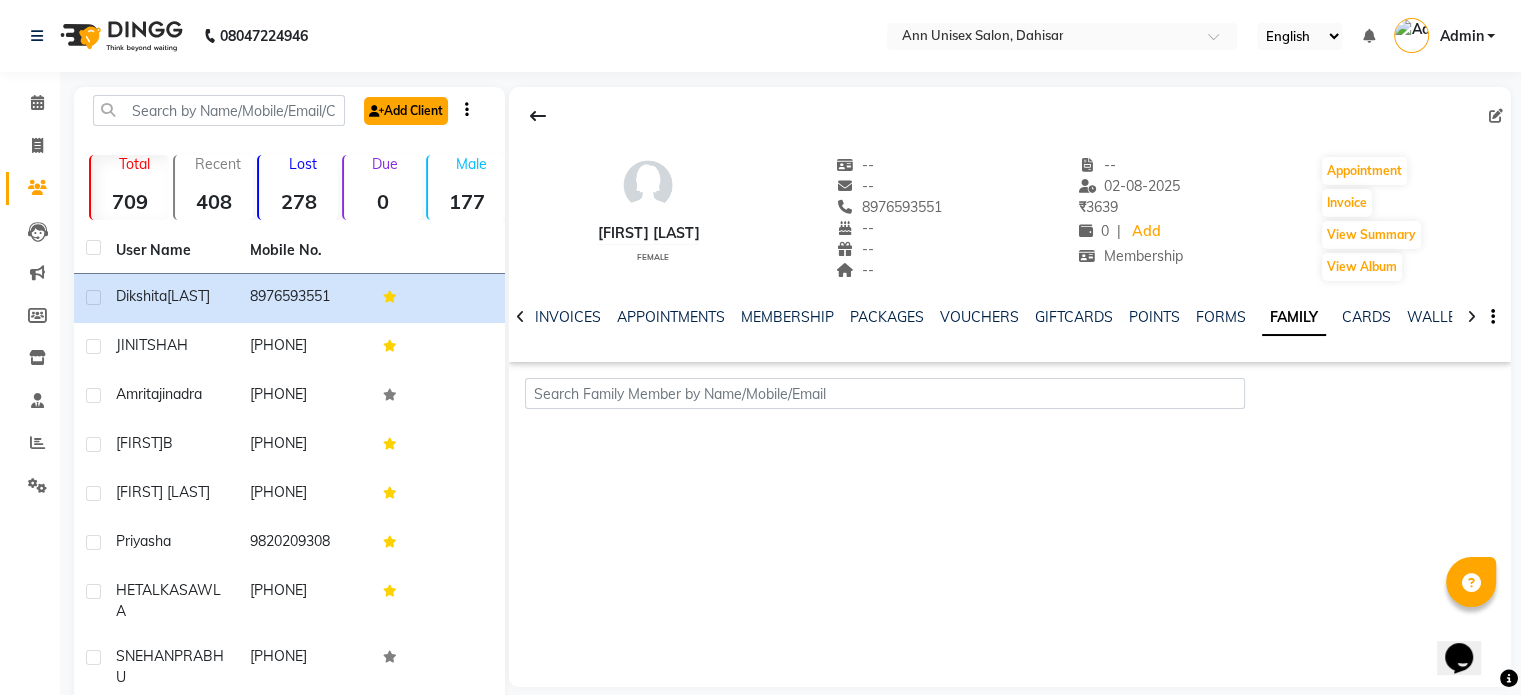 click on "Add Client" 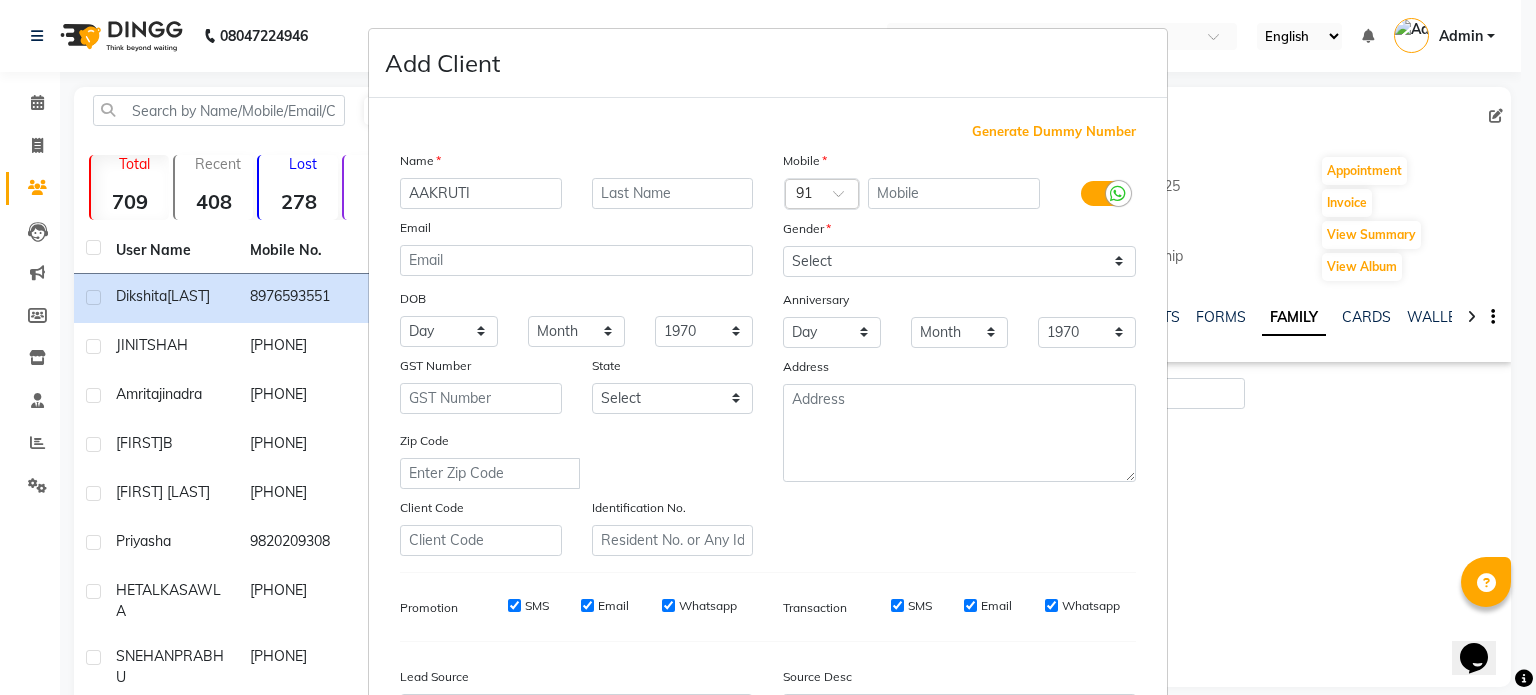 type on "AAKRUTI" 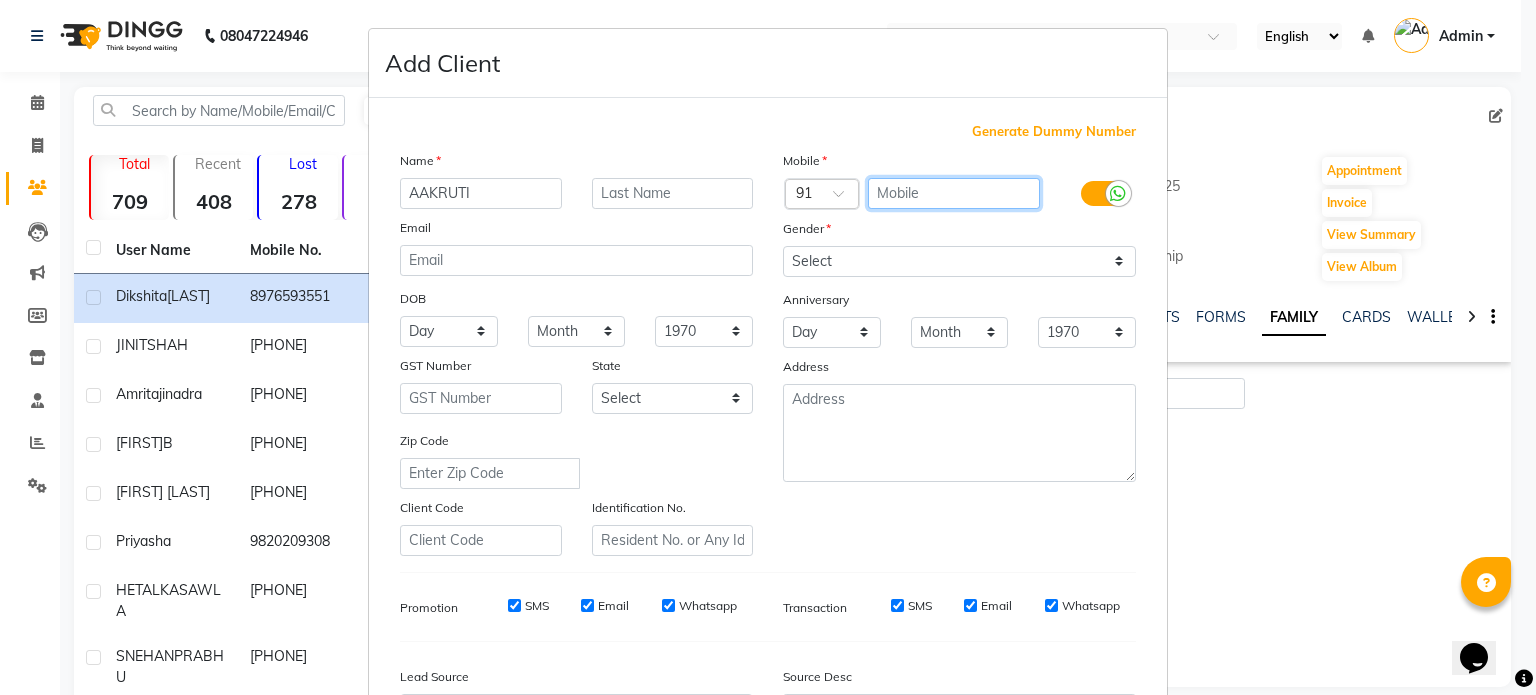 click at bounding box center (954, 193) 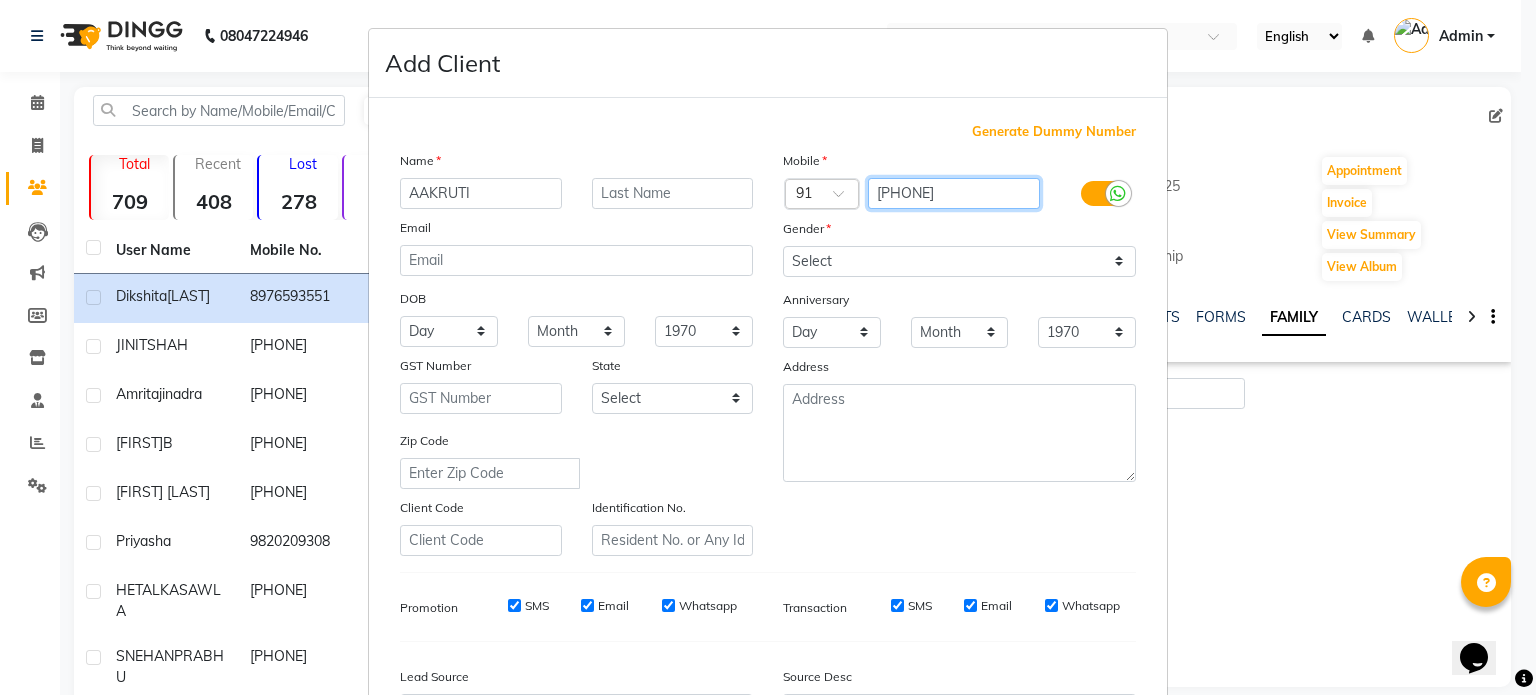 type on "9320166247" 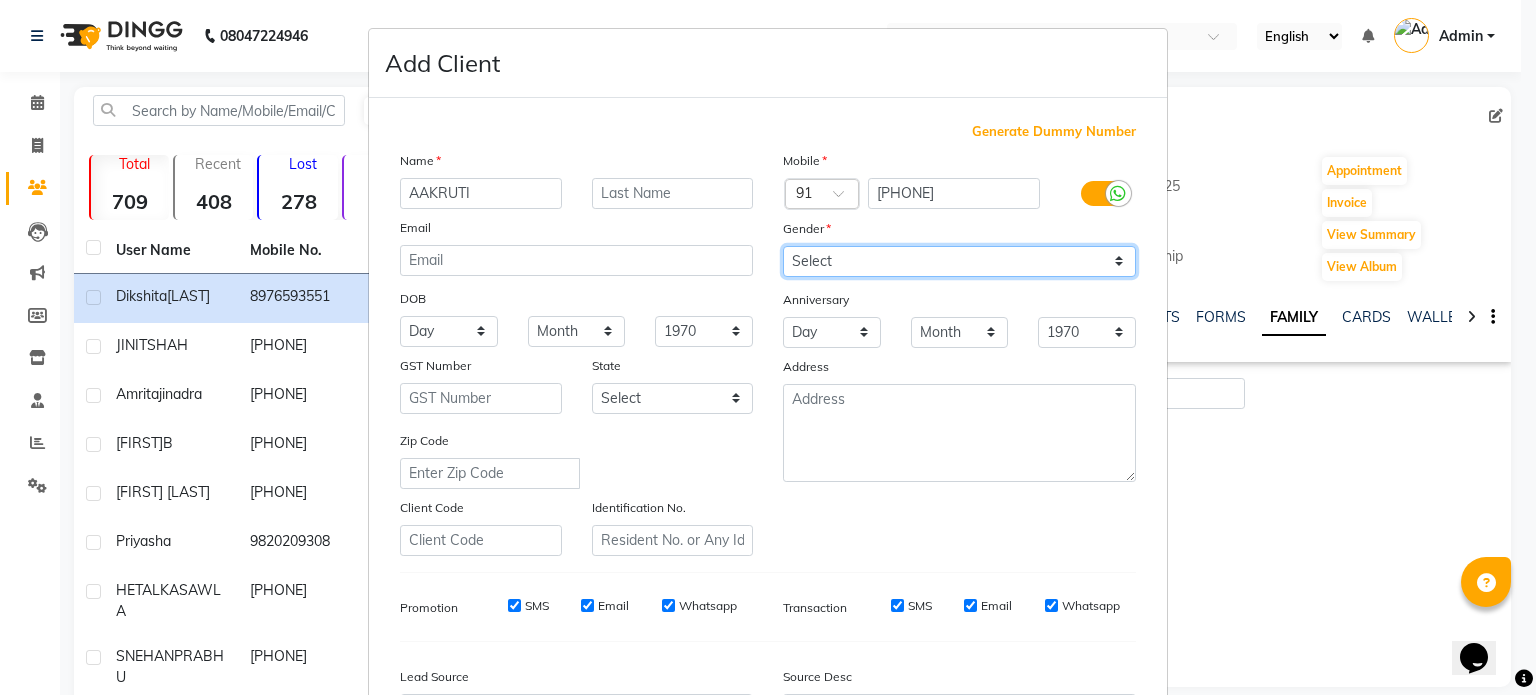 click on "Select Male Female Other Prefer Not To Say" at bounding box center (959, 261) 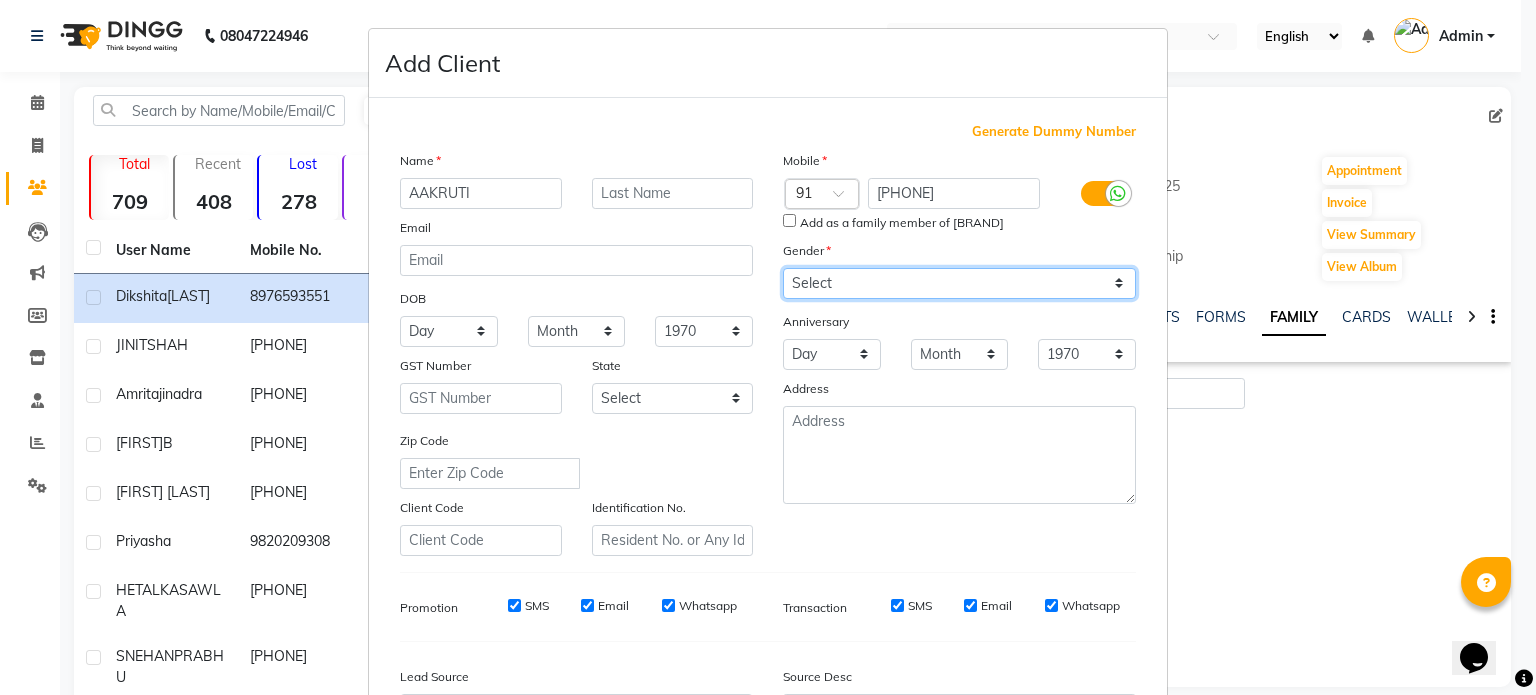 select on "female" 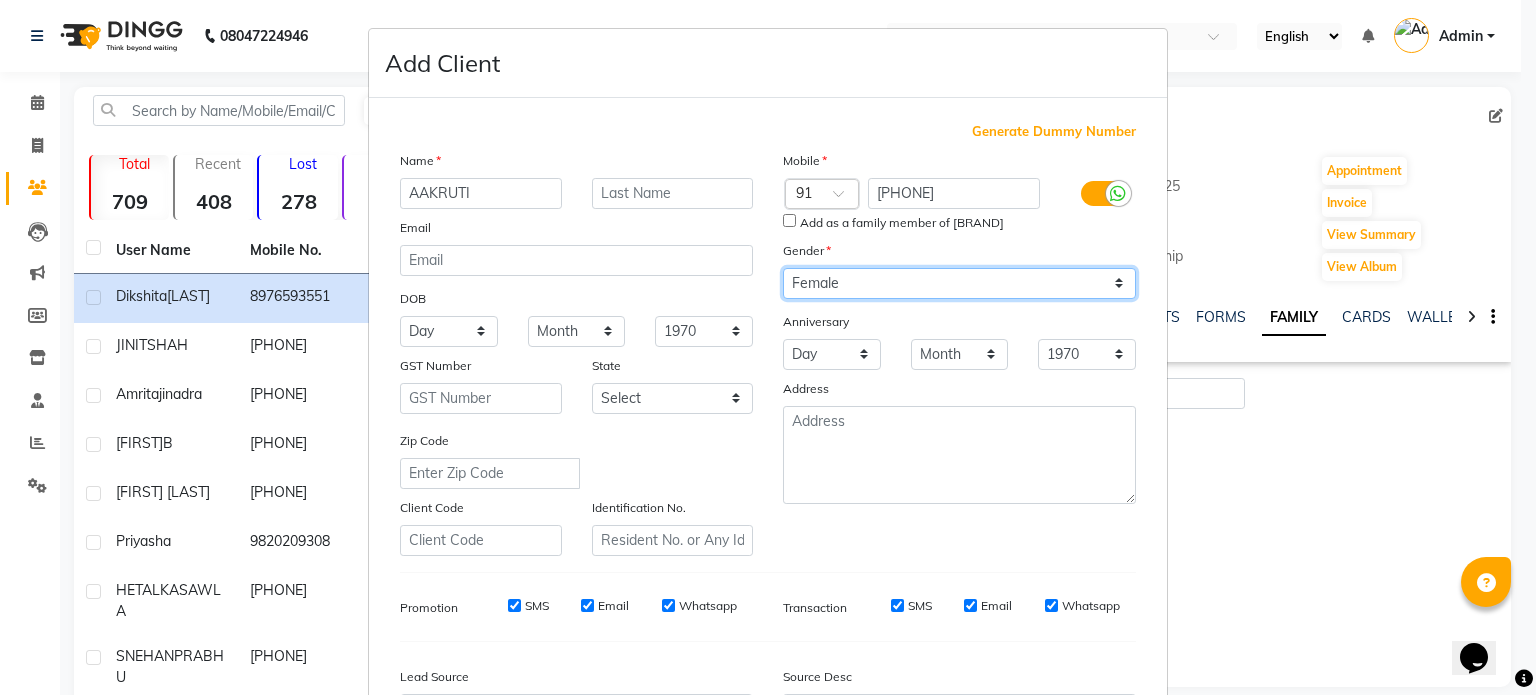 click on "Select Male Female Other Prefer Not To Say" at bounding box center [959, 283] 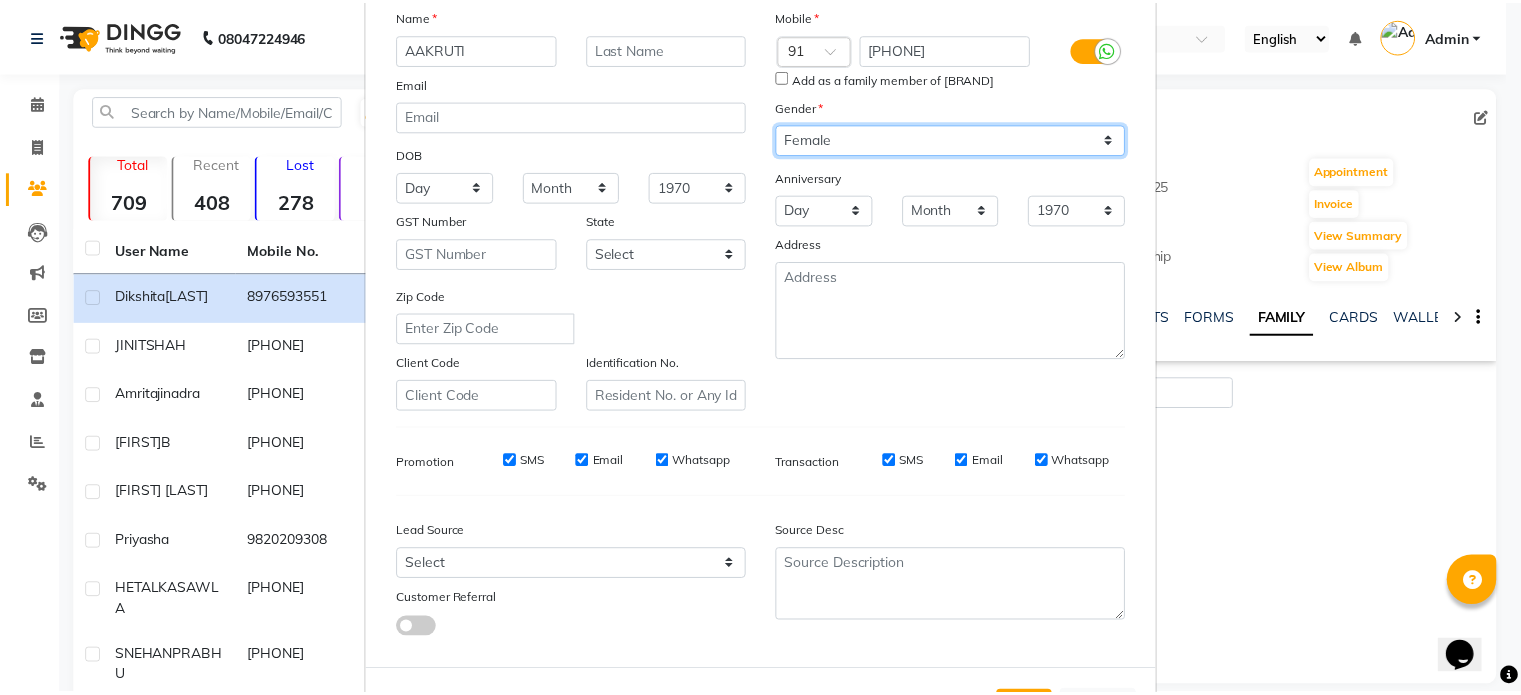scroll, scrollTop: 237, scrollLeft: 0, axis: vertical 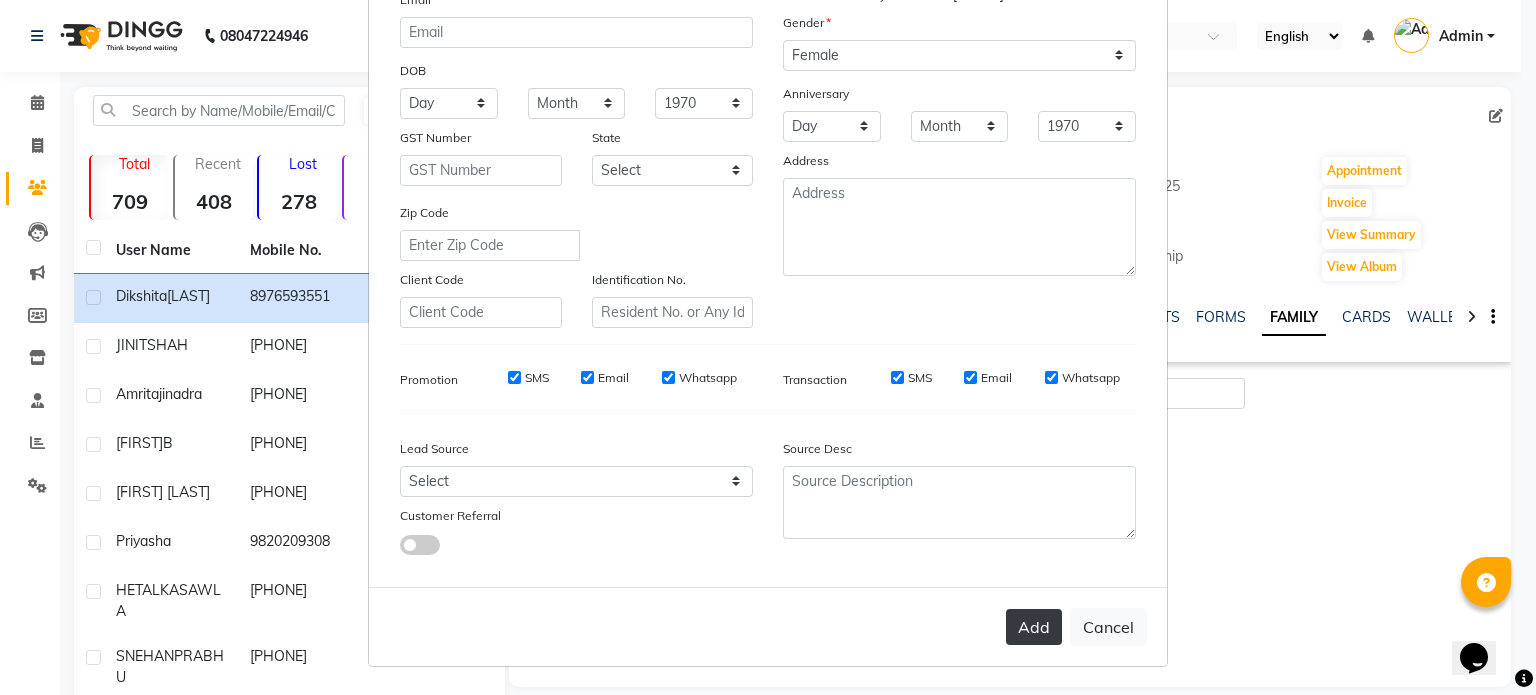 click on "Add" at bounding box center (1034, 627) 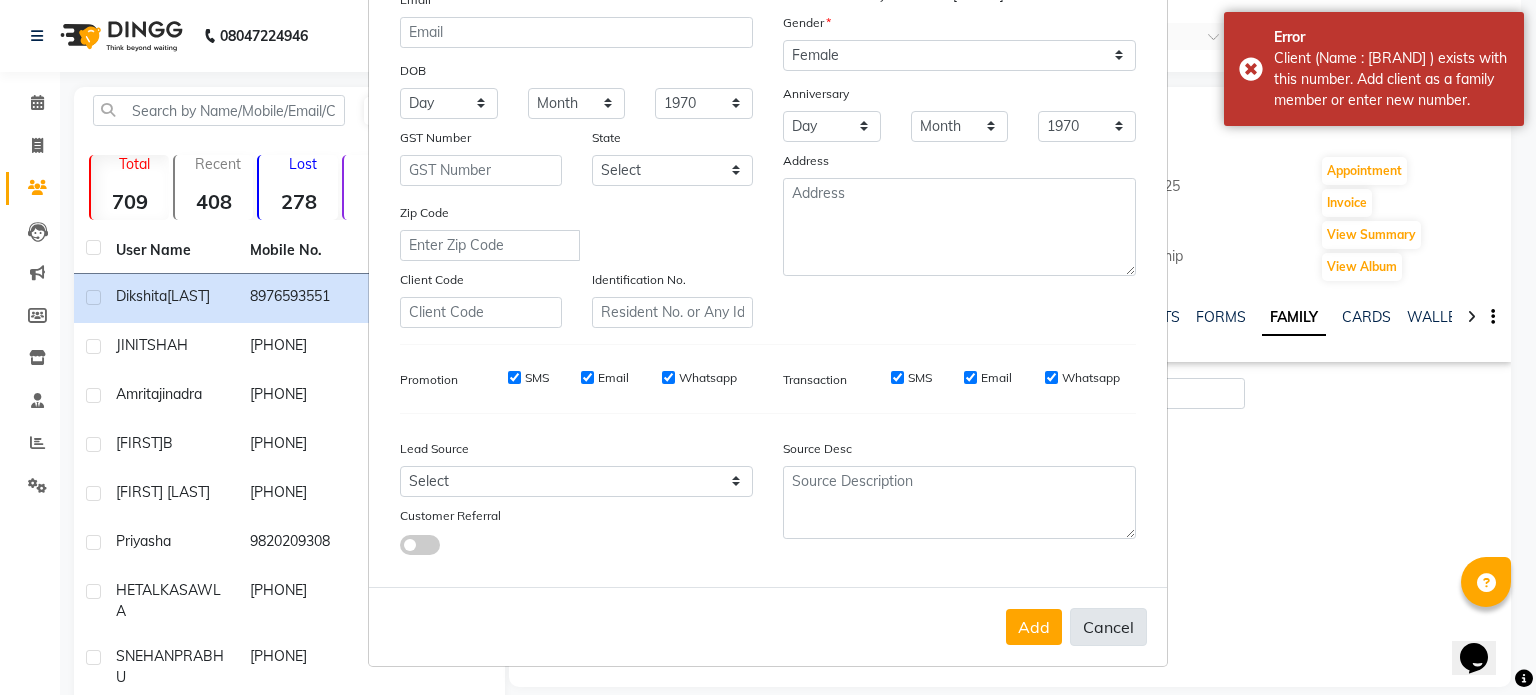 click on "Cancel" at bounding box center [1108, 627] 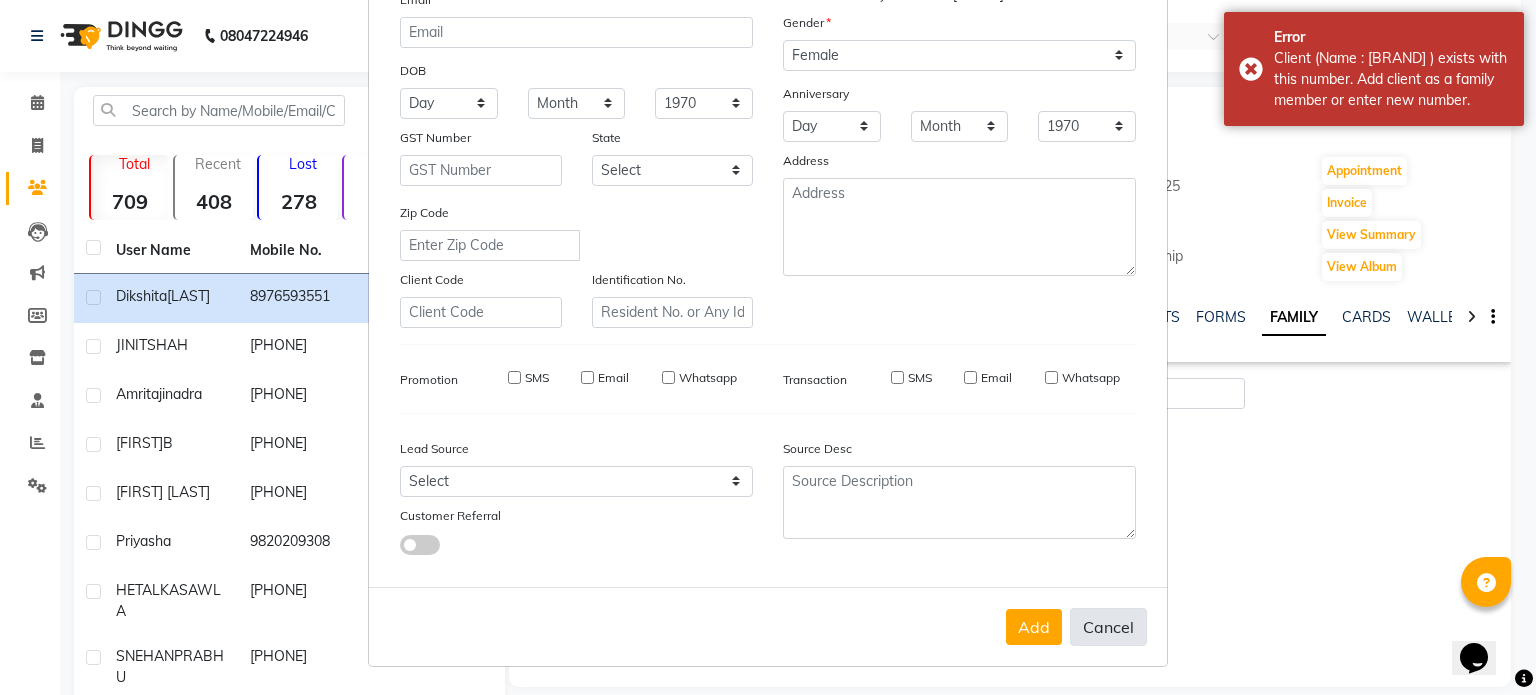 type 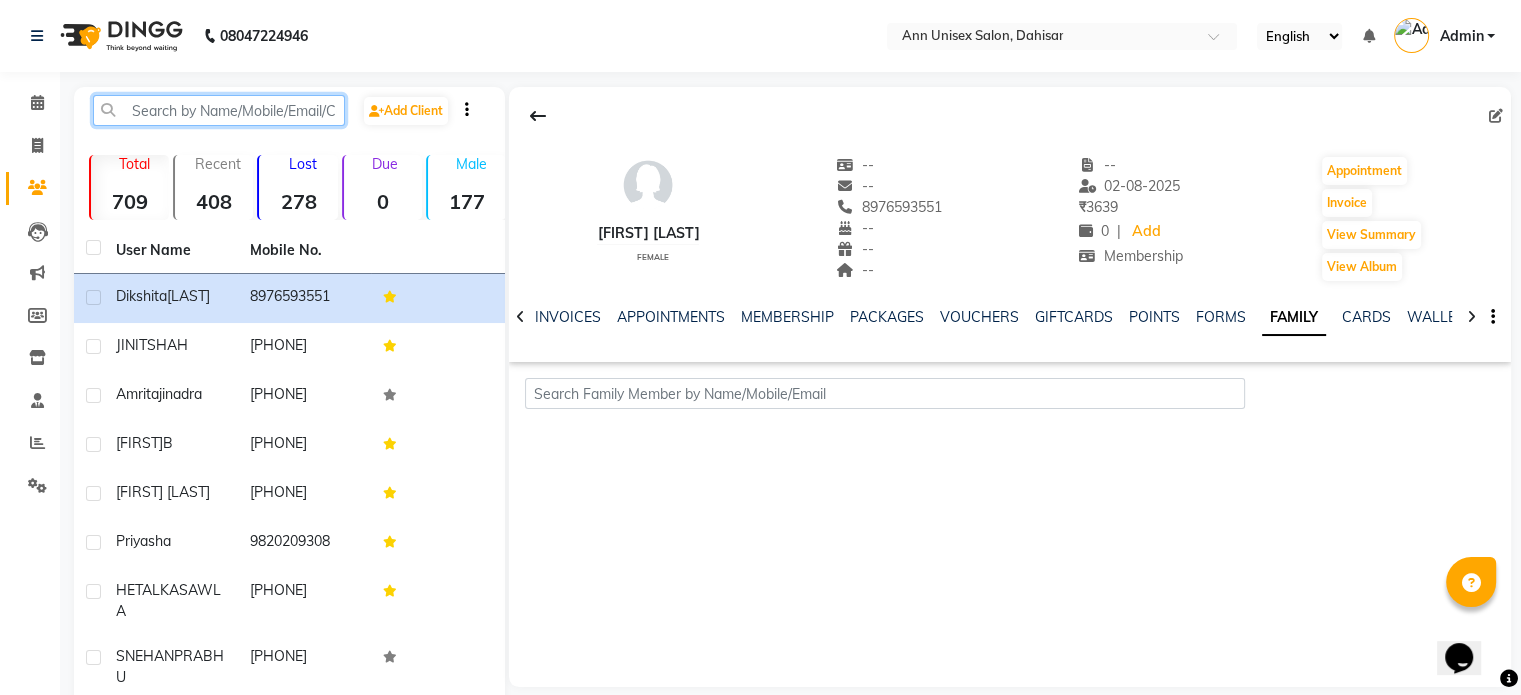 click 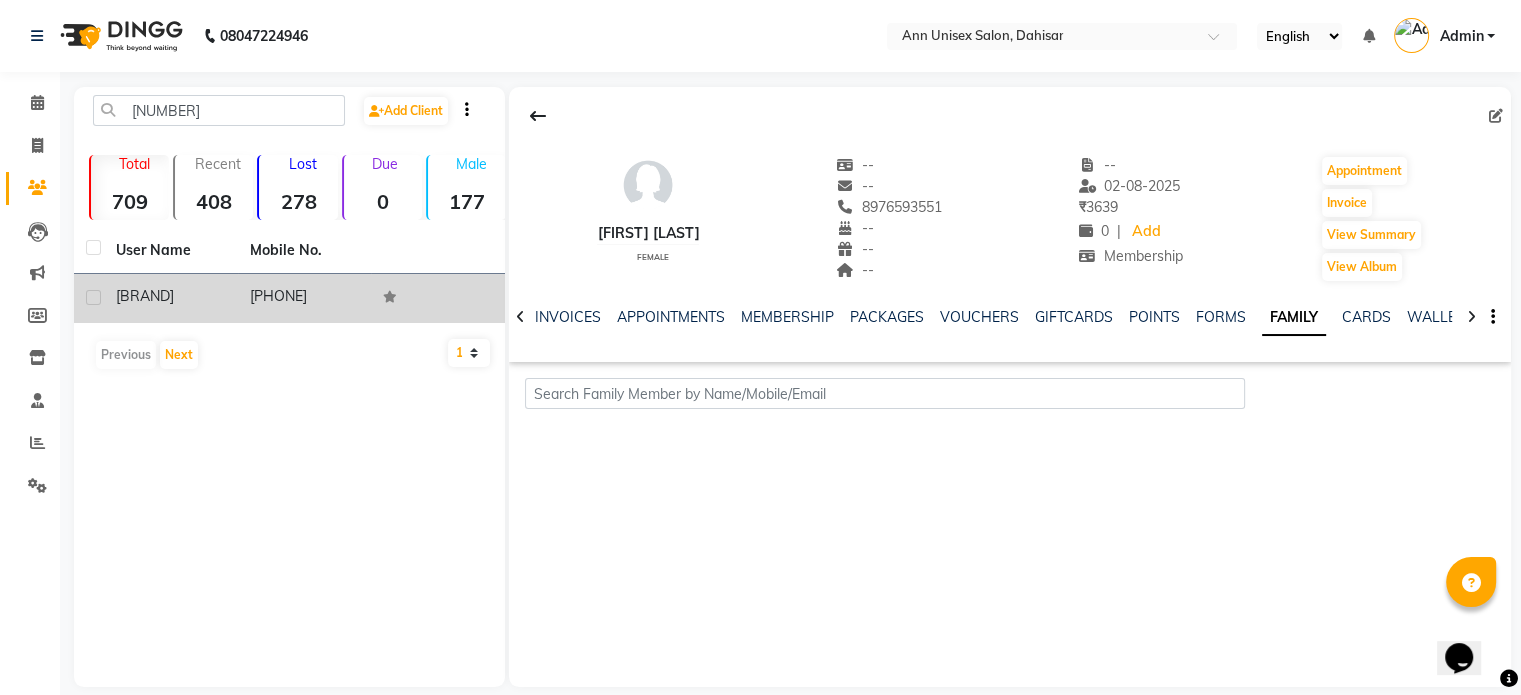 click on "9320166247" 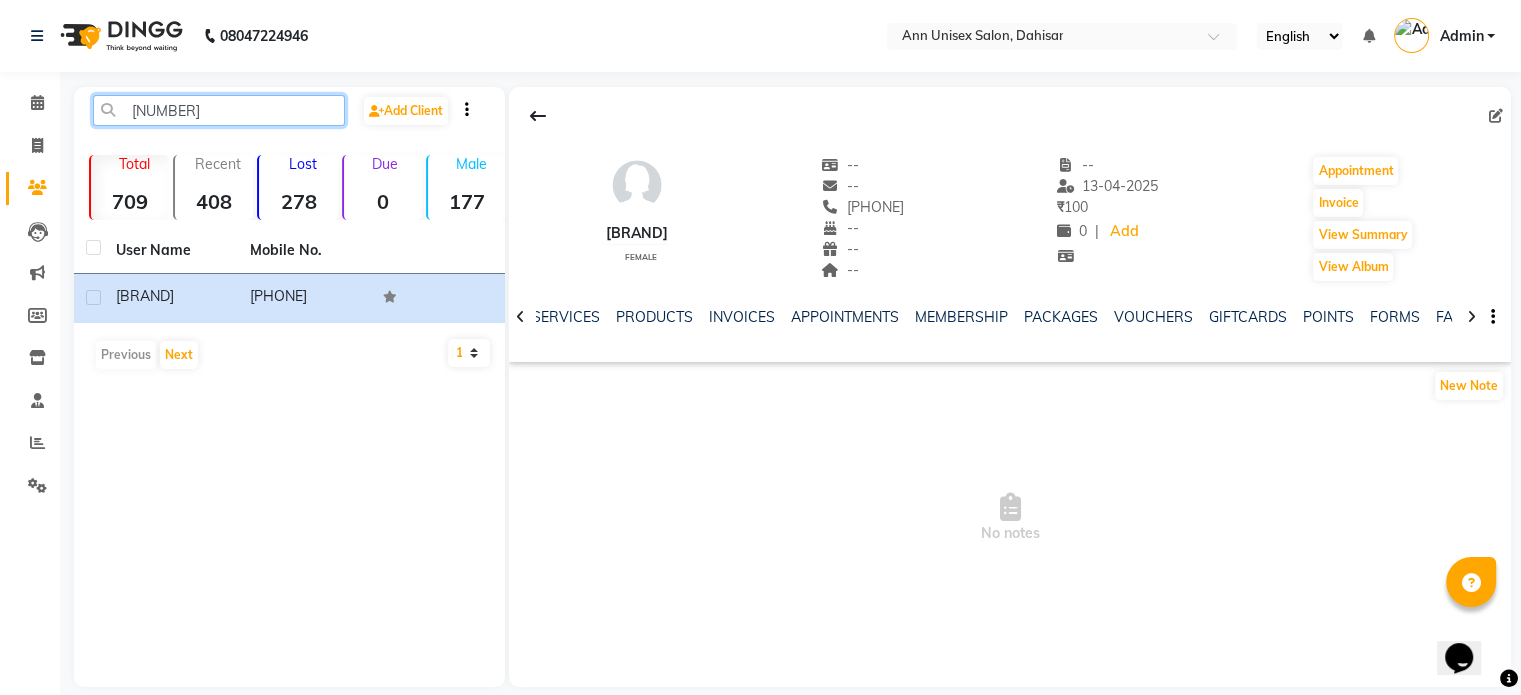 click on "9320166" 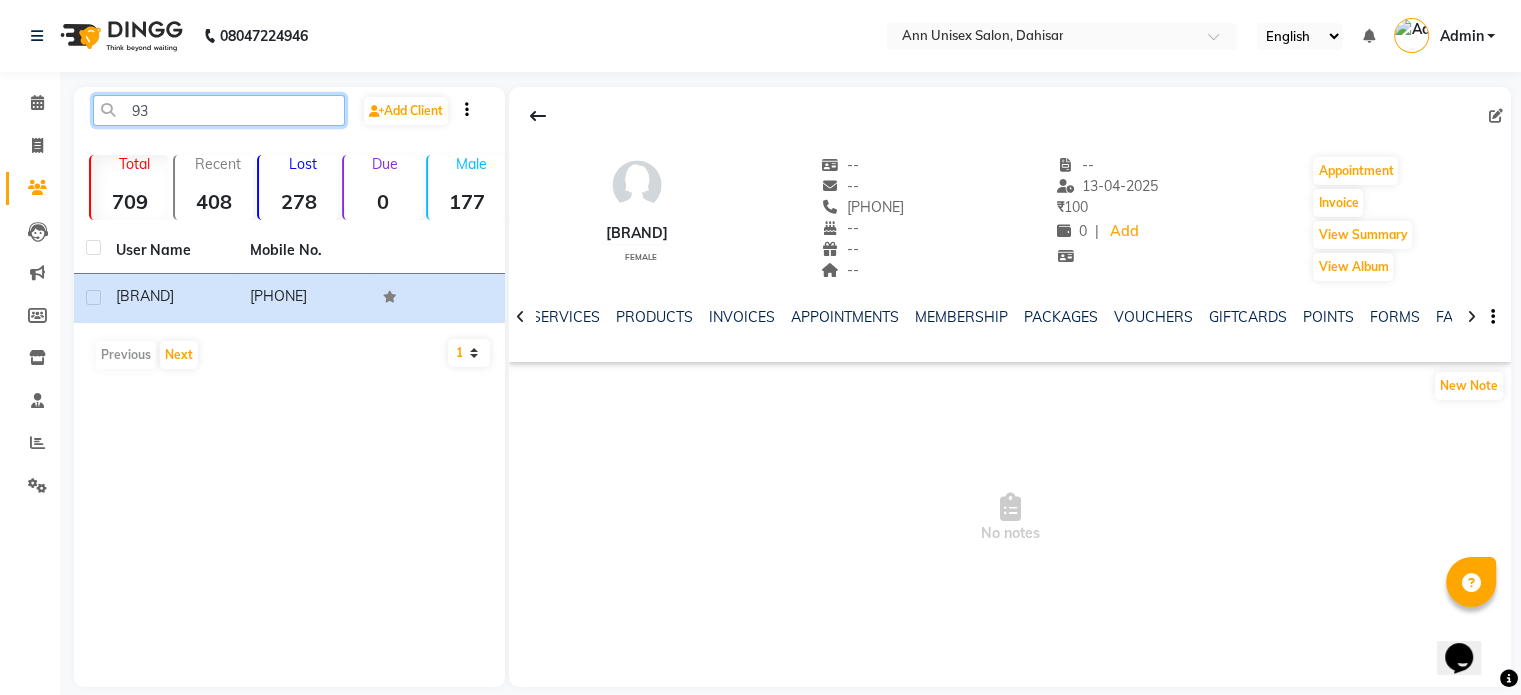 type on "9" 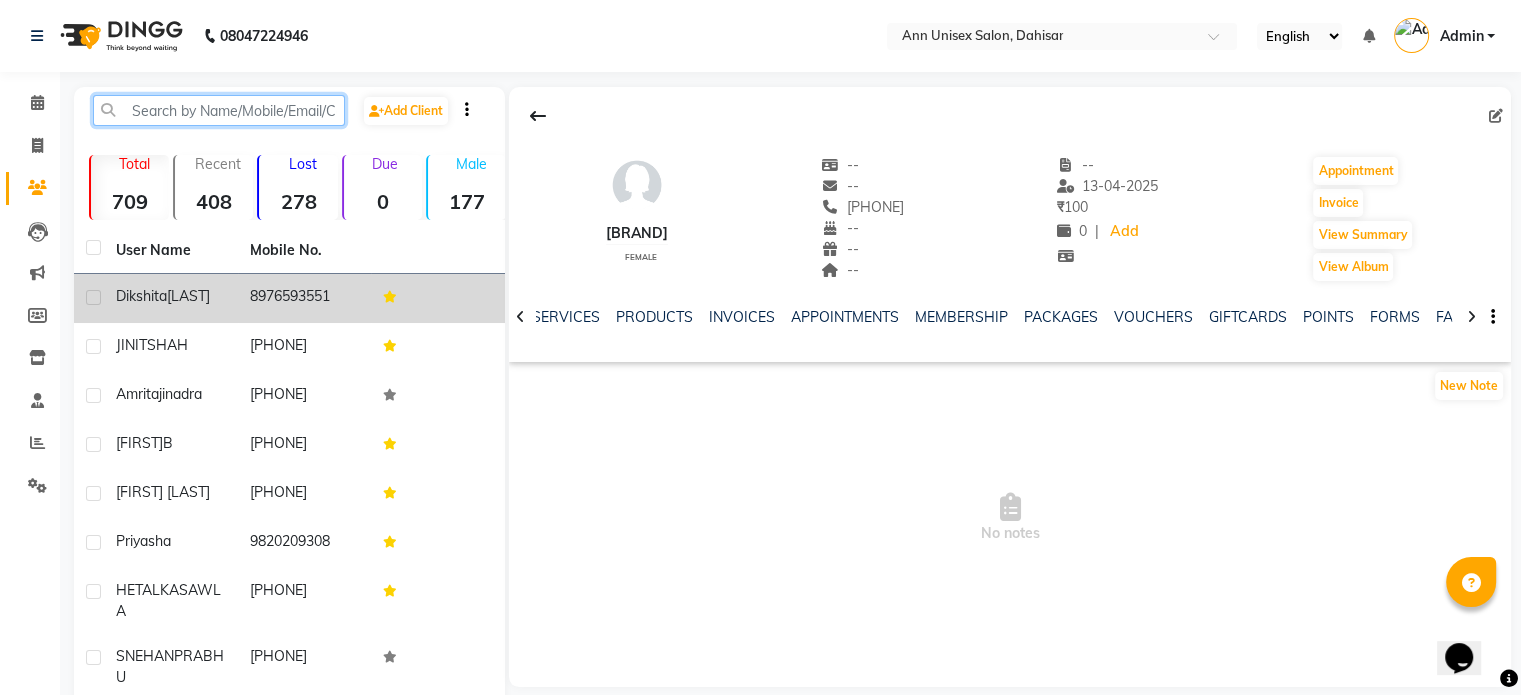 type 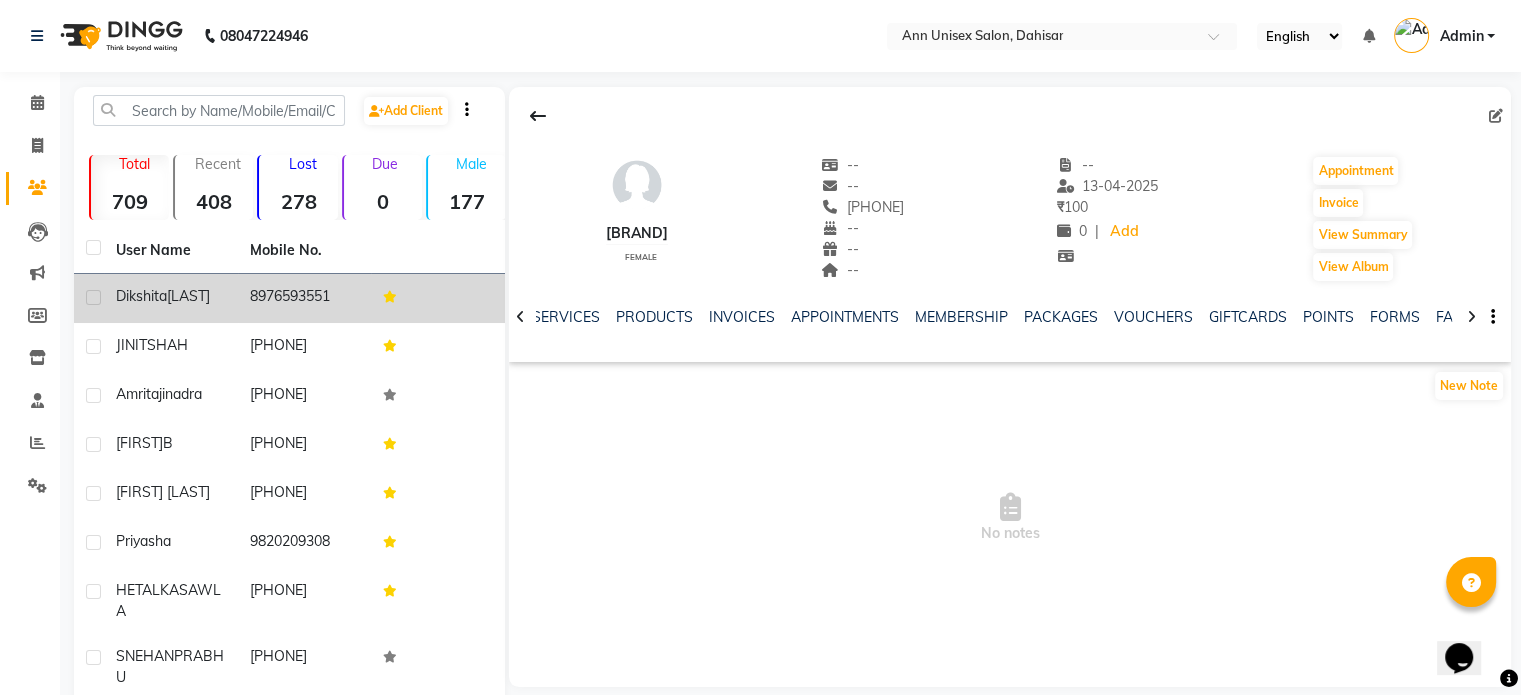 click on "dikshita  thadeshwar" 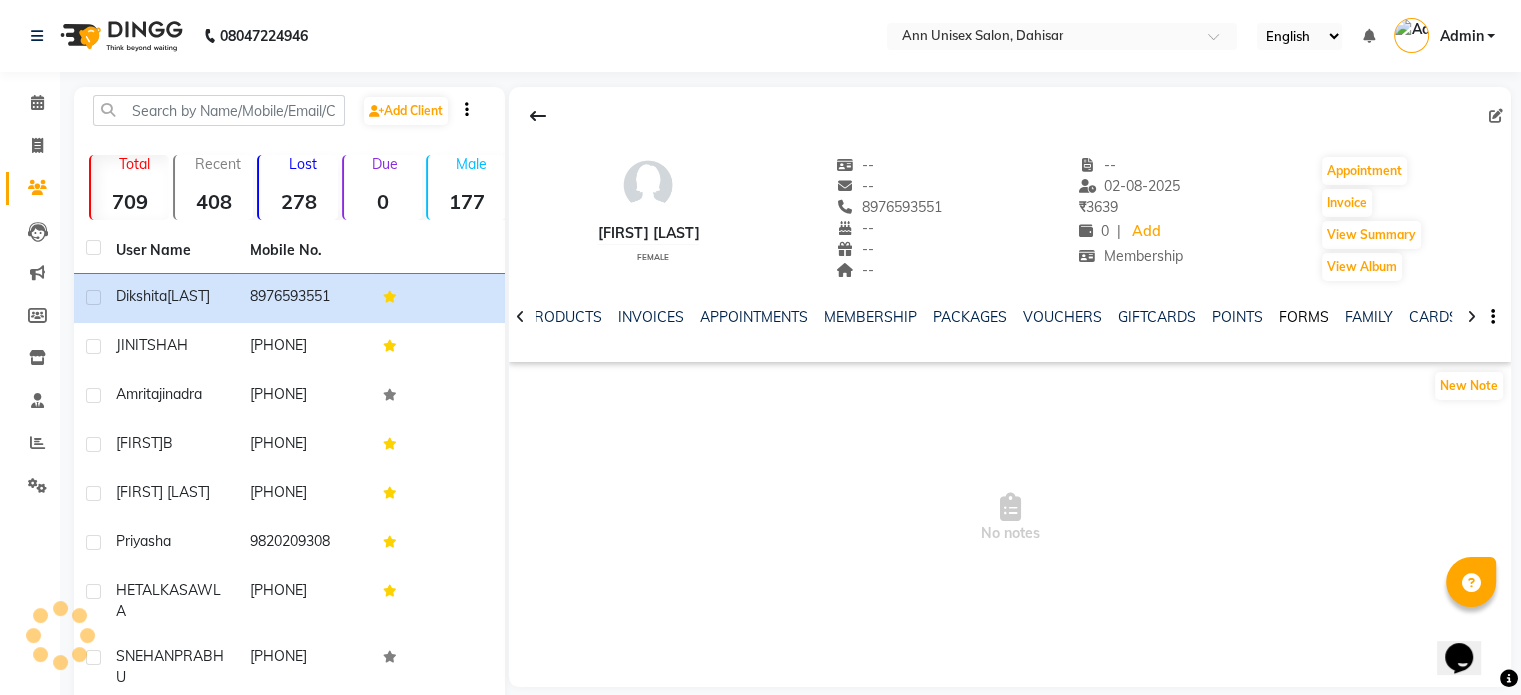 scroll, scrollTop: 0, scrollLeft: 92, axis: horizontal 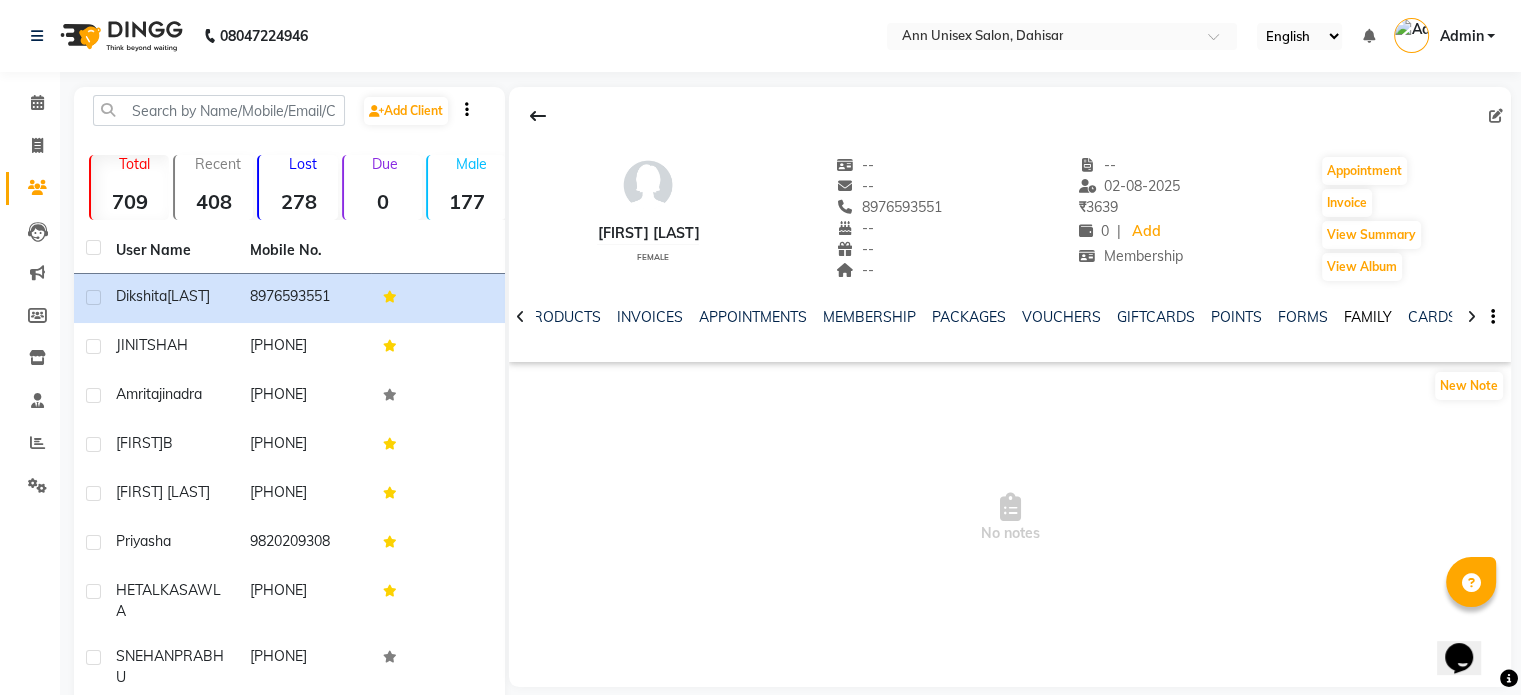 click on "FAMILY" 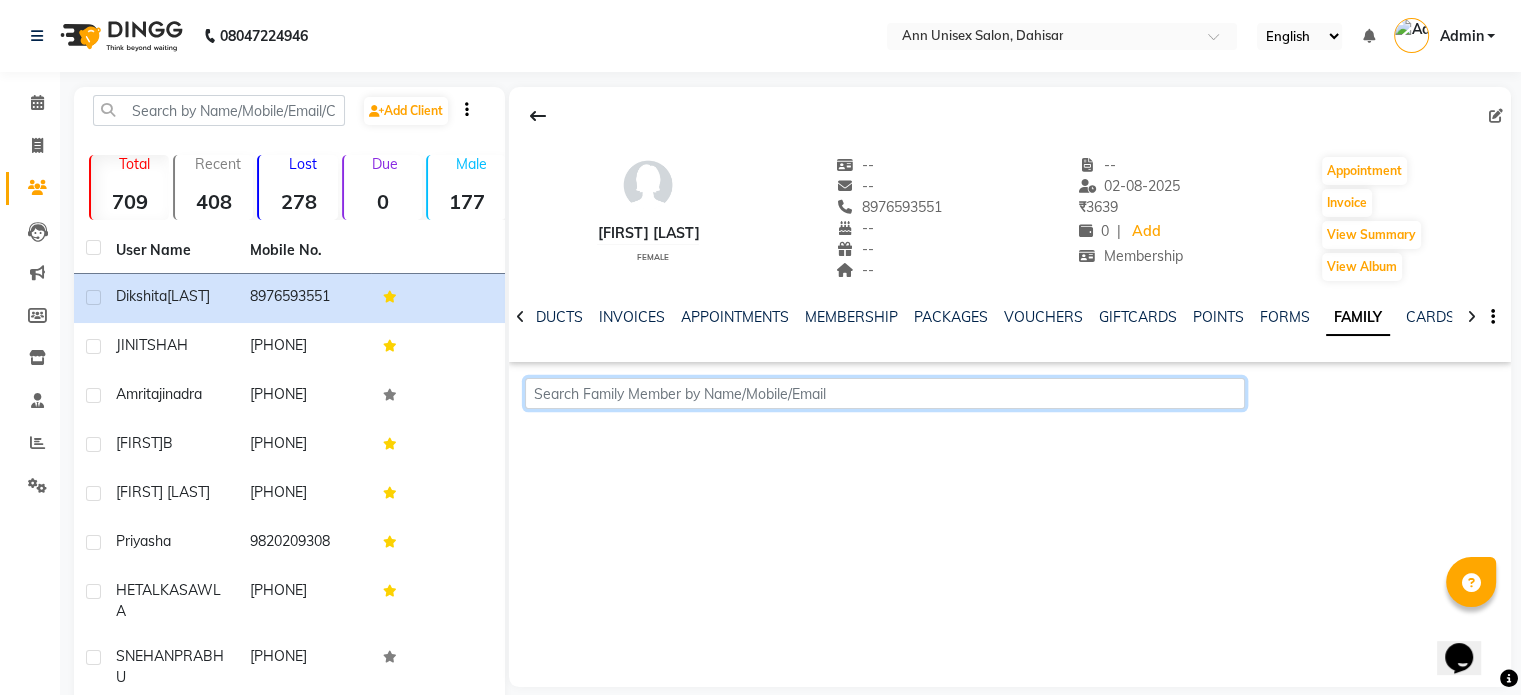 click at bounding box center (885, 393) 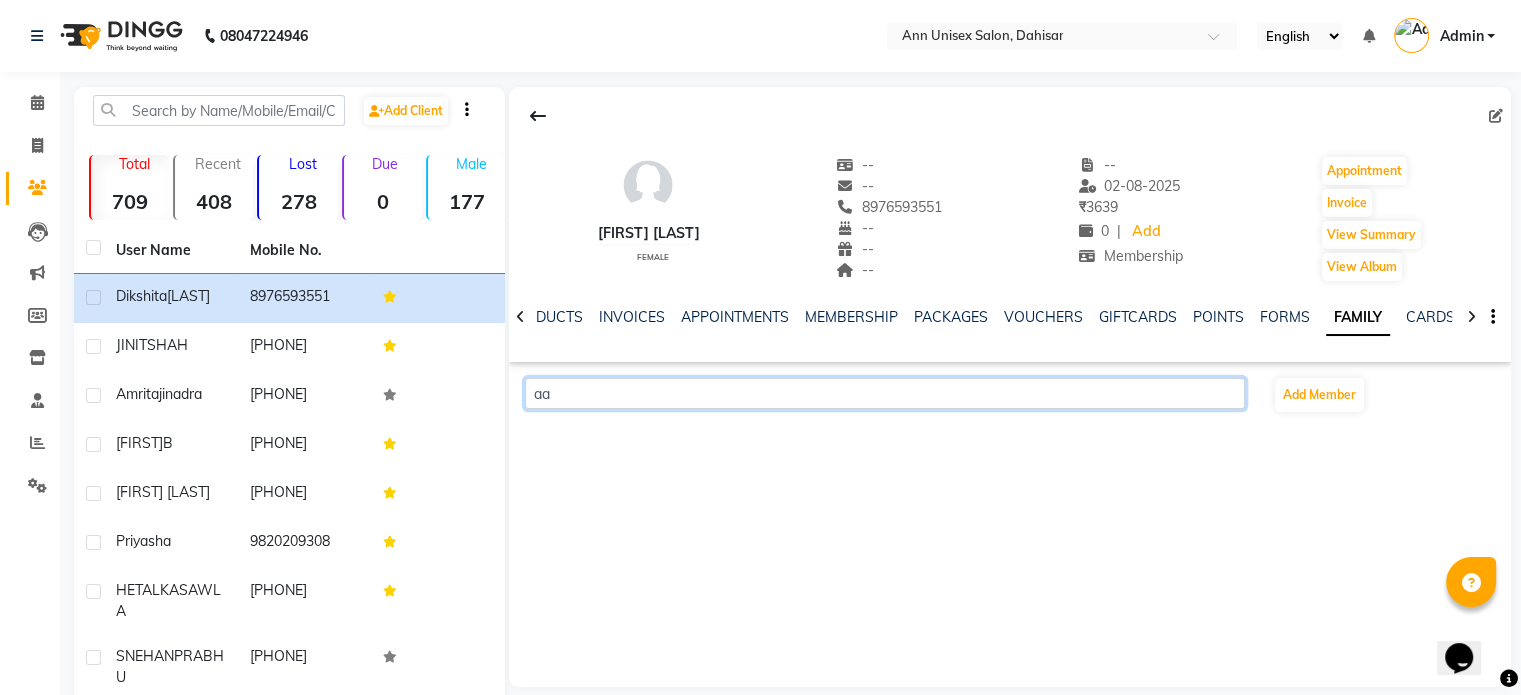 type on "a" 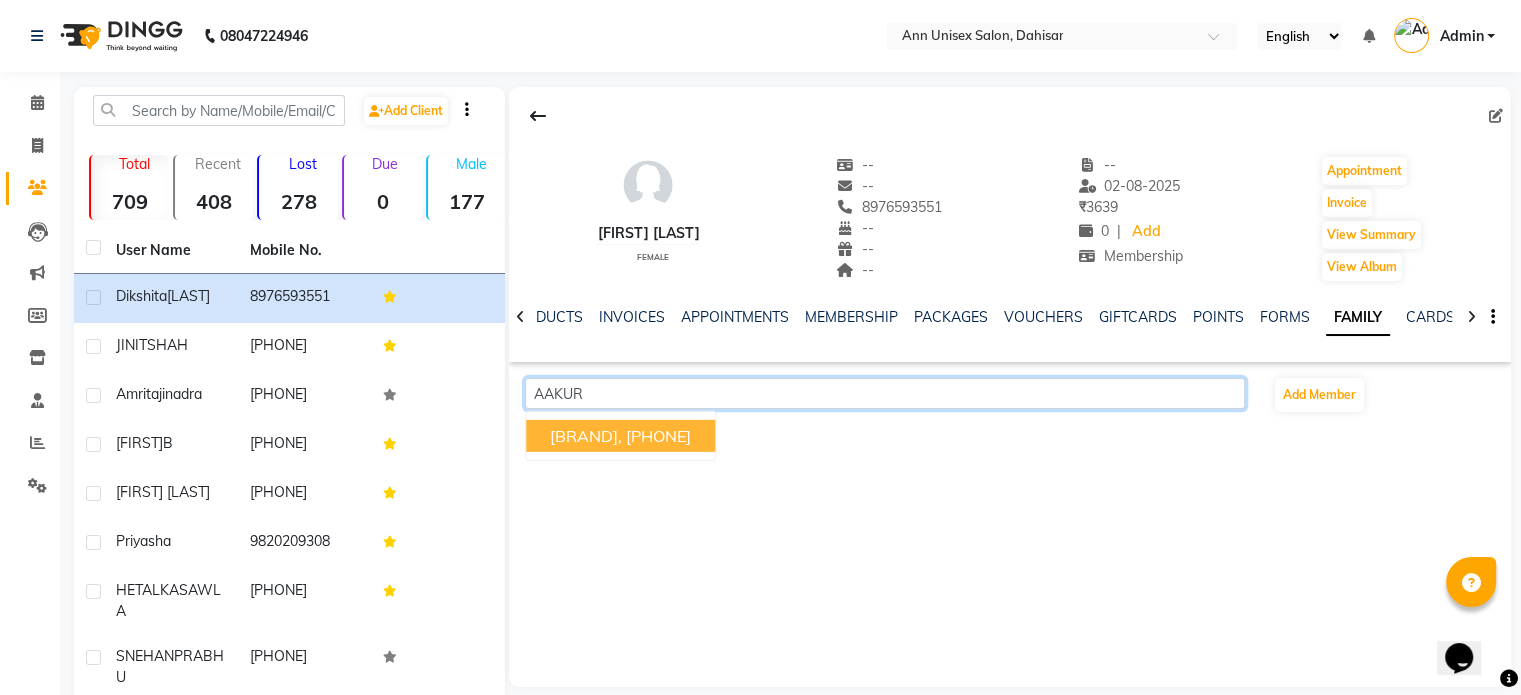 click on "9320166247" at bounding box center [658, 436] 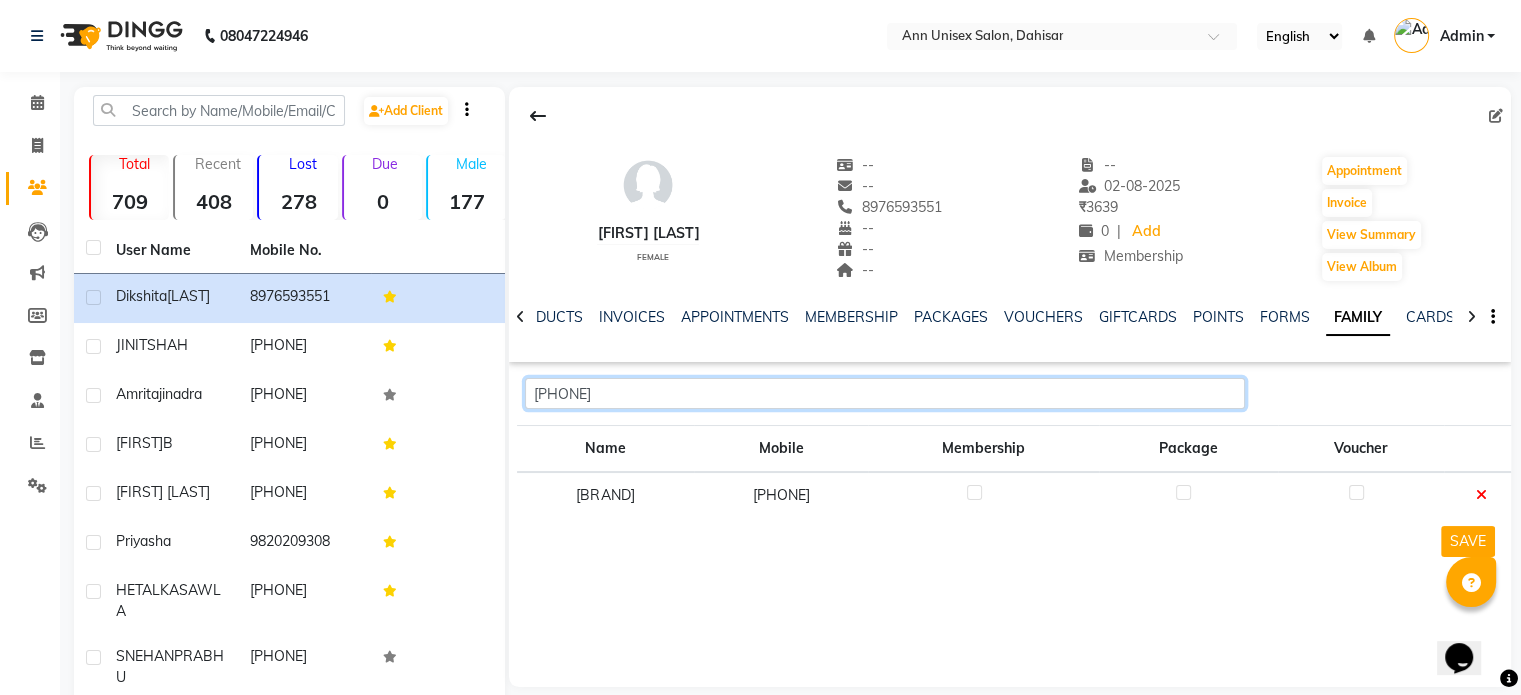 type on "9320166247" 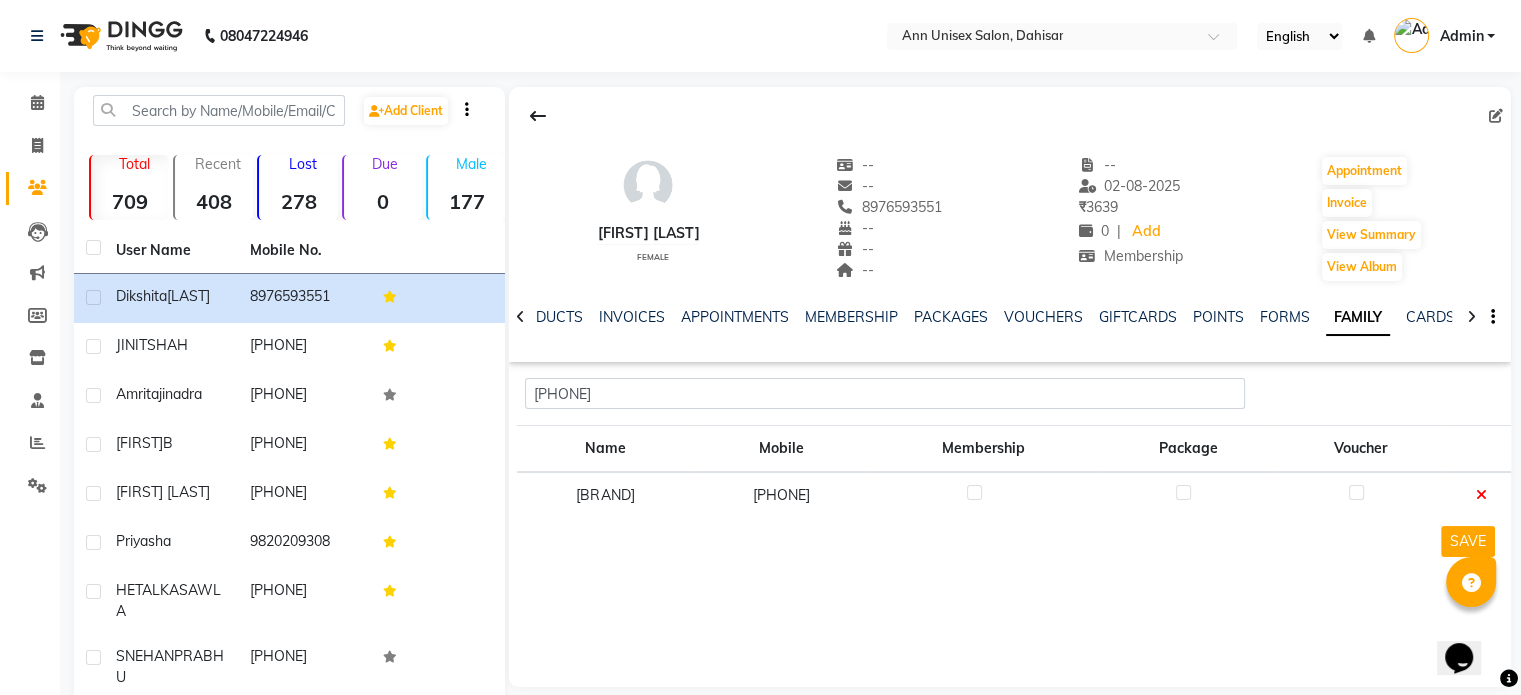 click 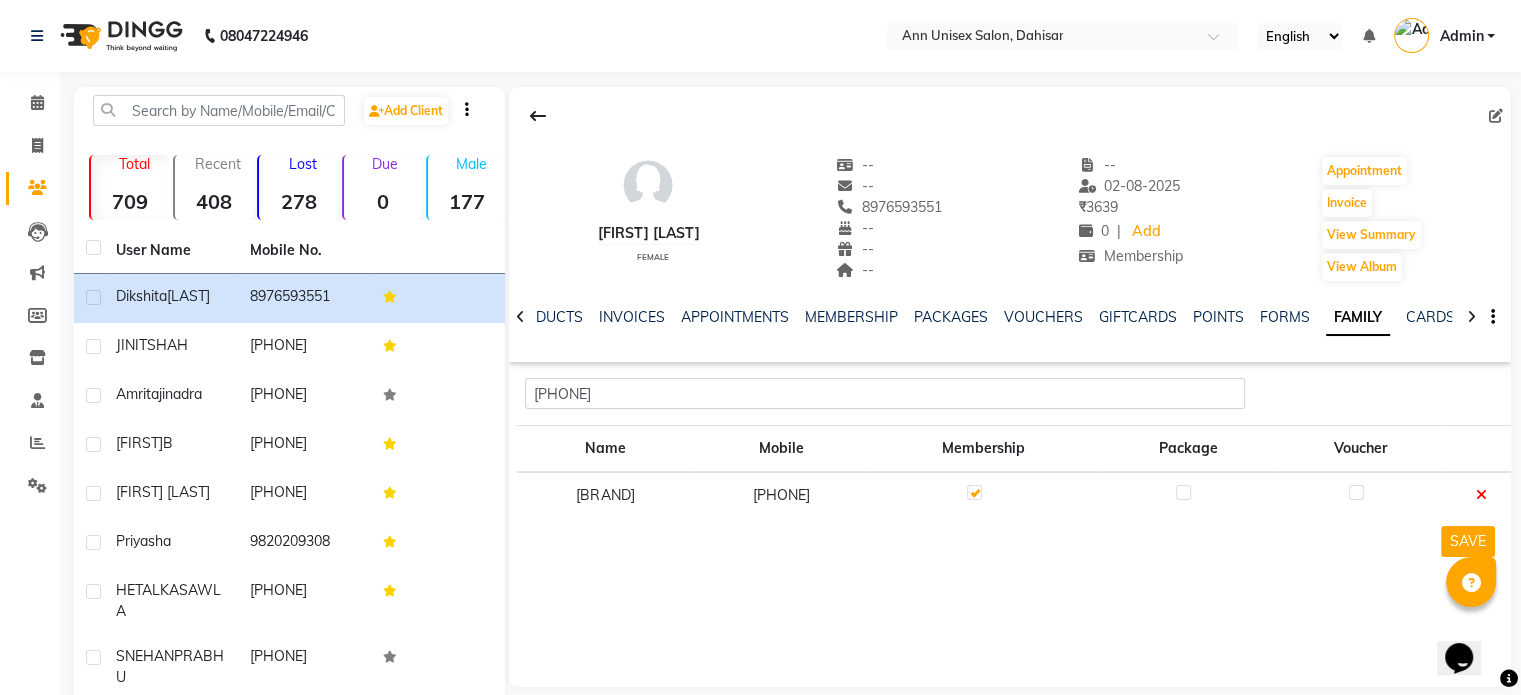 scroll, scrollTop: 99, scrollLeft: 0, axis: vertical 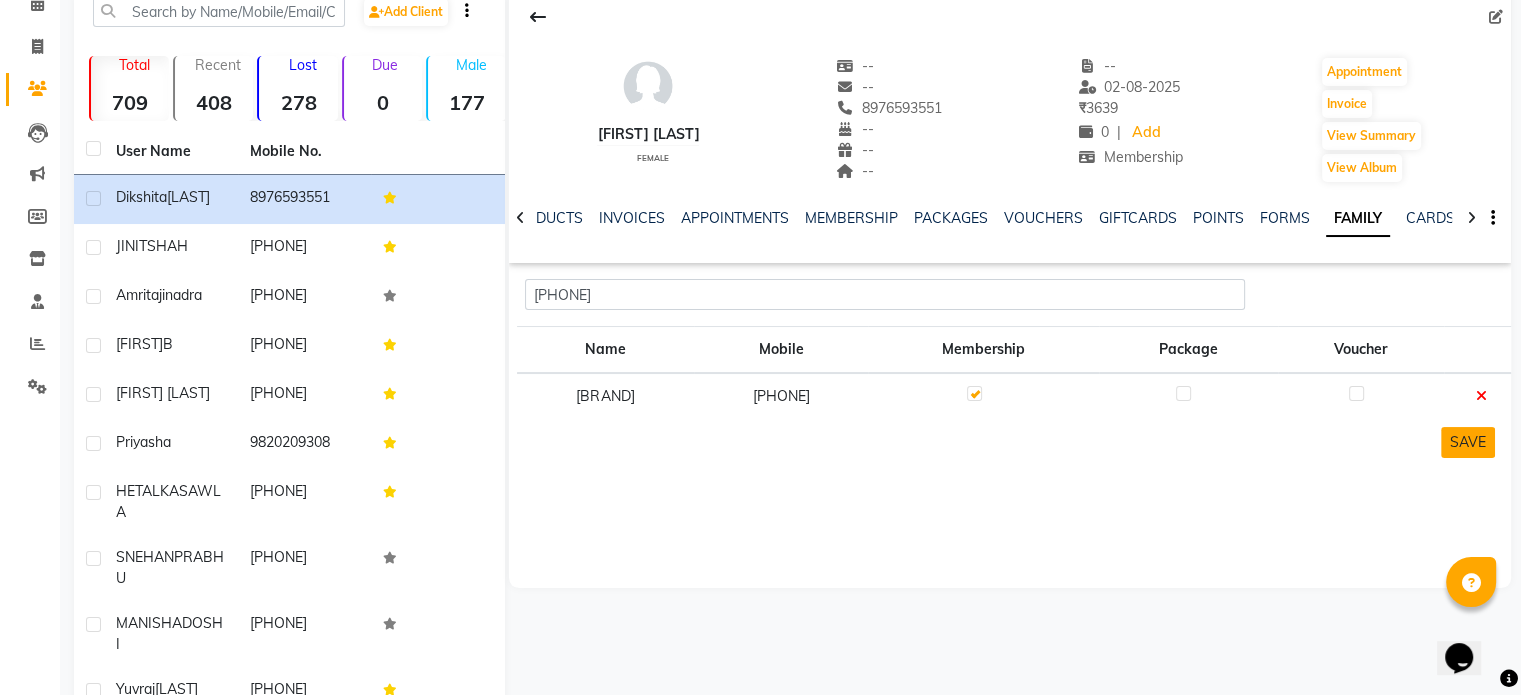 click on "SAVE" 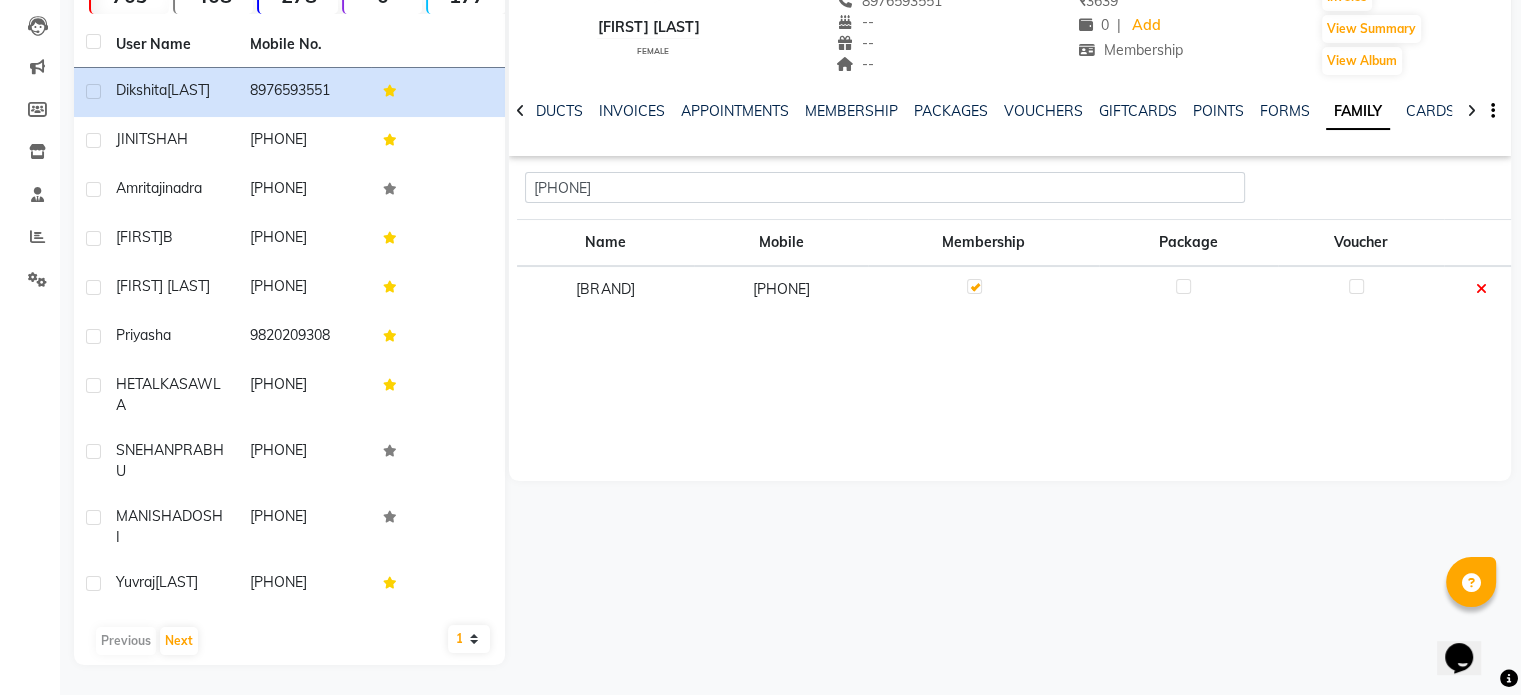 scroll, scrollTop: 0, scrollLeft: 0, axis: both 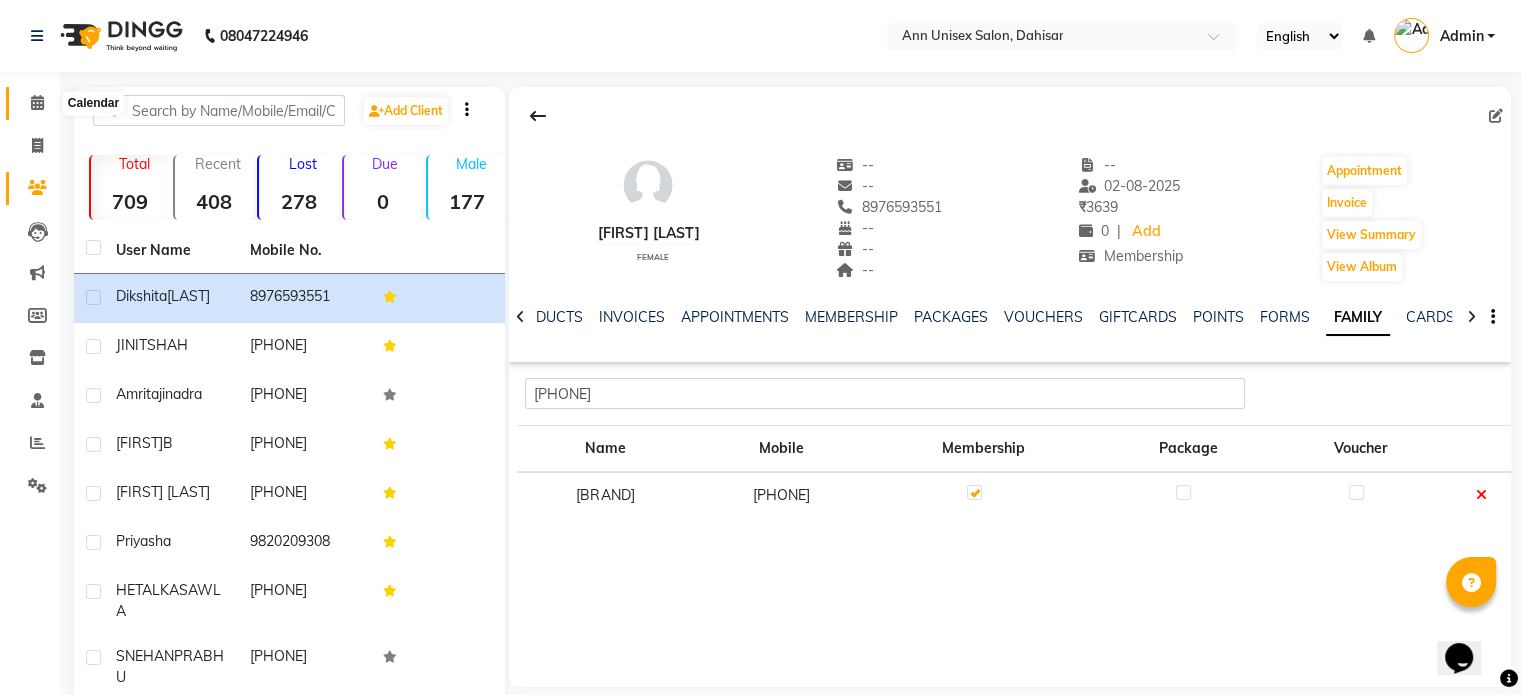 click 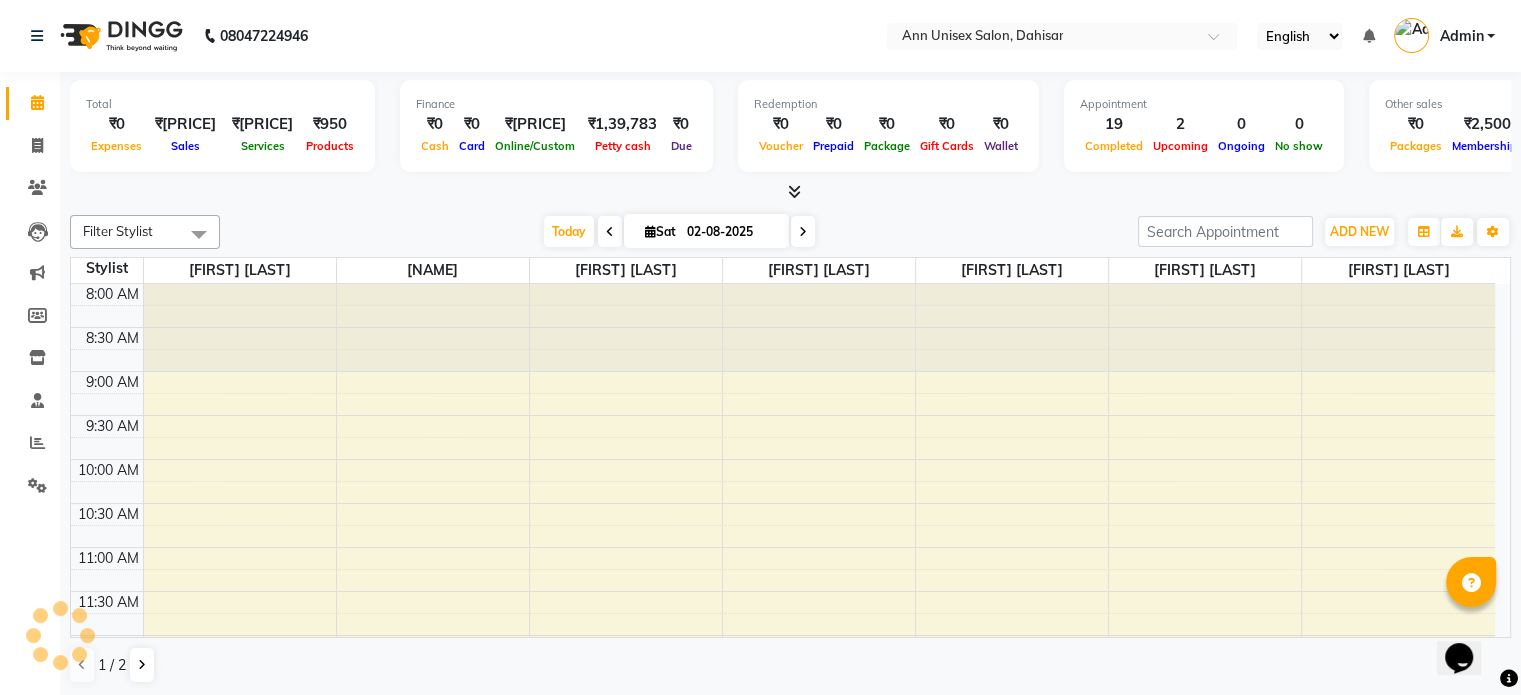 scroll, scrollTop: 0, scrollLeft: 0, axis: both 